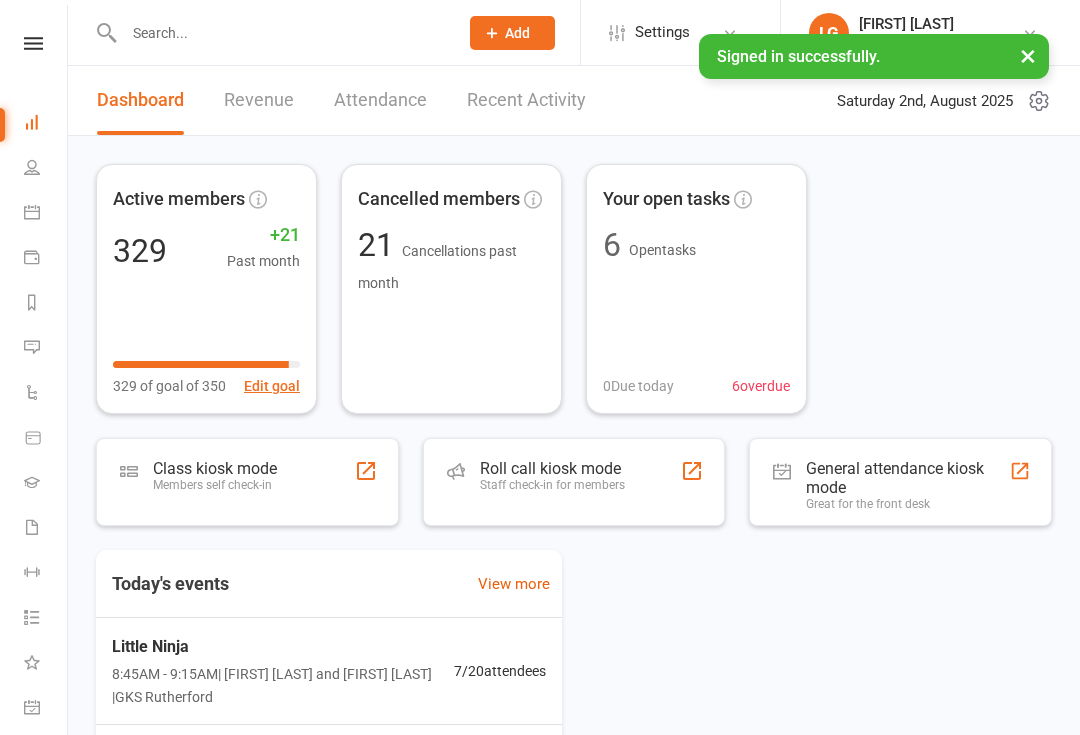 scroll, scrollTop: 0, scrollLeft: 0, axis: both 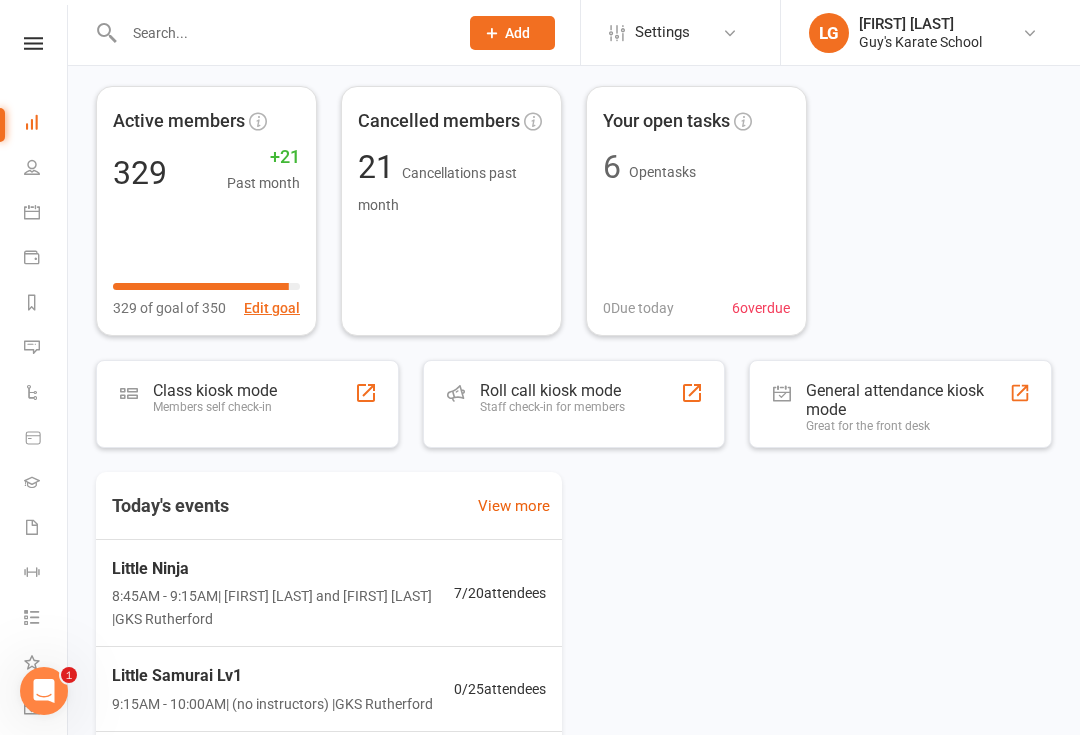 click on "Class kiosk mode Members self check-in" at bounding box center (247, 404) 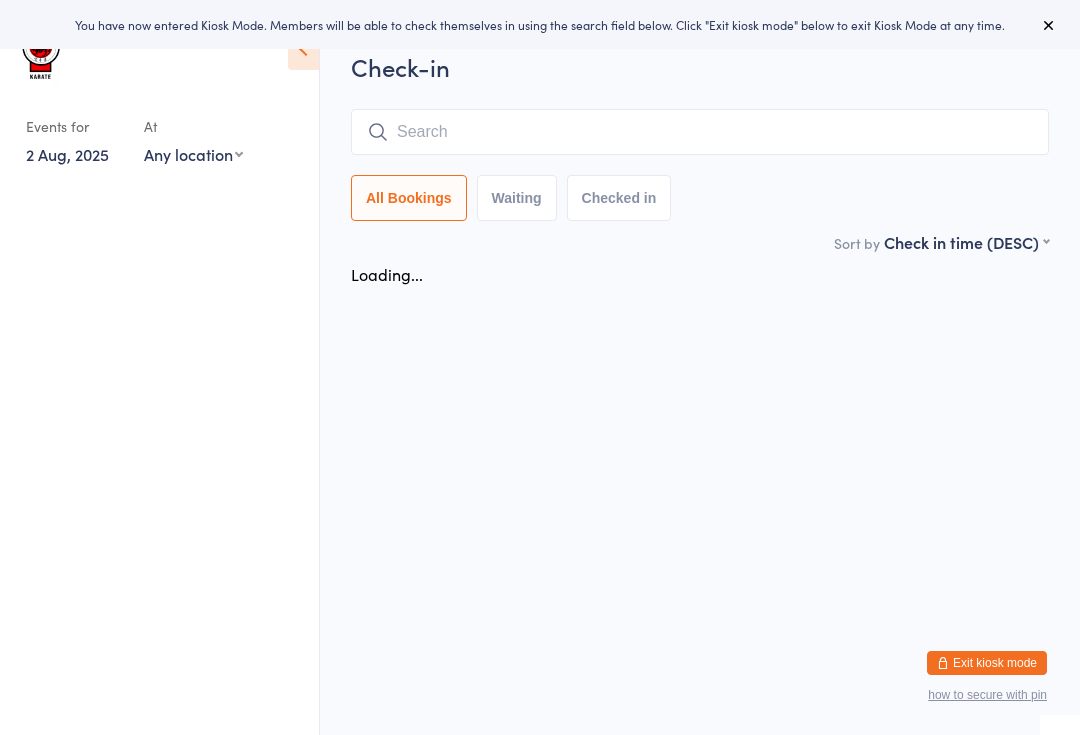 scroll, scrollTop: 0, scrollLeft: 0, axis: both 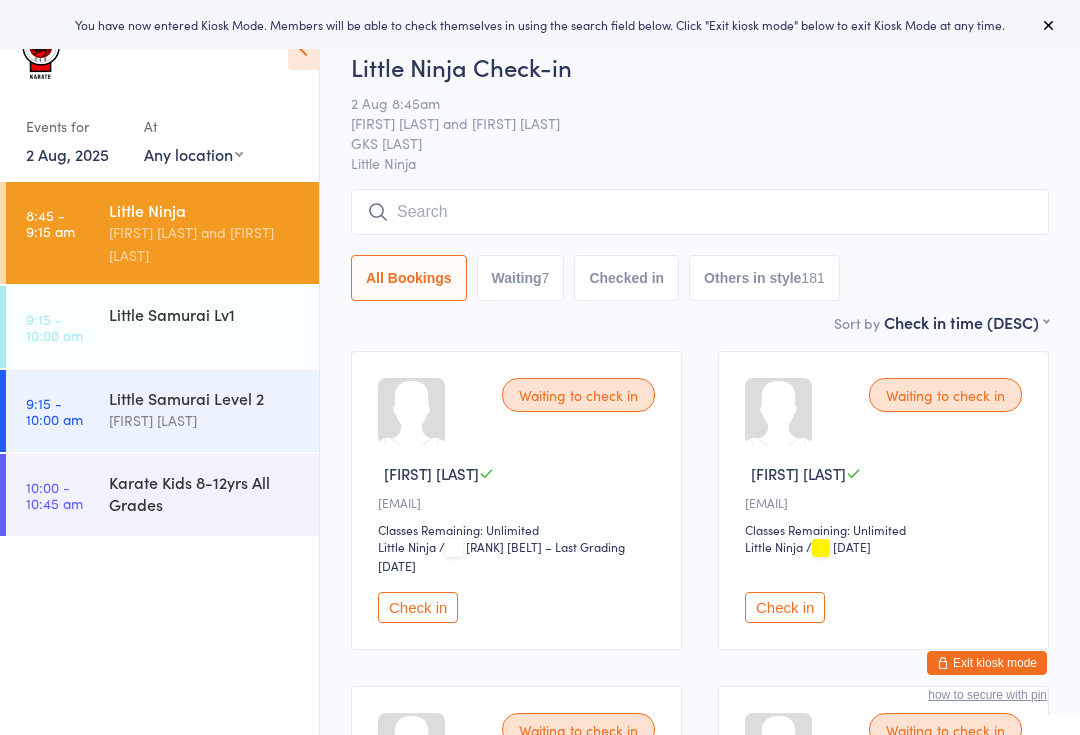 click at bounding box center (700, 212) 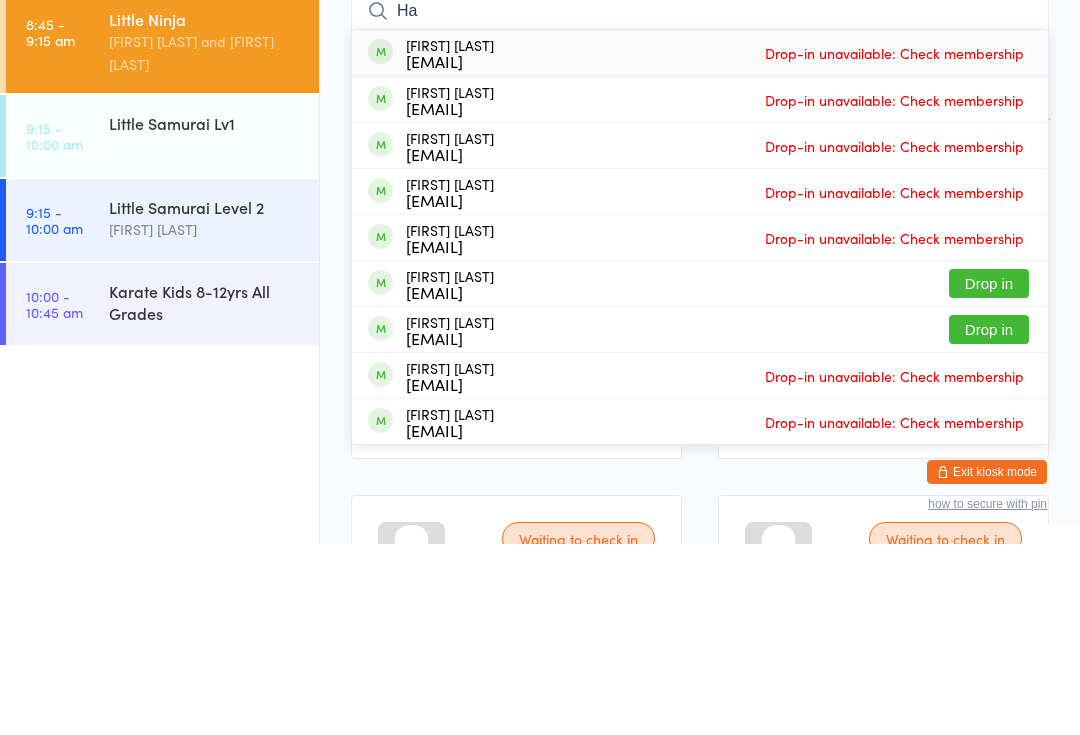 type on "H" 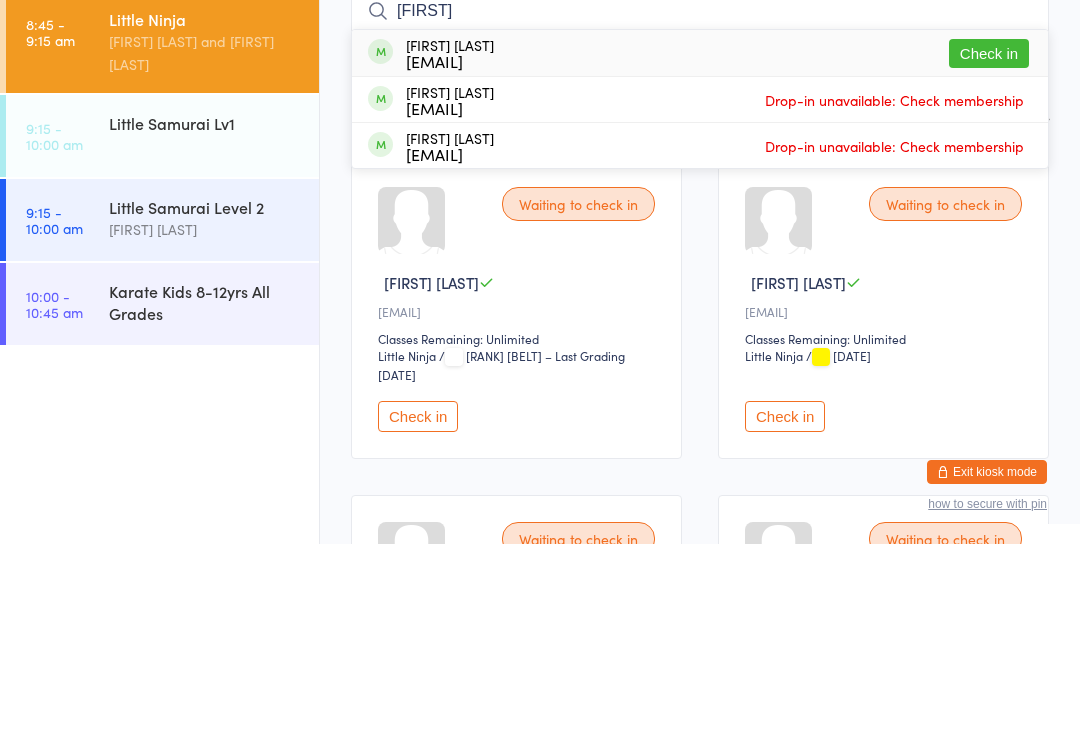 type on "[FIRST]" 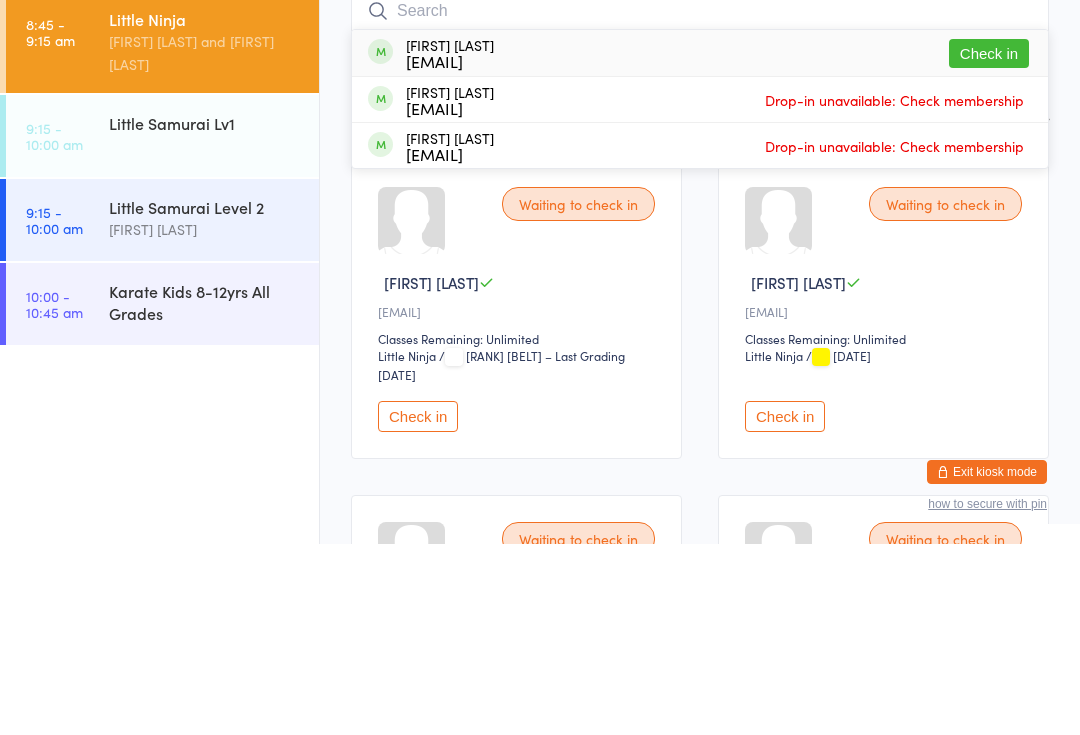 scroll, scrollTop: 191, scrollLeft: 0, axis: vertical 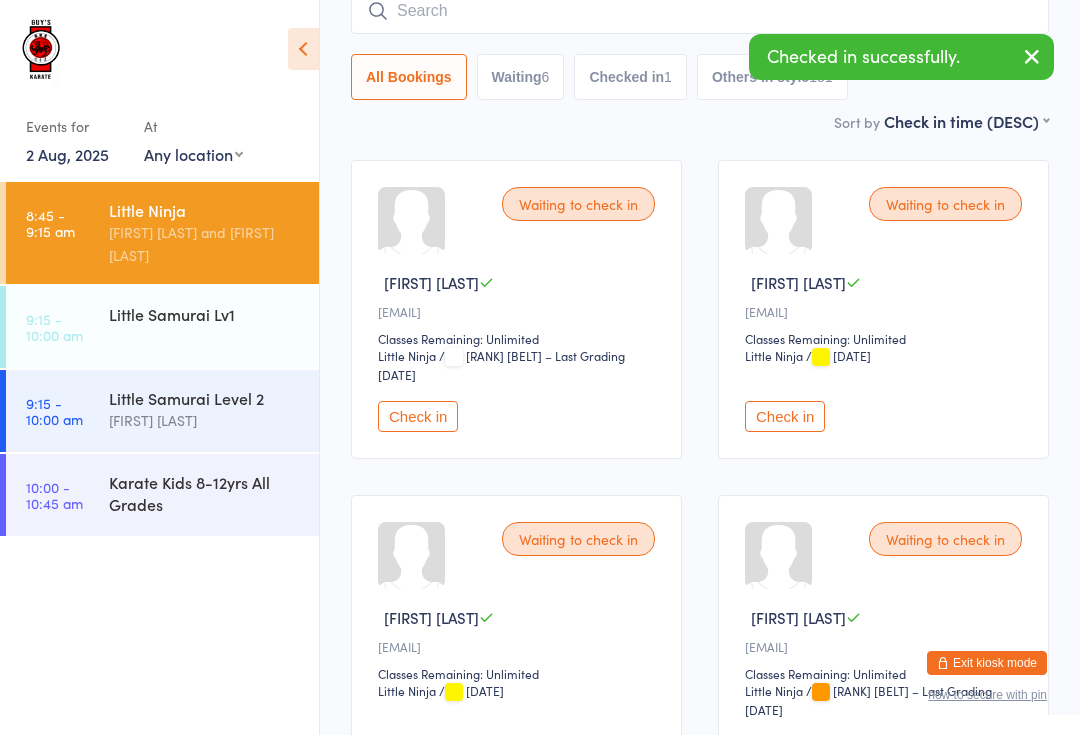 click at bounding box center [700, 11] 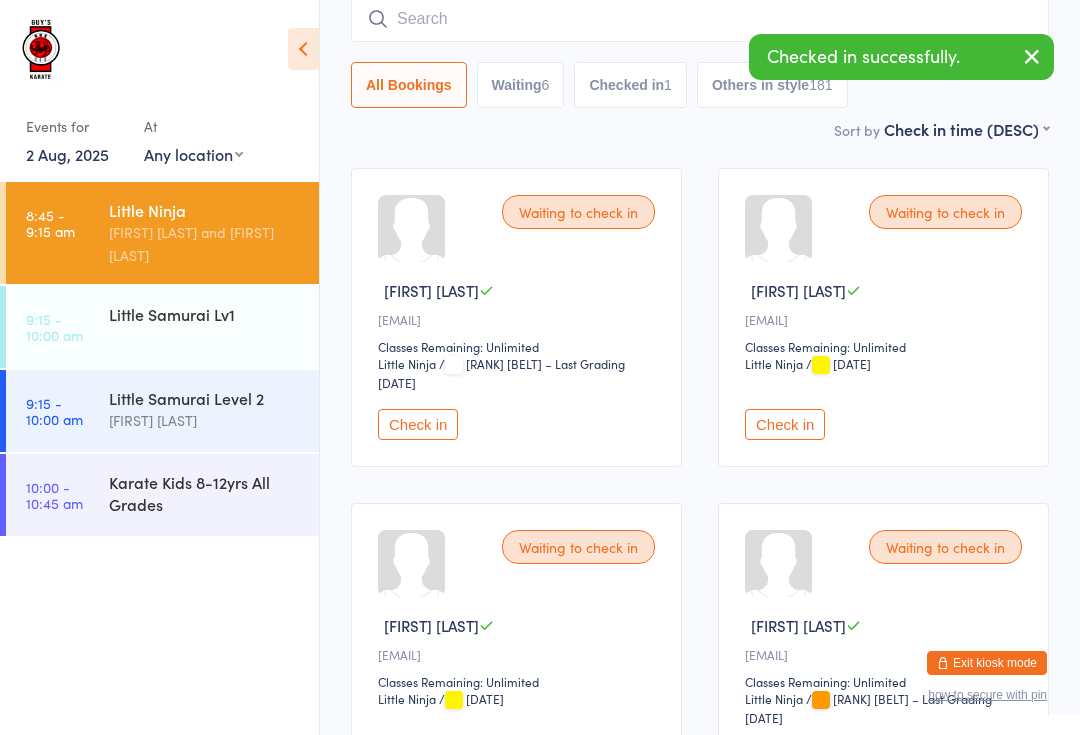 scroll, scrollTop: 181, scrollLeft: 0, axis: vertical 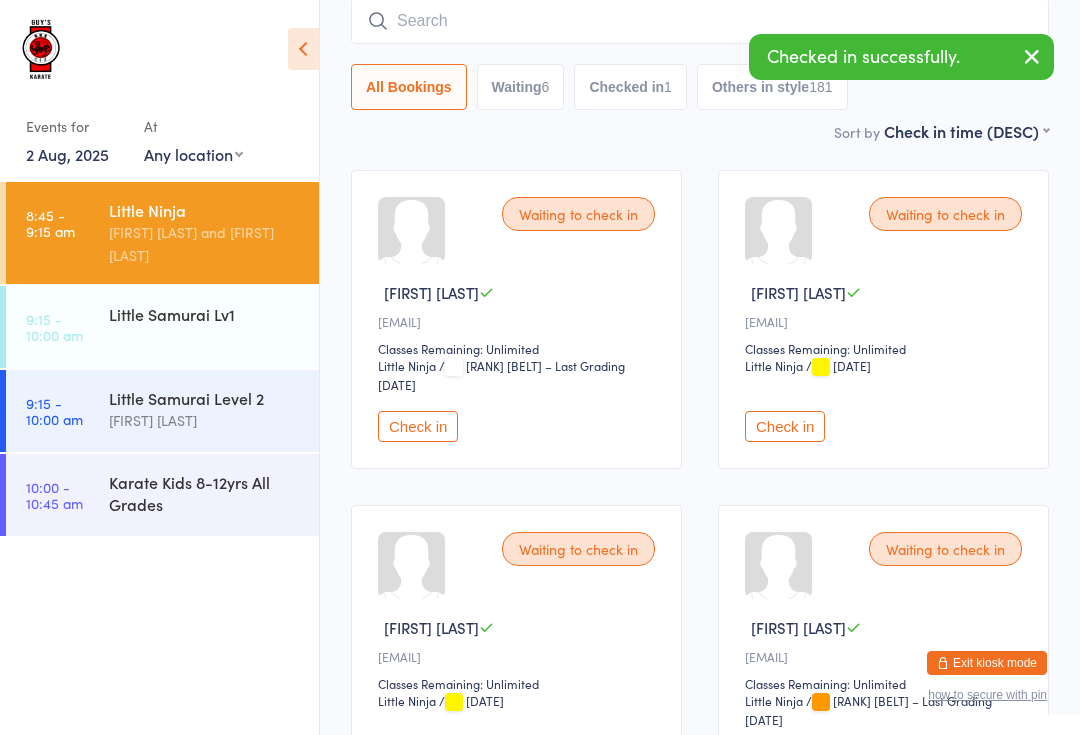 click on "Little Samurai Lv1" at bounding box center (214, 314) 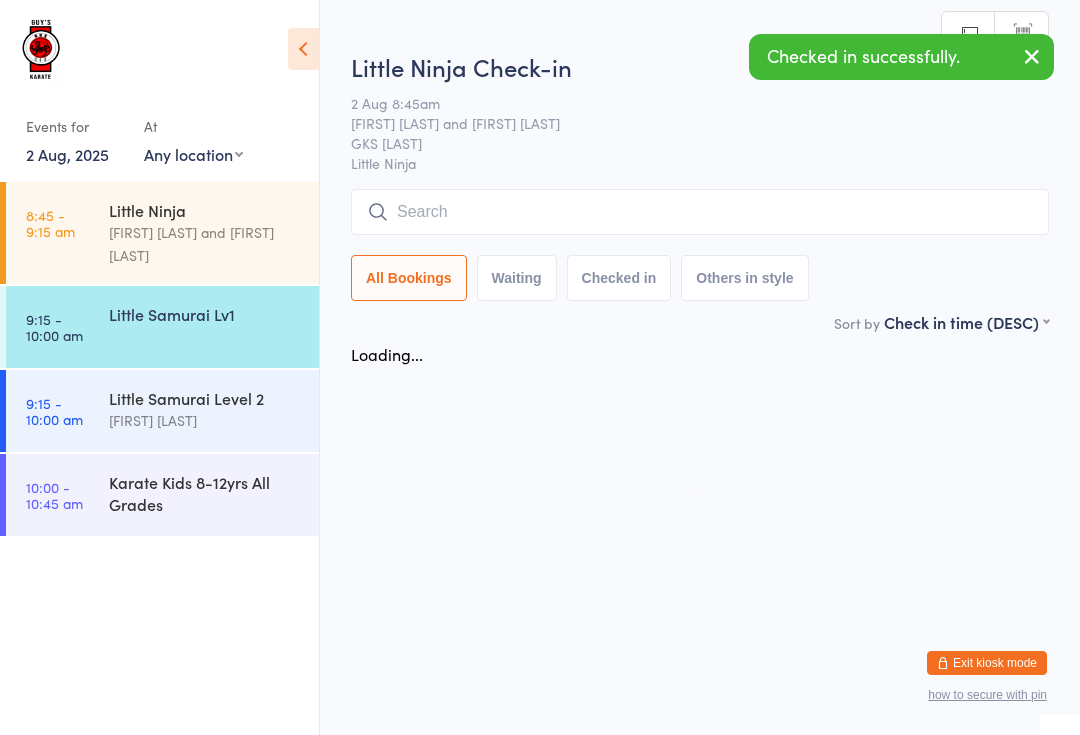 scroll, scrollTop: 0, scrollLeft: 0, axis: both 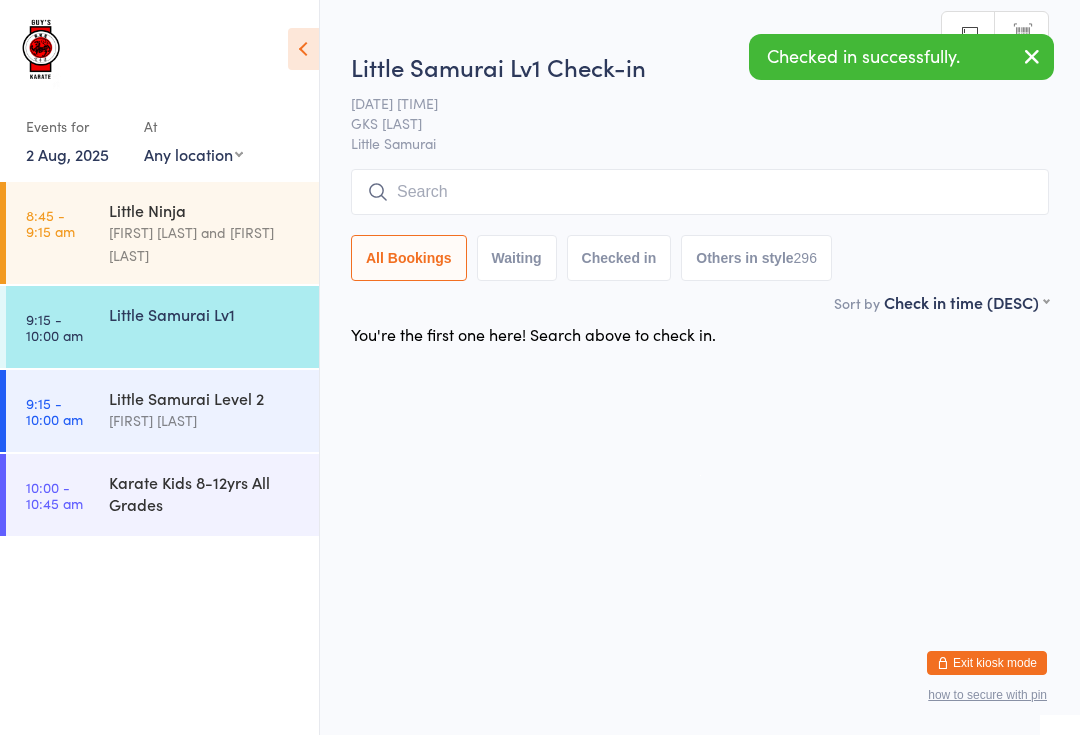 click at bounding box center (700, 192) 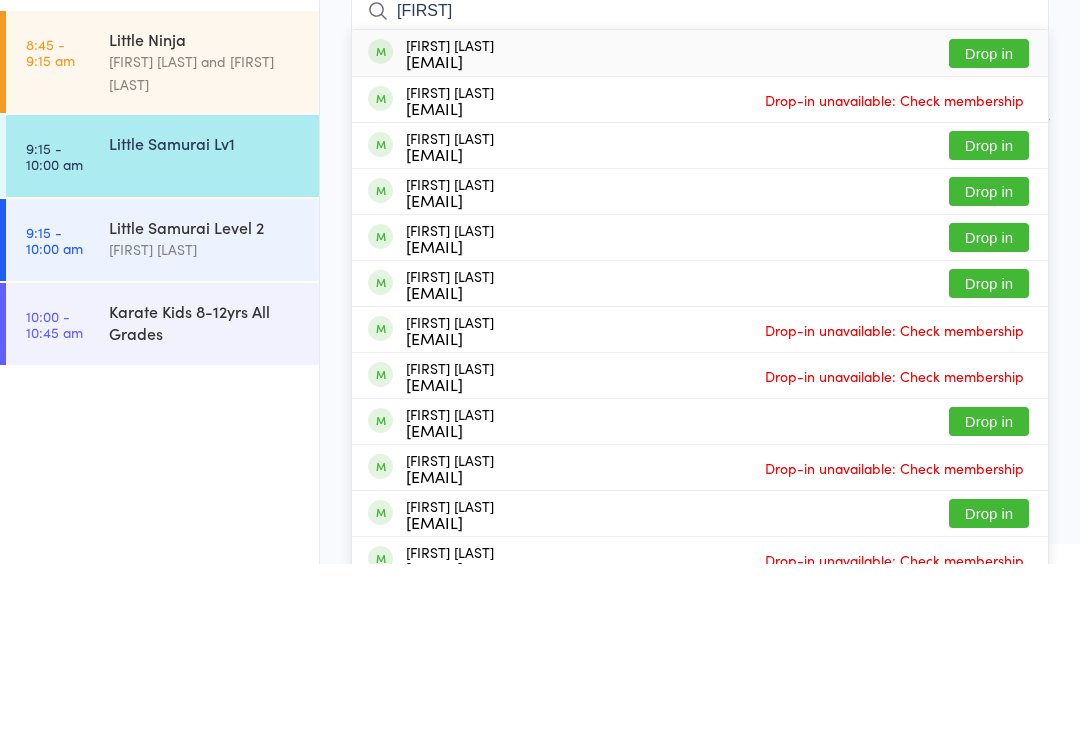 type on "[FIRST]" 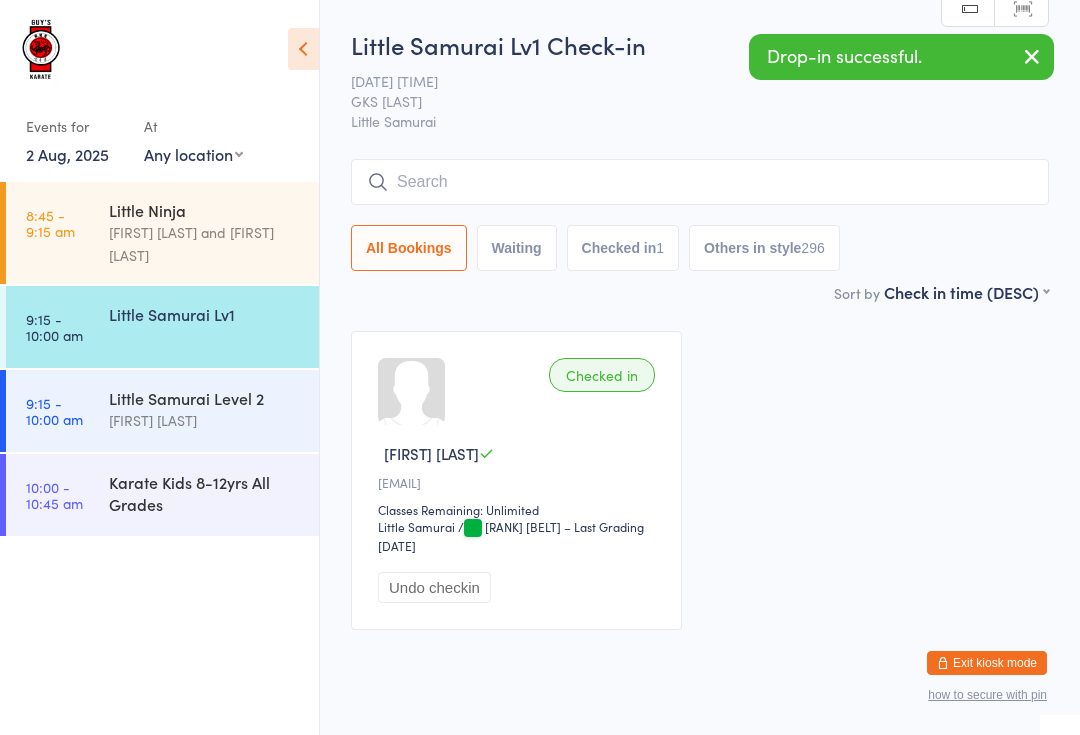 click at bounding box center (700, 182) 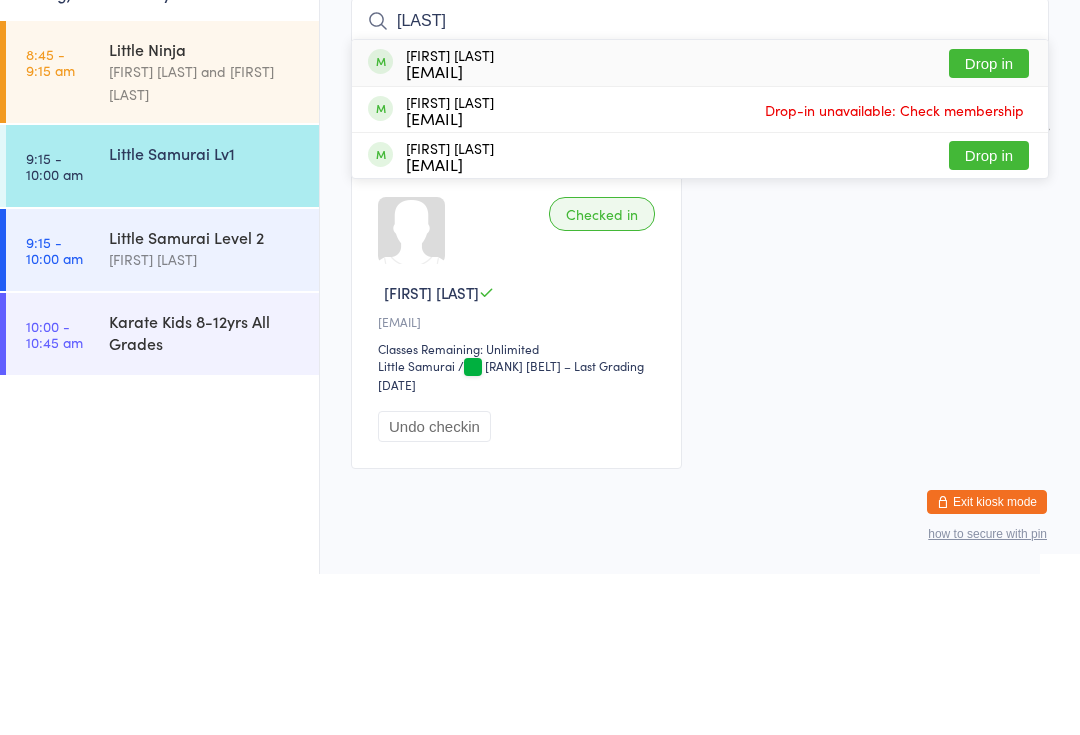type on "[LAST]" 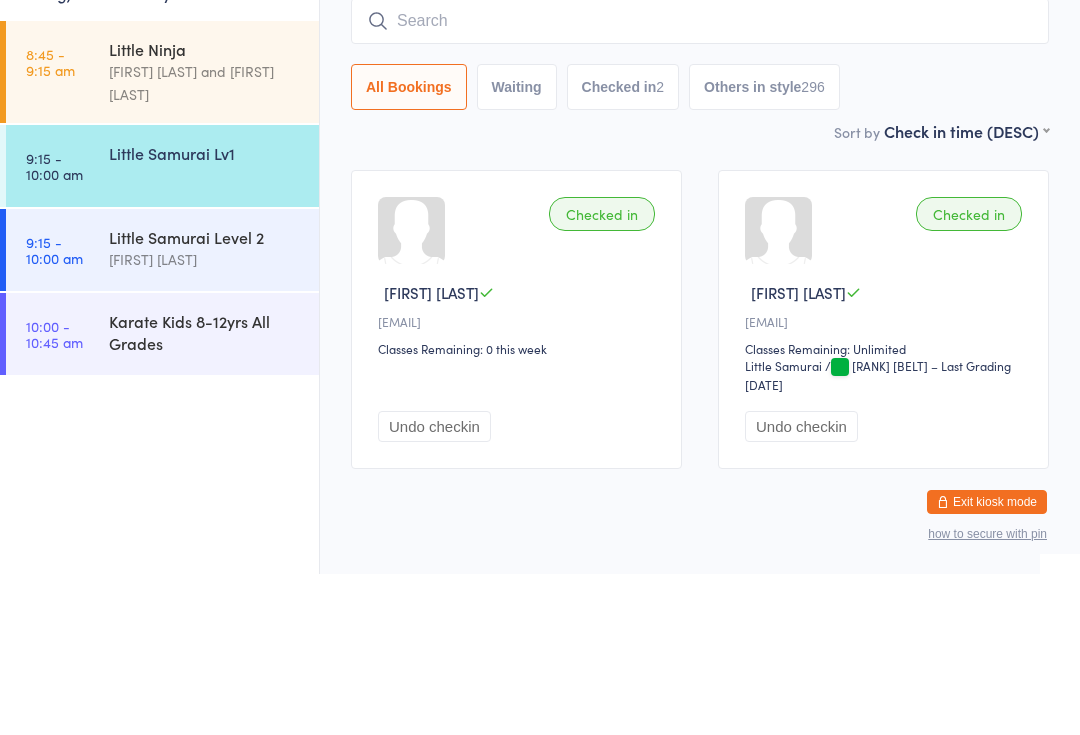 click on "Little Ninja" at bounding box center (205, 210) 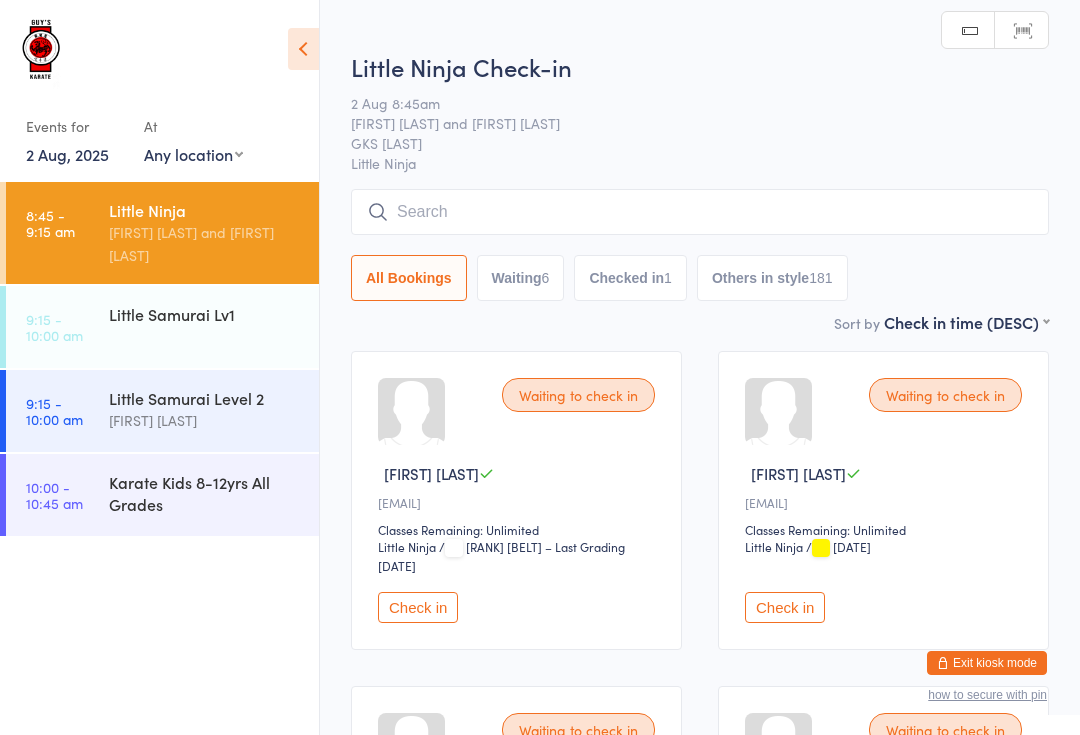 click at bounding box center [700, 212] 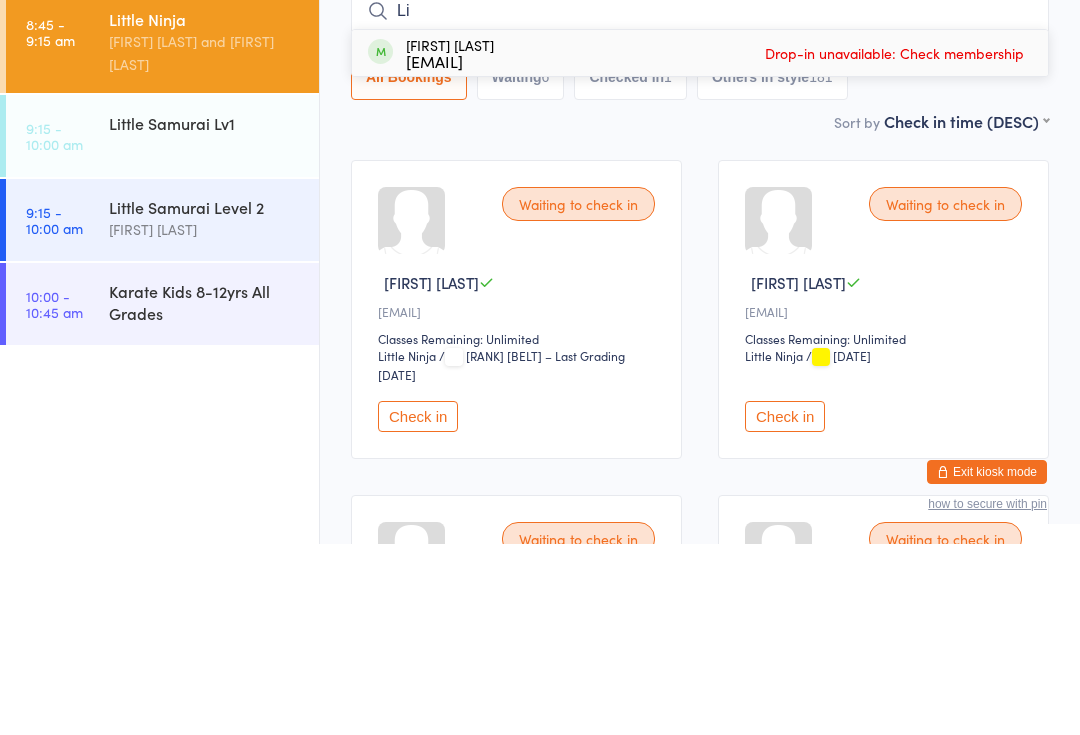 type on "L" 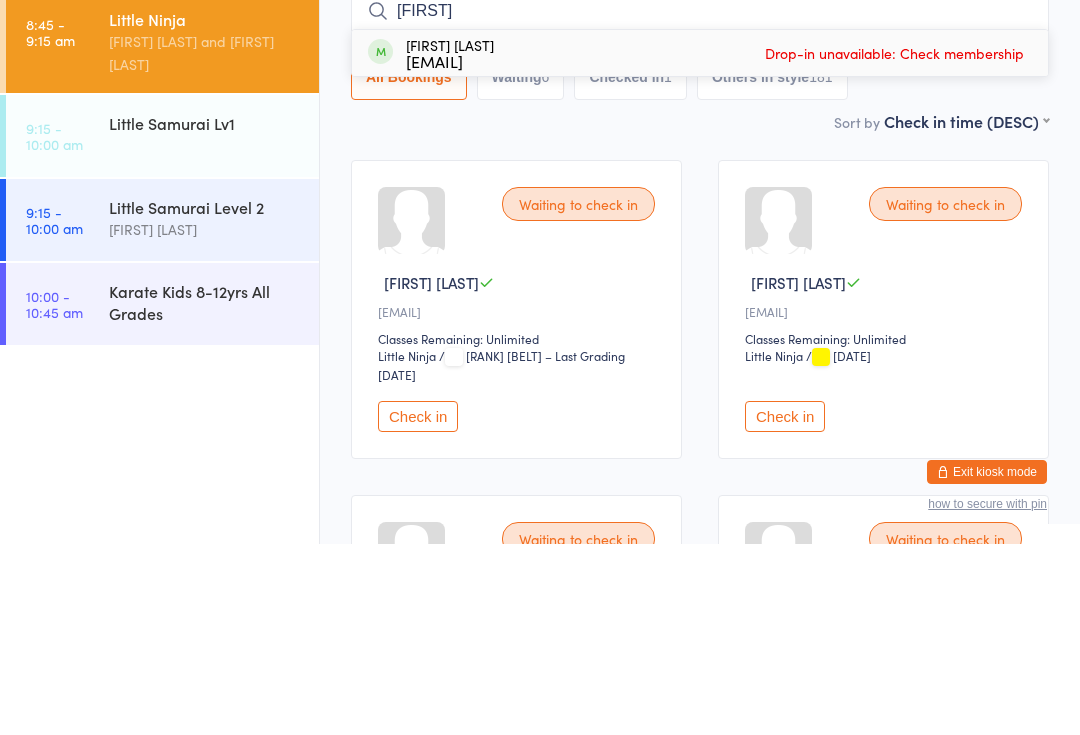 type on "[FIRST]" 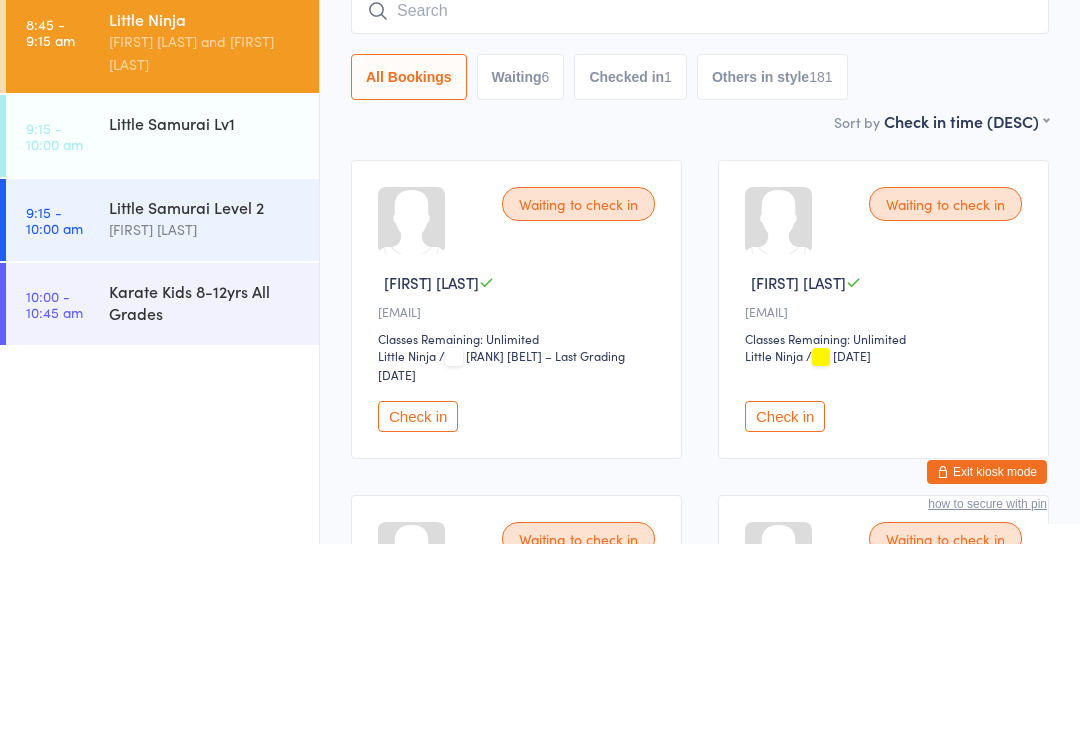 scroll, scrollTop: 191, scrollLeft: 0, axis: vertical 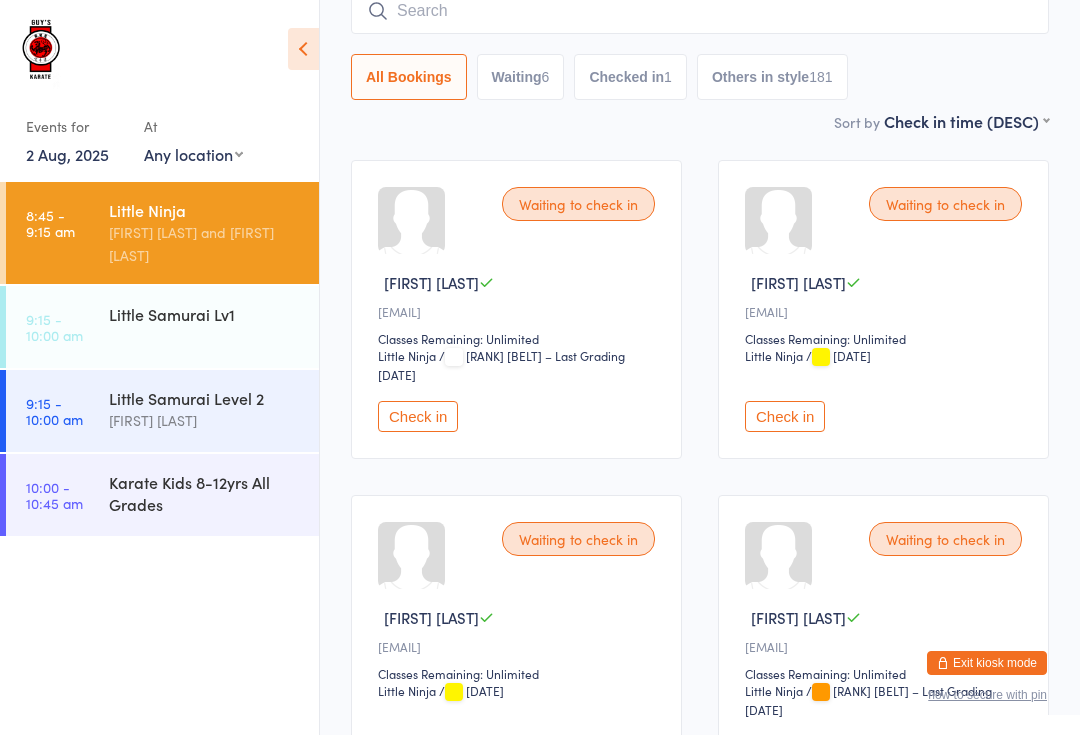 click on "Checked in  1" at bounding box center (630, 77) 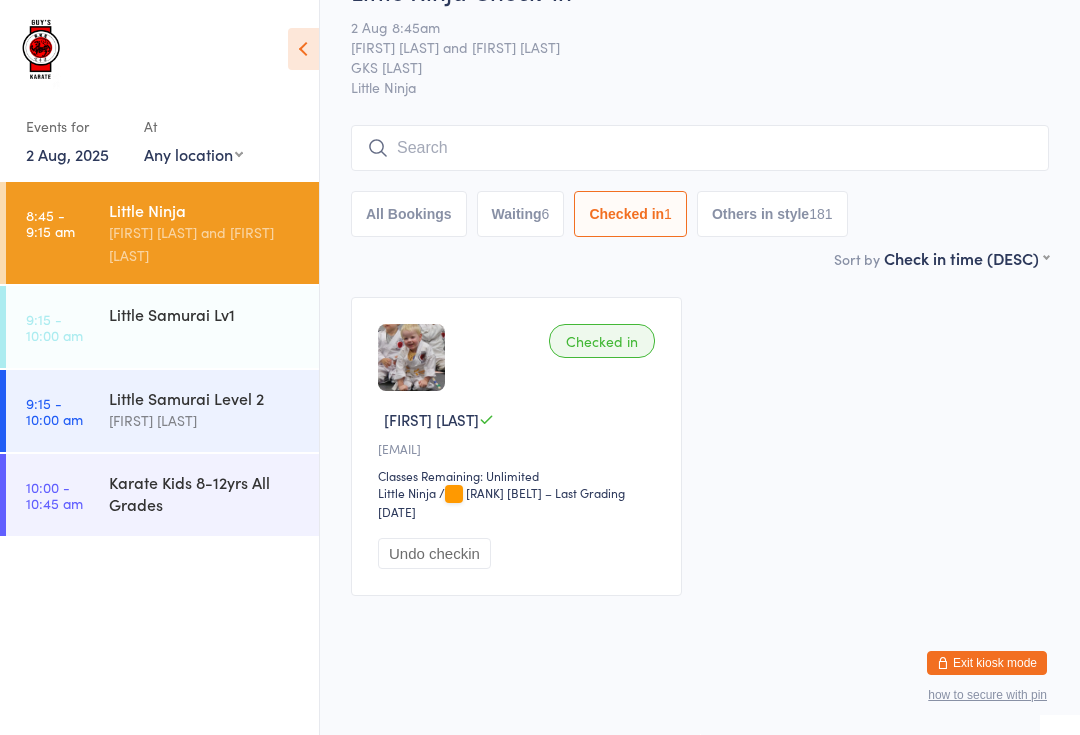 scroll, scrollTop: 80, scrollLeft: 0, axis: vertical 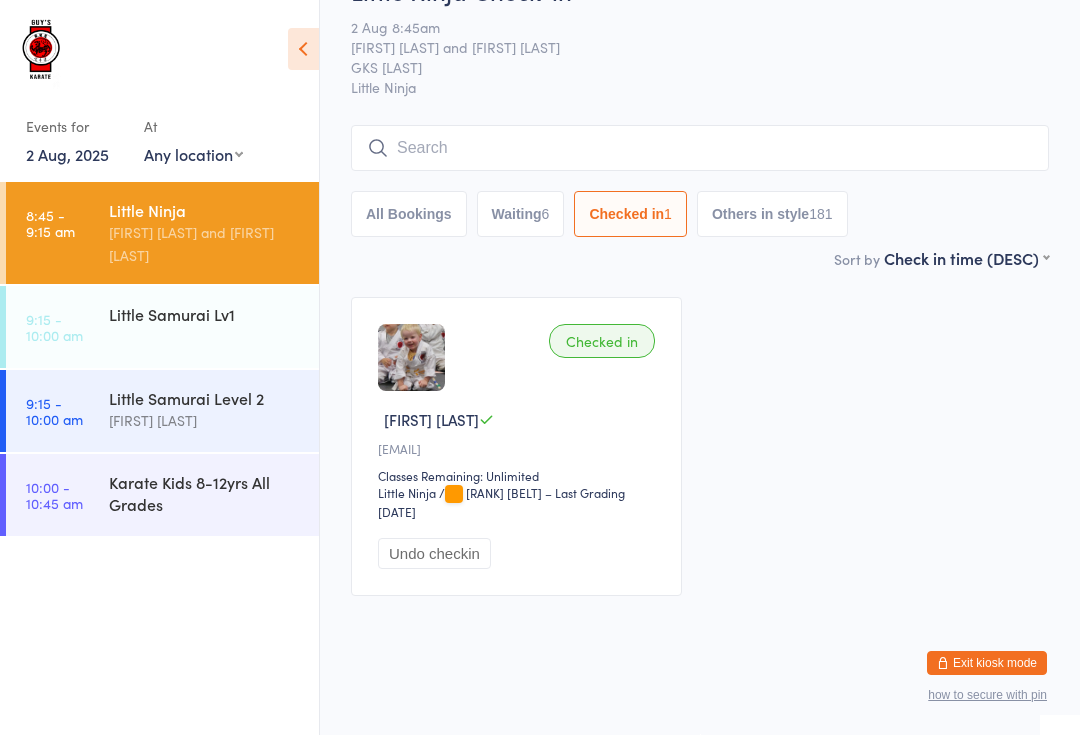 click on "Karate Kids 8-12yrs All Grades" at bounding box center (205, 493) 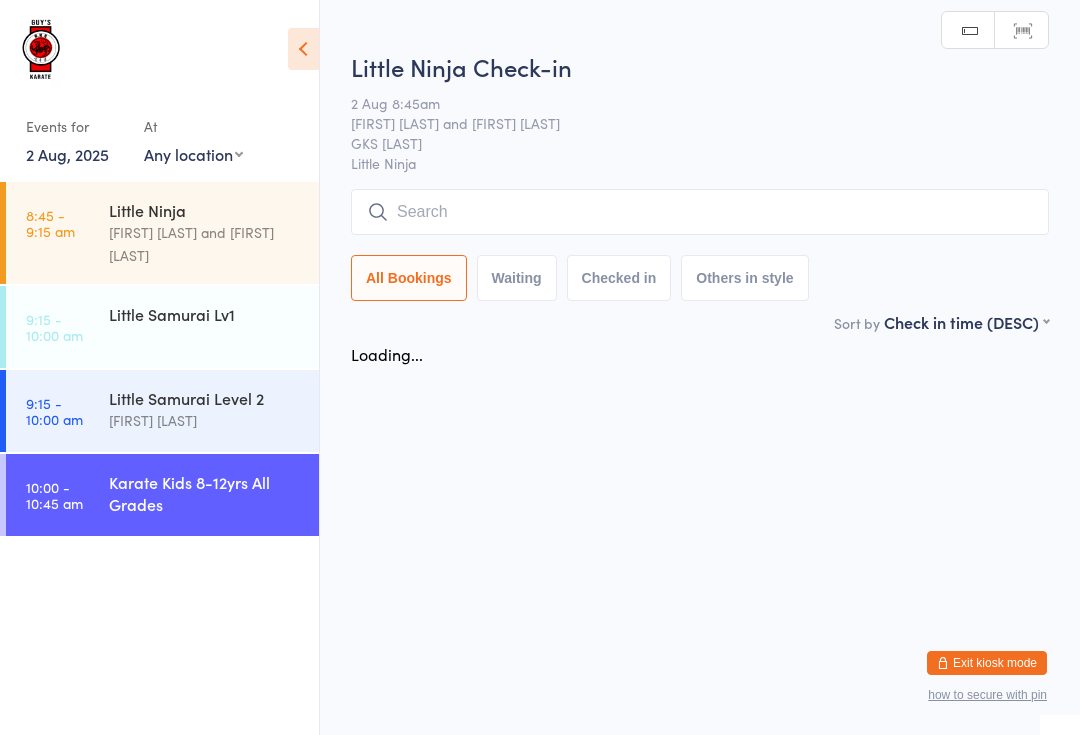 scroll, scrollTop: 0, scrollLeft: 0, axis: both 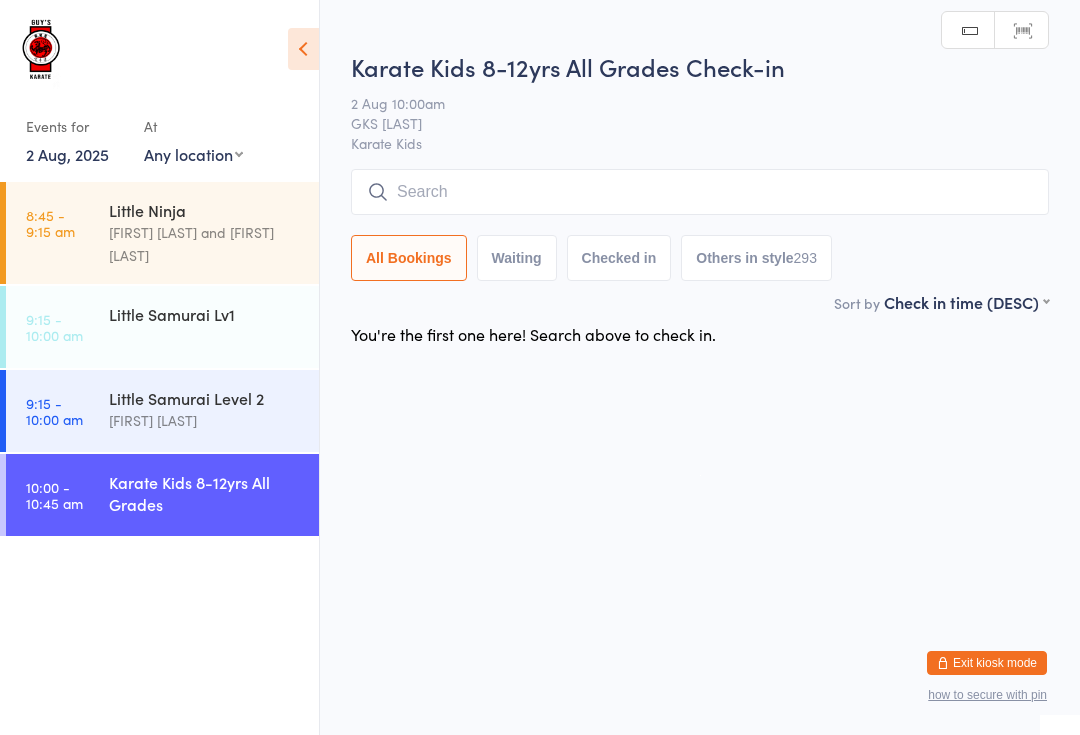 click at bounding box center [700, 192] 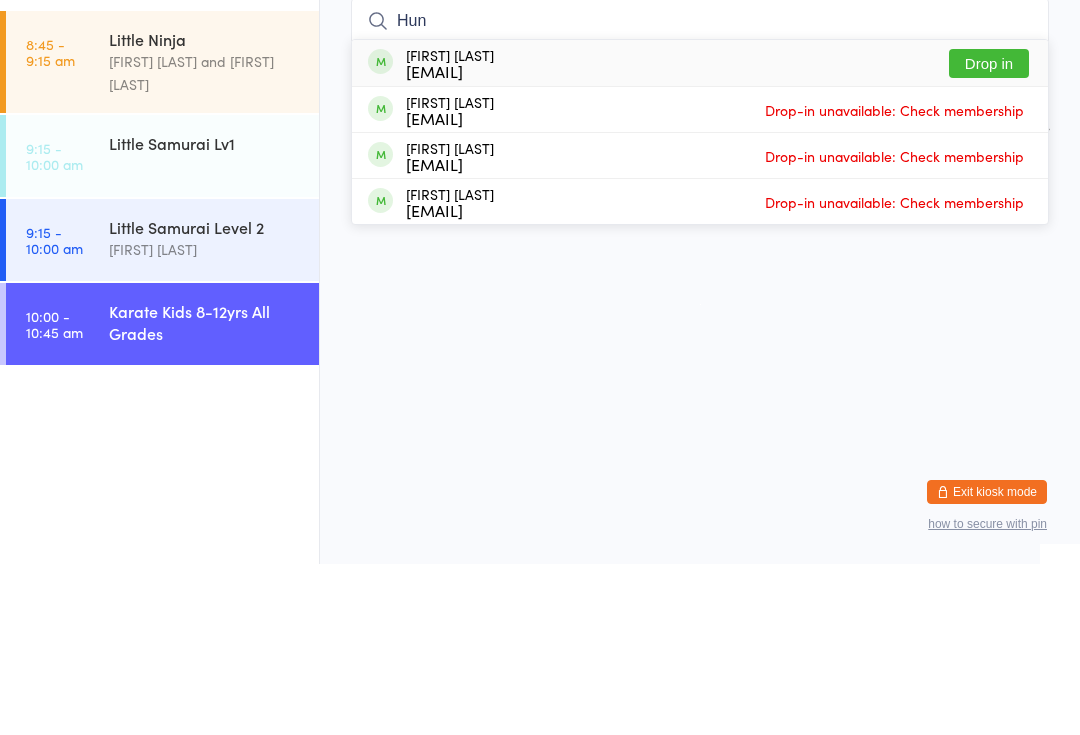 type on "Hun" 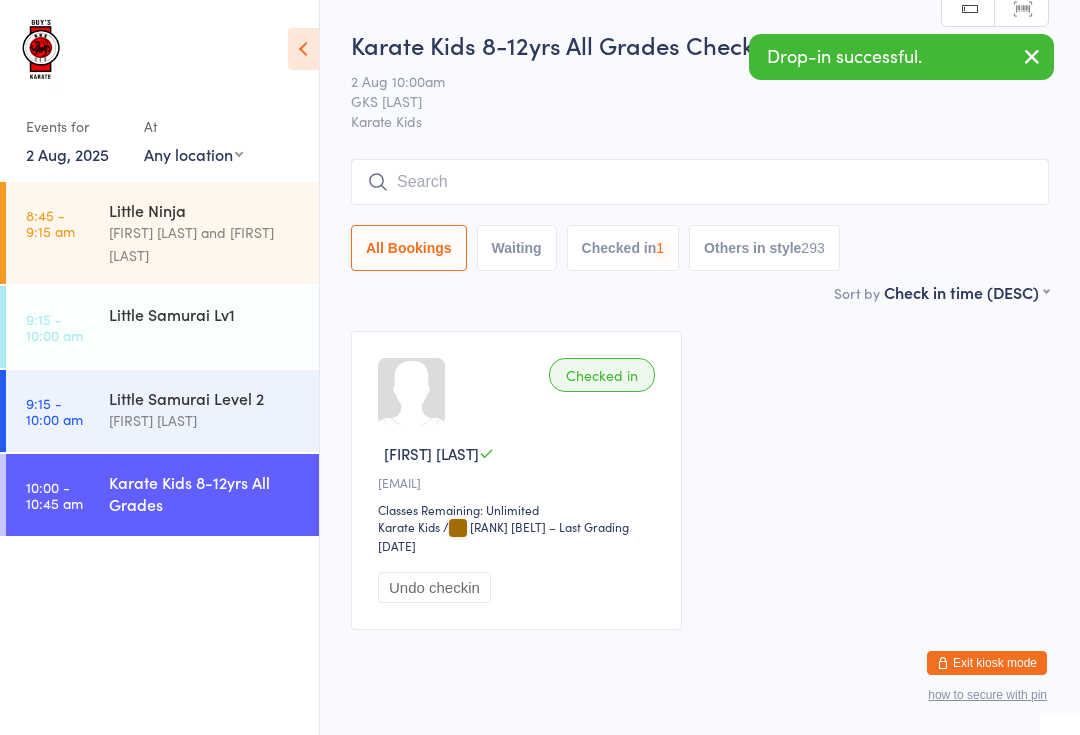 click on "[FIRST] [LAST] and [FIRST] [LAST]" at bounding box center [205, 244] 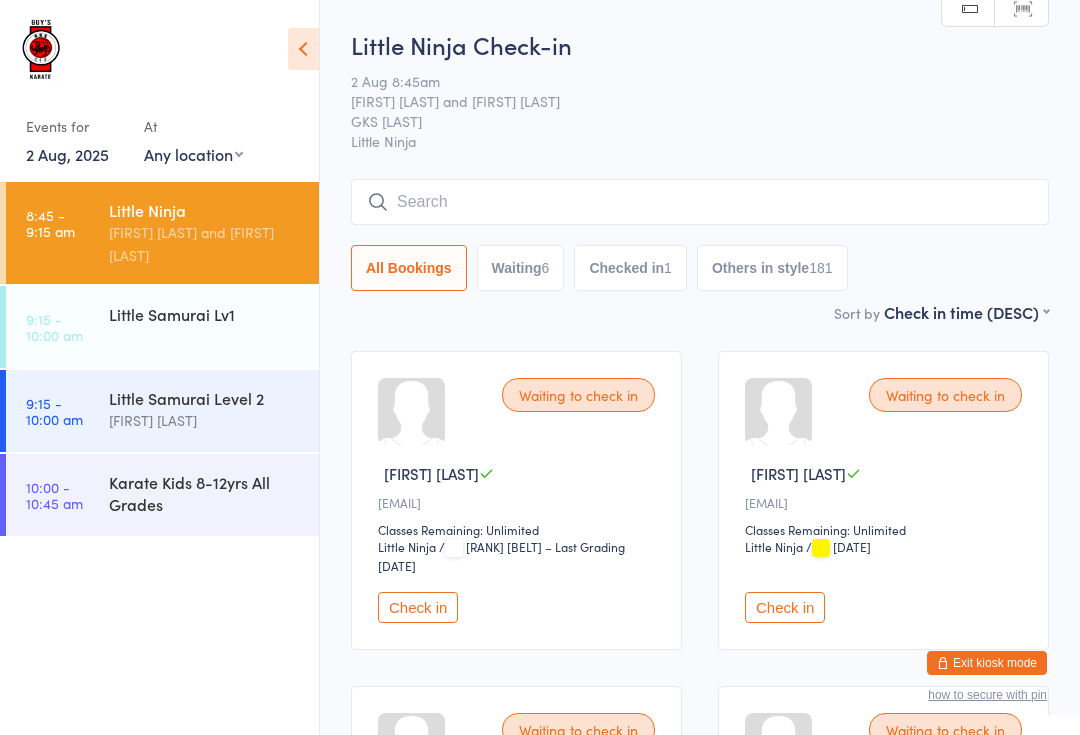 click on "Check in" at bounding box center (418, 607) 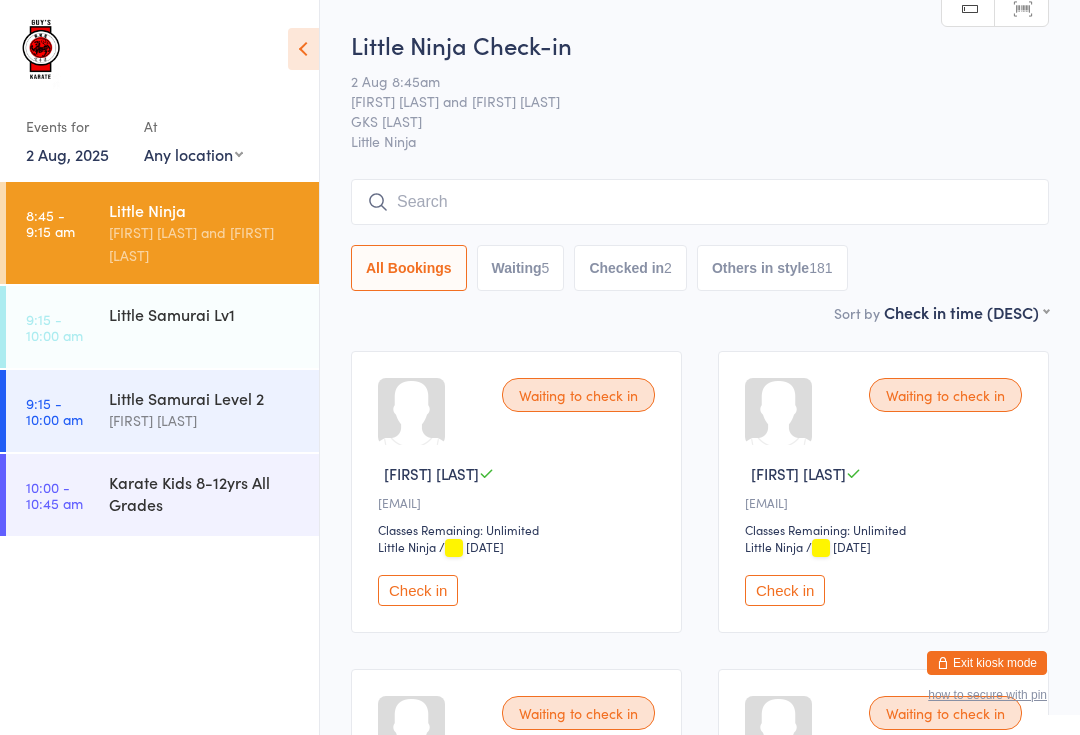 click at bounding box center [700, 202] 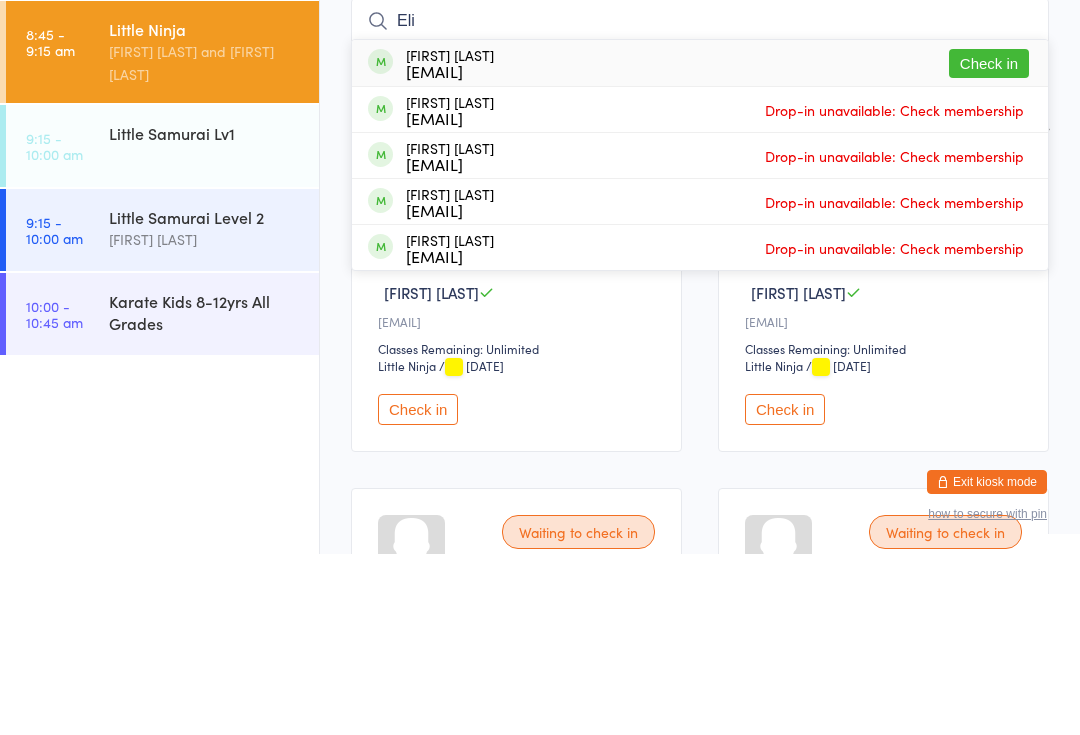 type on "Eli" 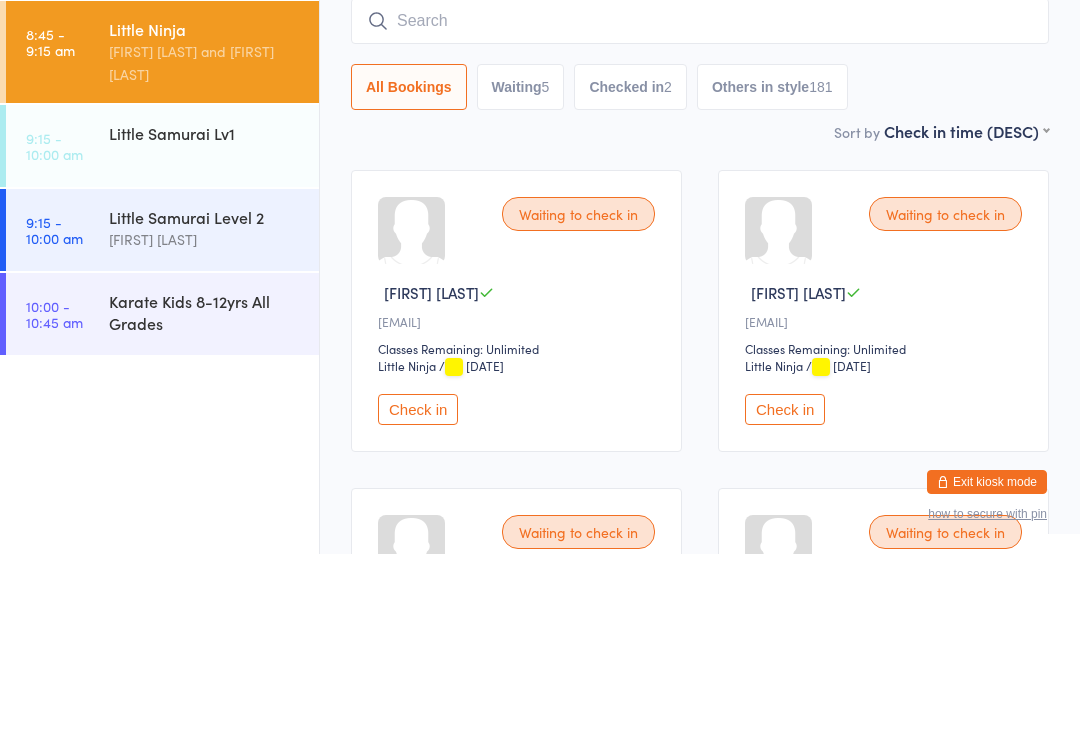 scroll, scrollTop: 181, scrollLeft: 0, axis: vertical 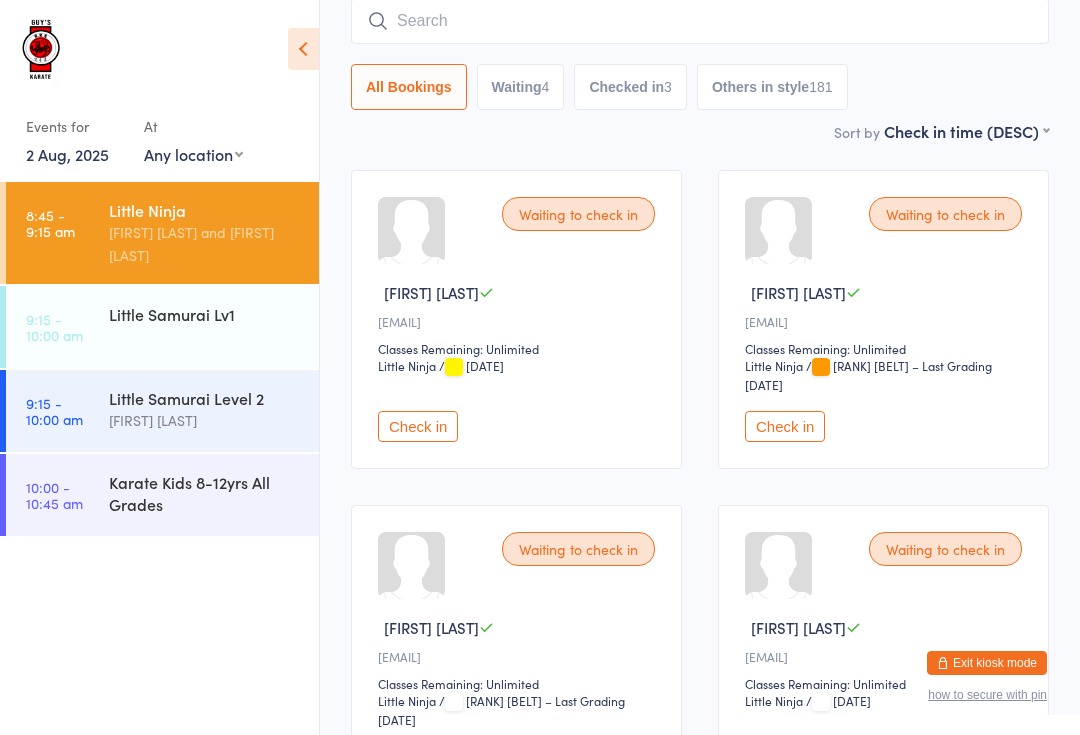click at bounding box center (700, 21) 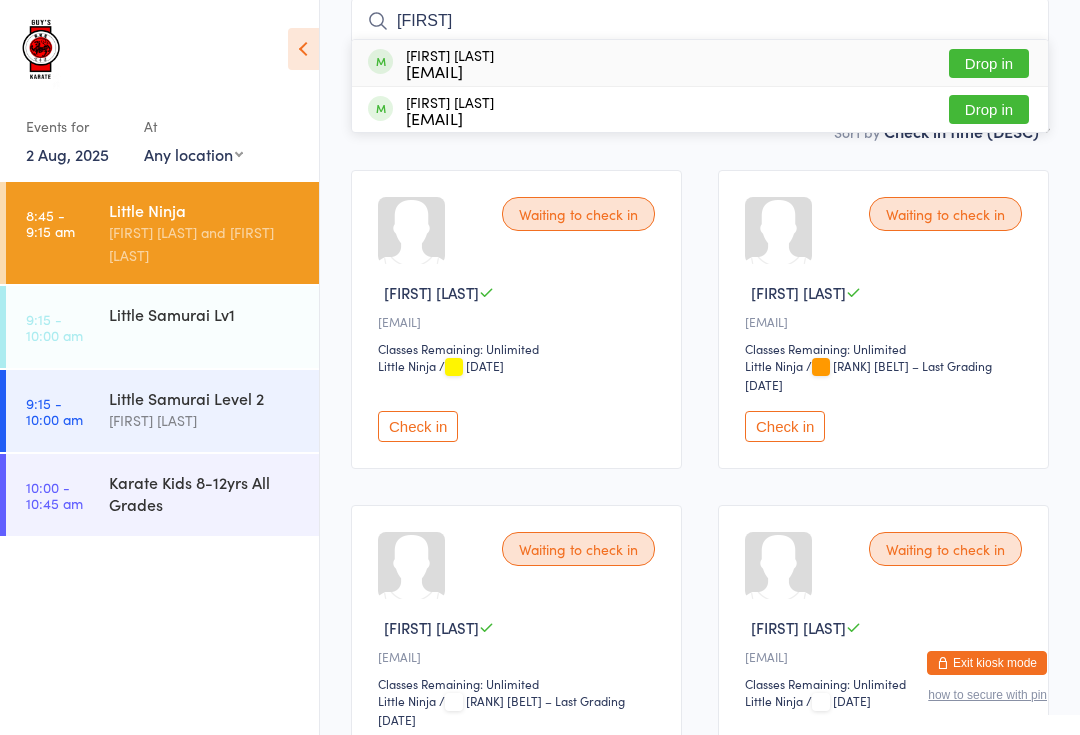 type on "[FIRST]" 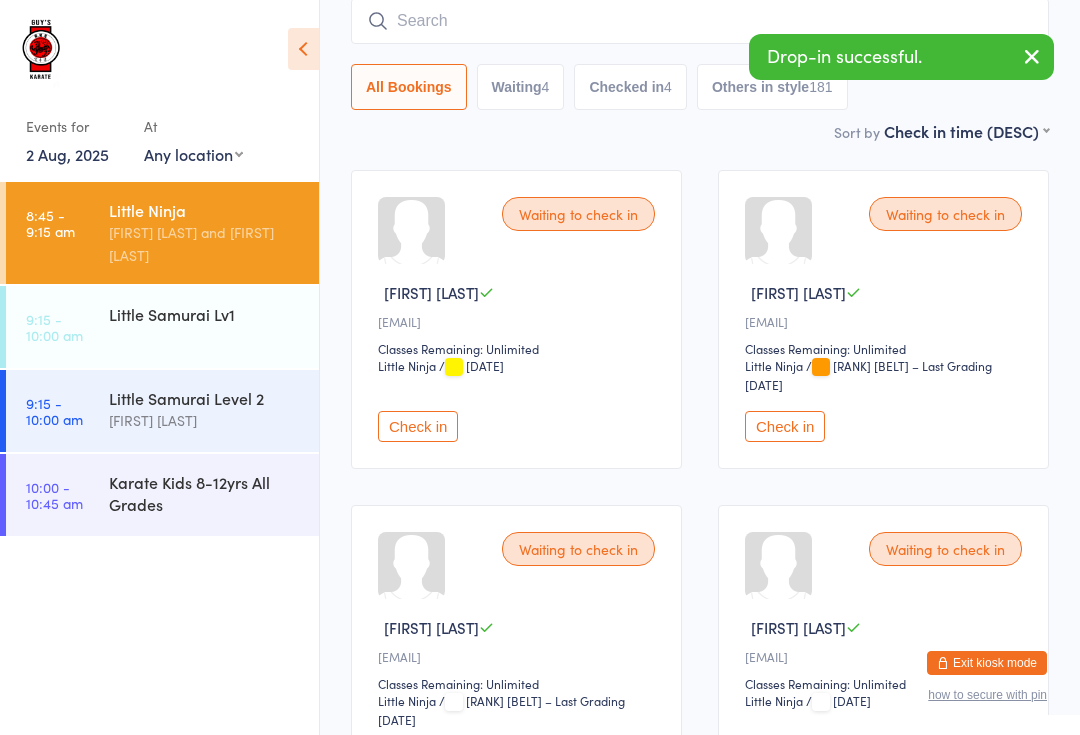 click on "Little Samurai Lv1" at bounding box center [214, 314] 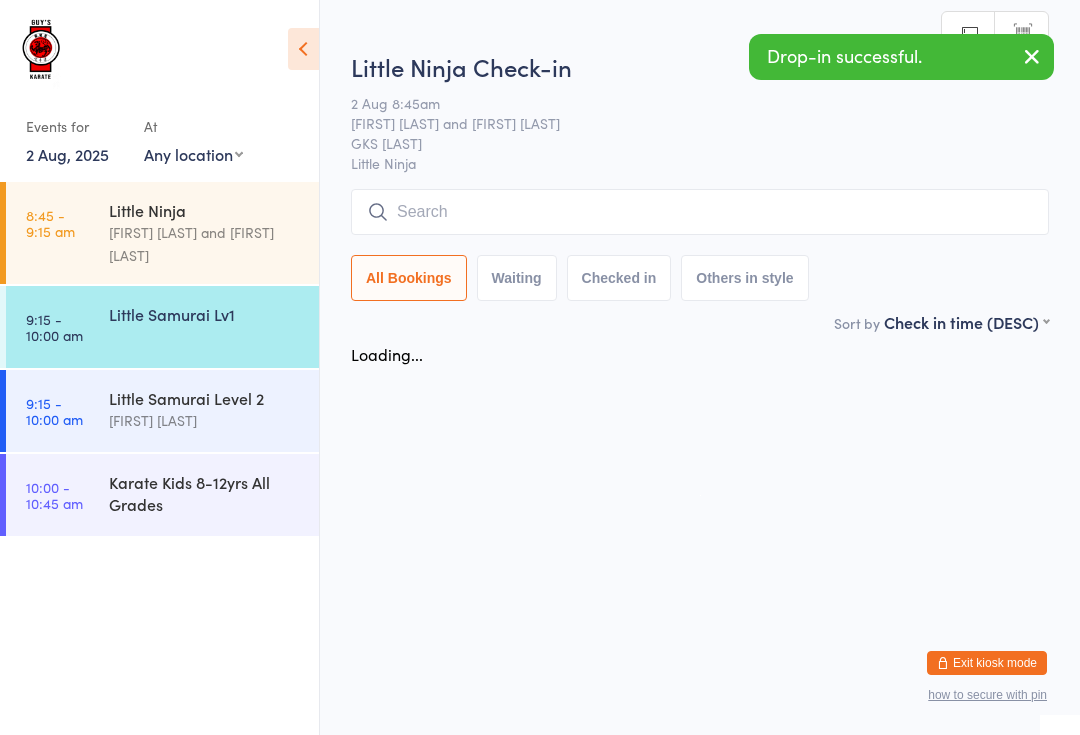 scroll, scrollTop: 0, scrollLeft: 0, axis: both 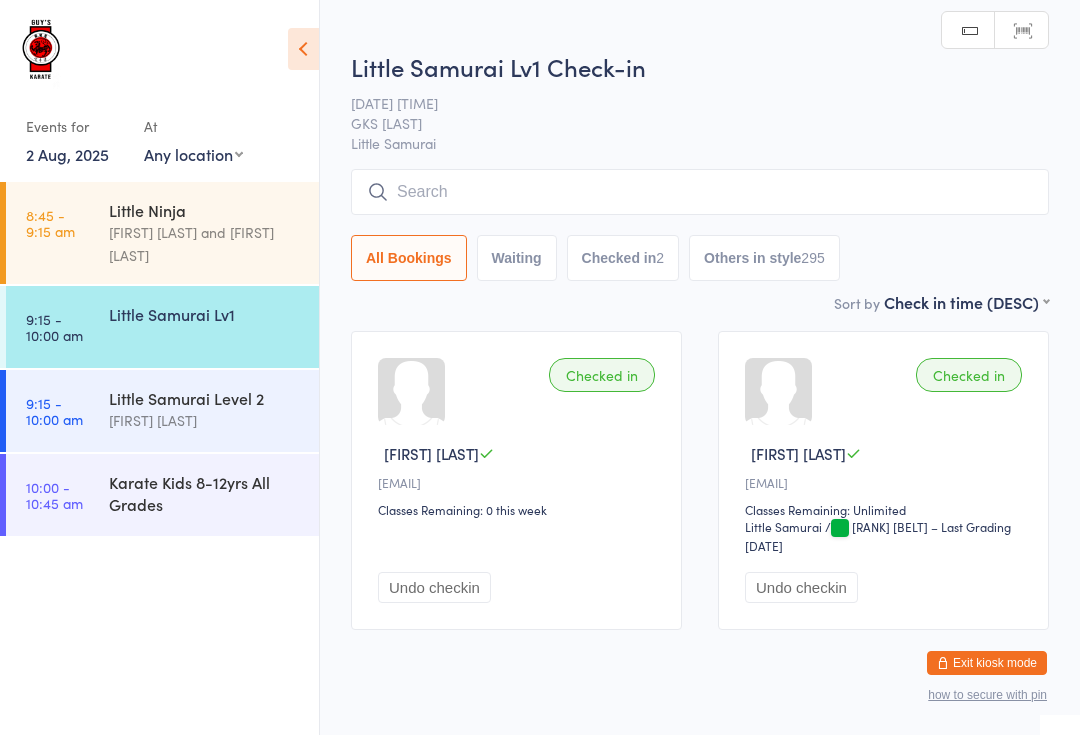 click at bounding box center [700, 192] 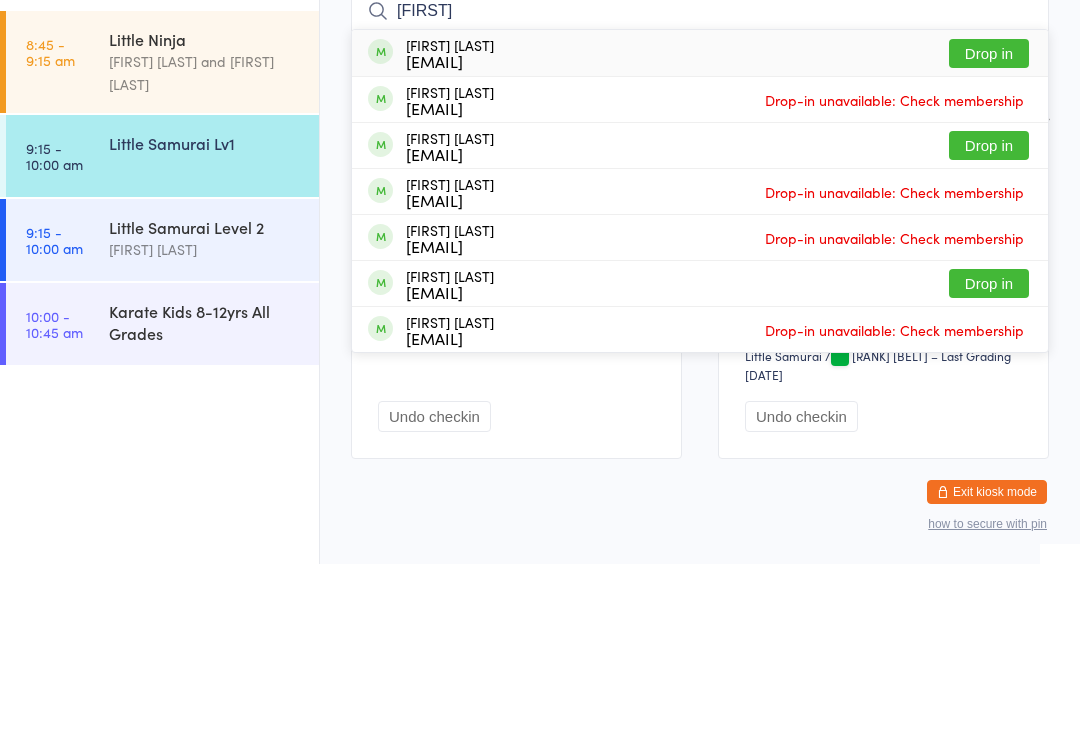 type on "[FIRST]" 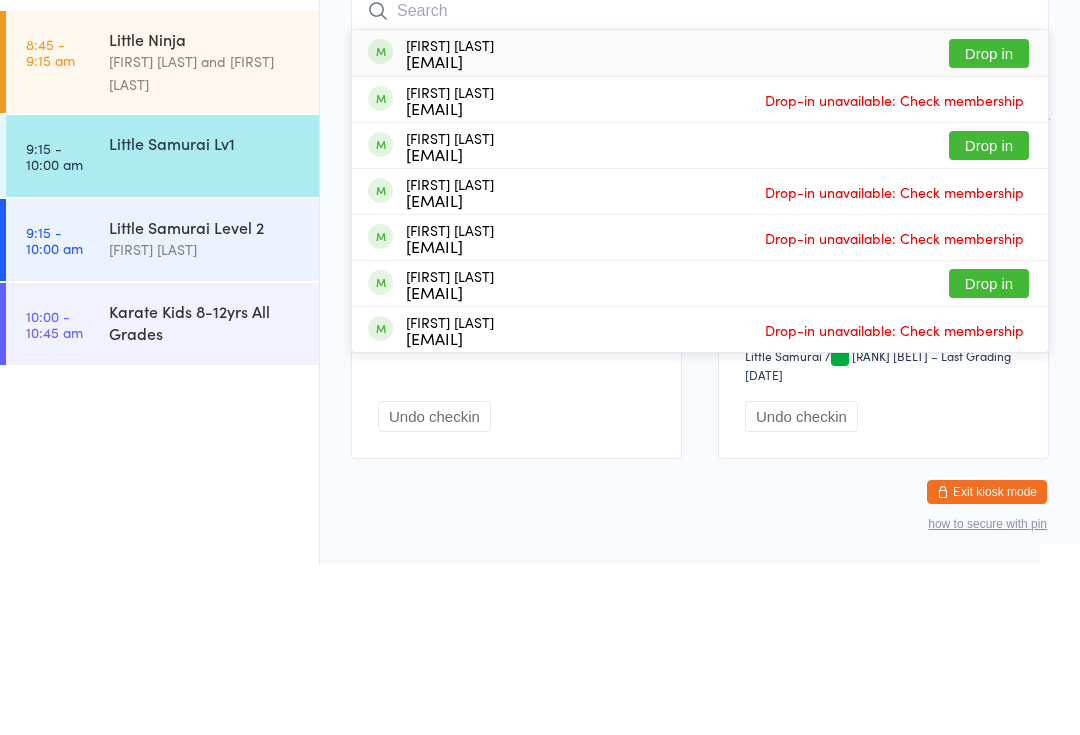 scroll, scrollTop: 60, scrollLeft: 0, axis: vertical 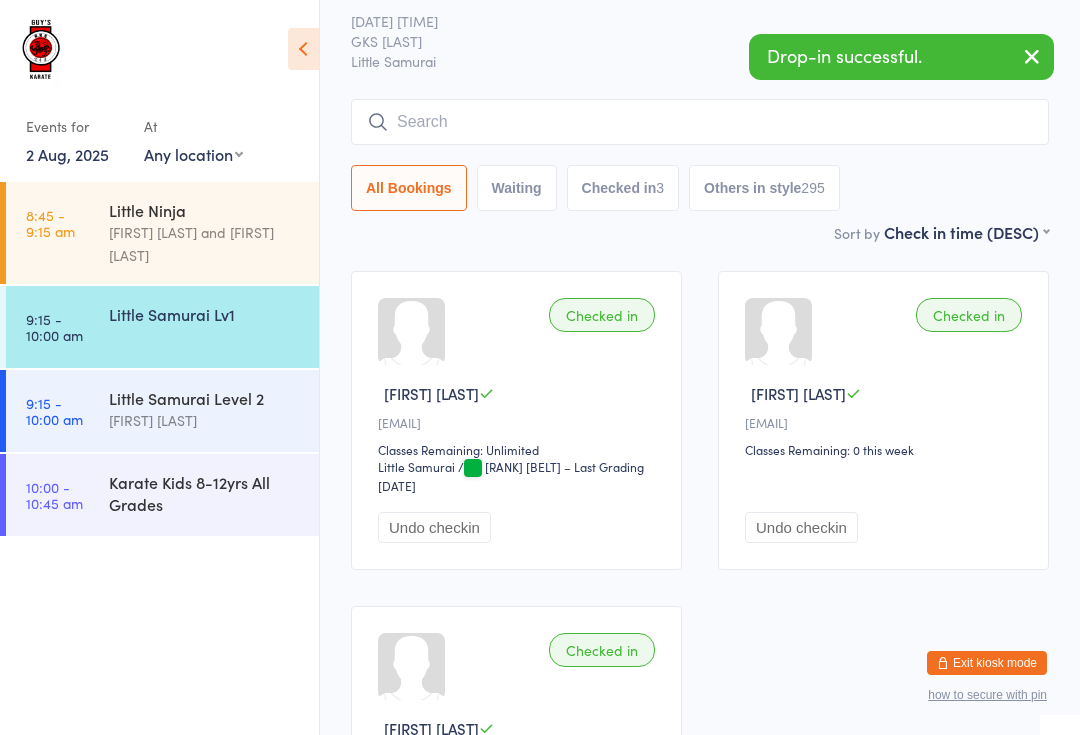 click on "[FIRST] [LAST] and [FIRST] [LAST]" at bounding box center [205, 244] 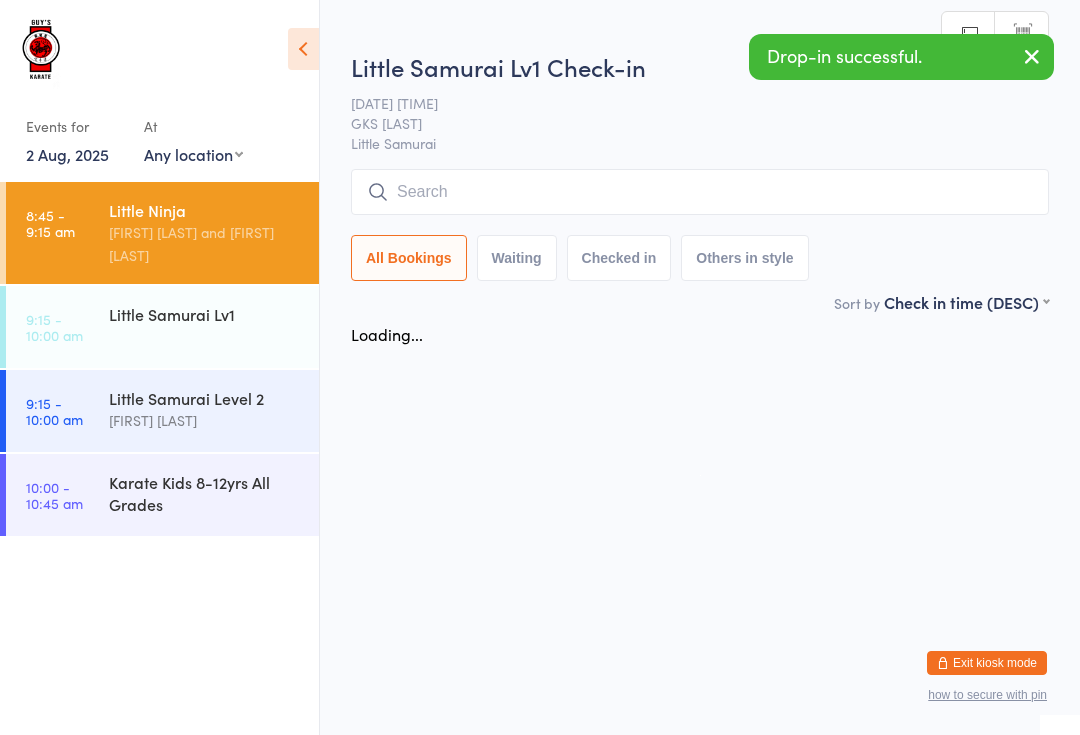 scroll, scrollTop: 0, scrollLeft: 0, axis: both 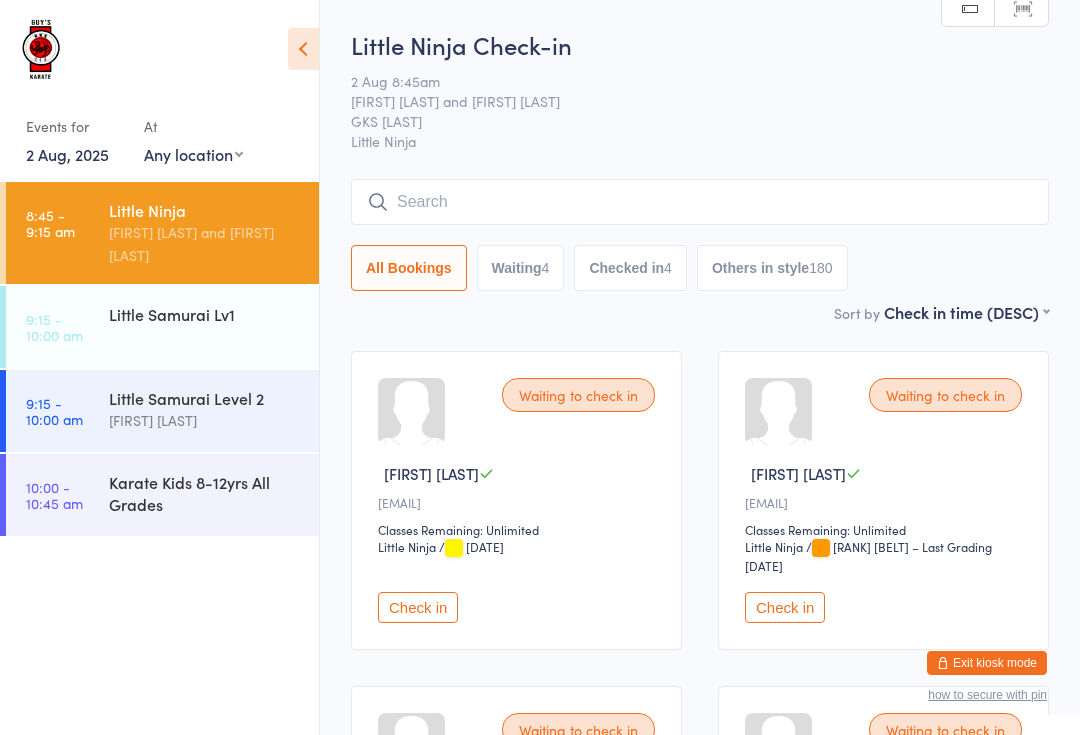 click at bounding box center [700, 202] 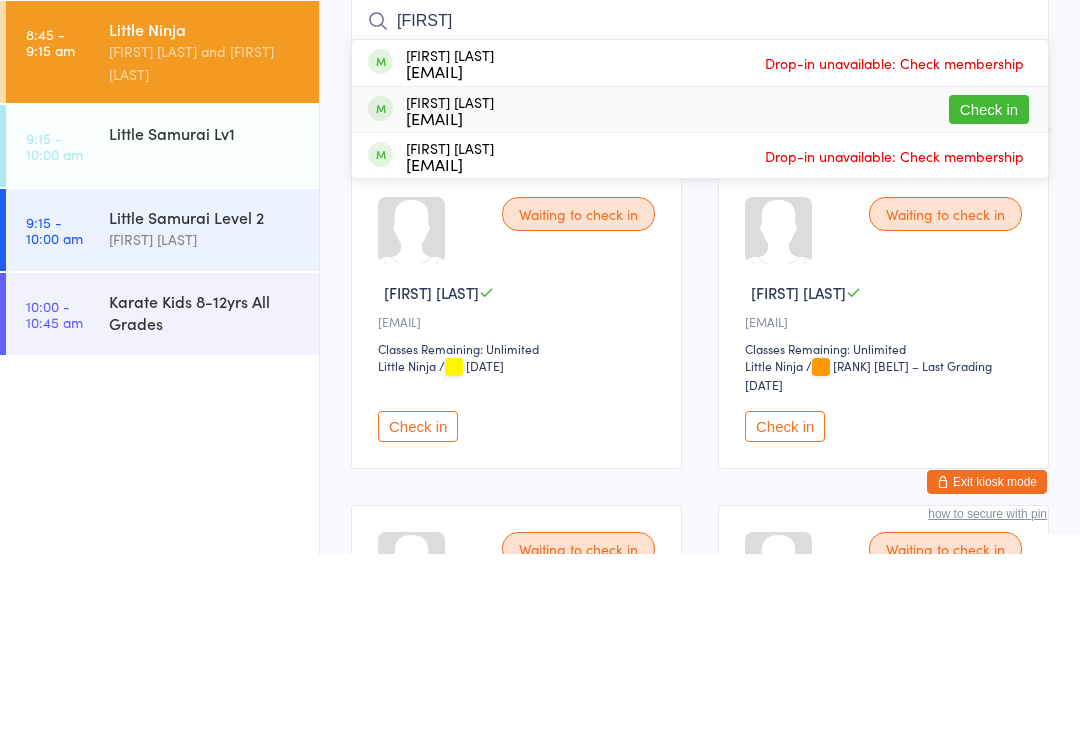 type on "[FIRST]" 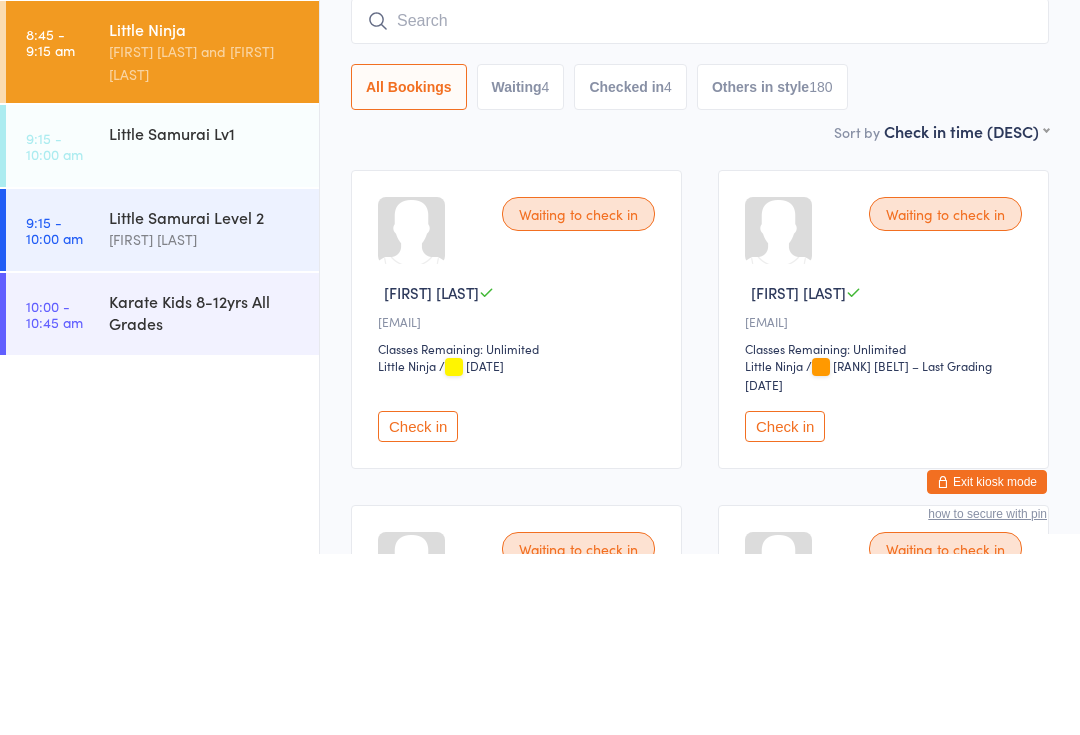 scroll, scrollTop: 181, scrollLeft: 0, axis: vertical 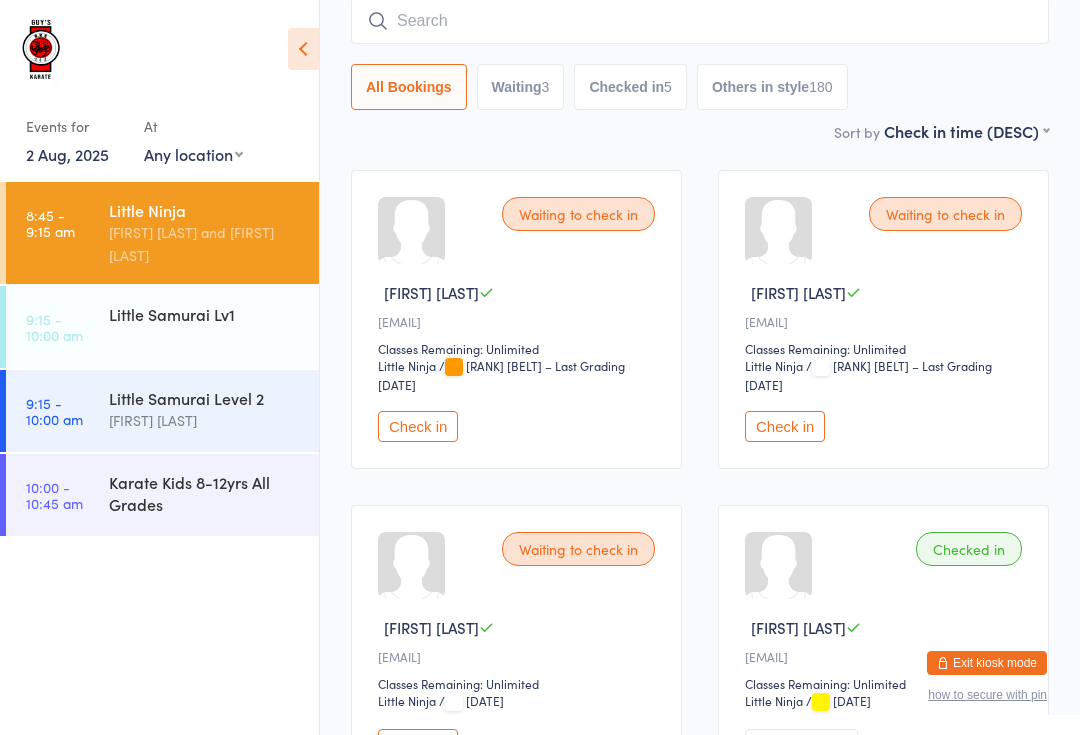 click on "Check in" at bounding box center (418, 426) 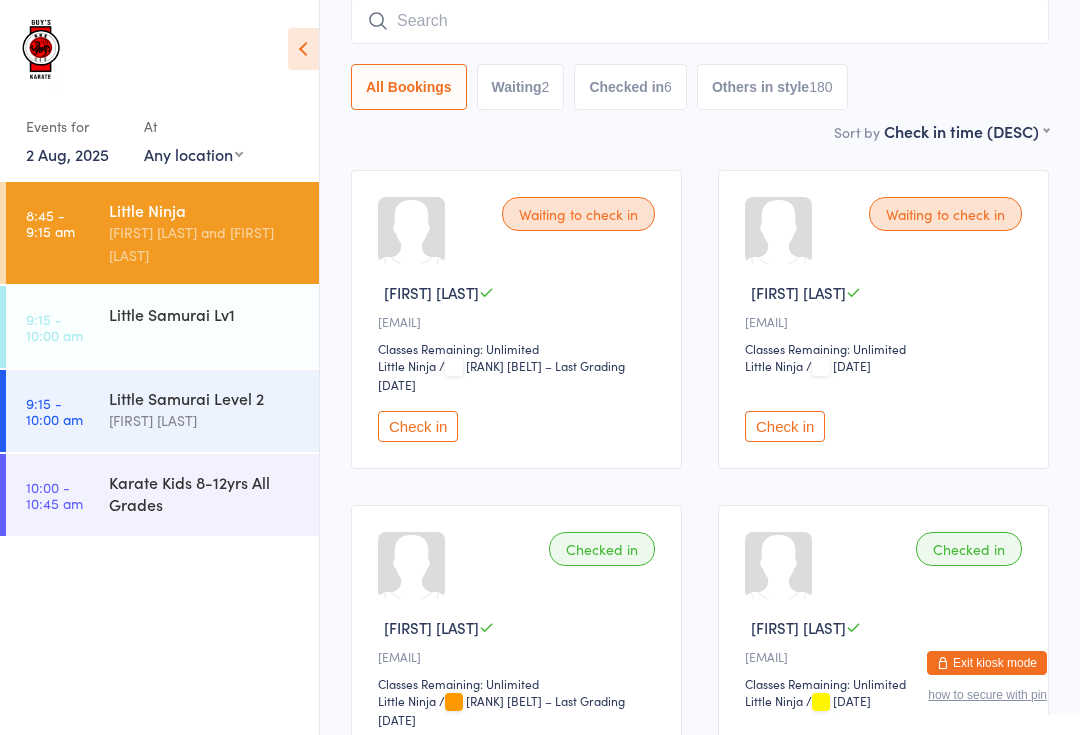 click on "Little Samurai Level 2" at bounding box center (205, 398) 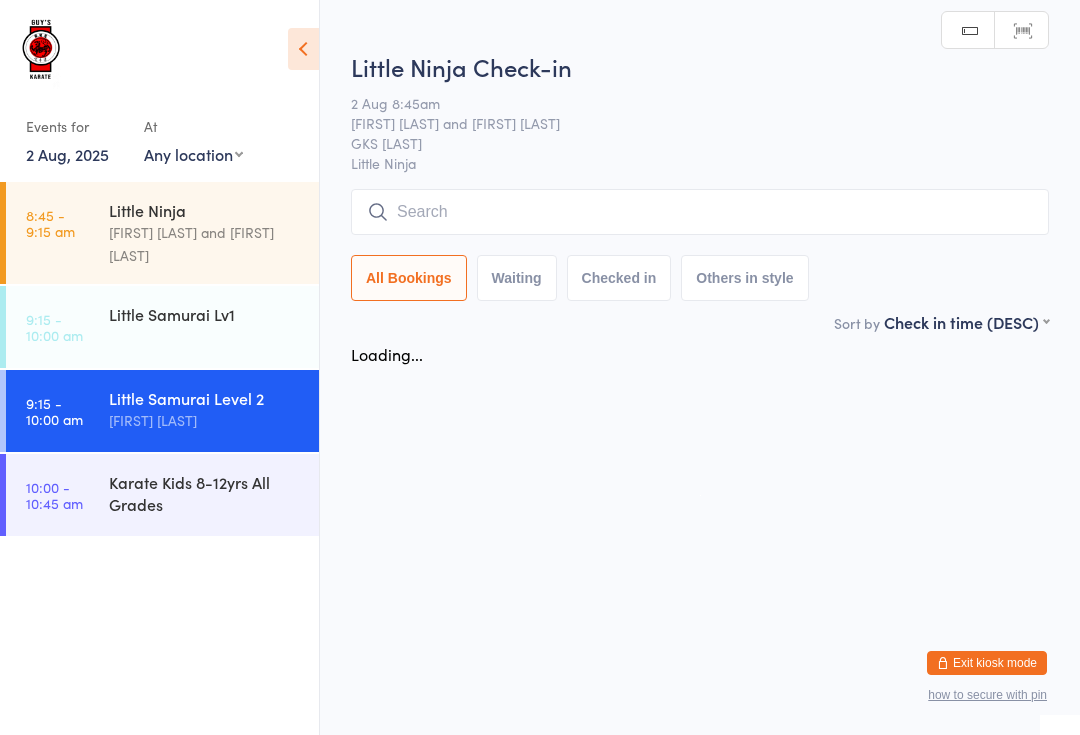 scroll, scrollTop: 0, scrollLeft: 0, axis: both 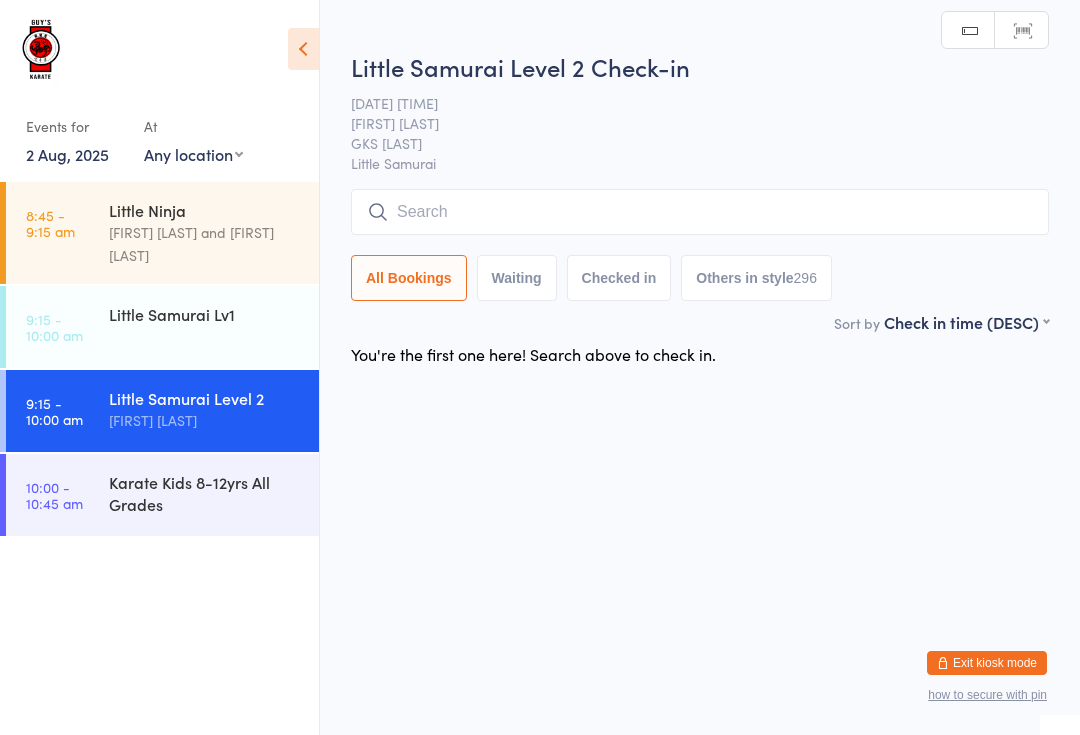 click at bounding box center [700, 212] 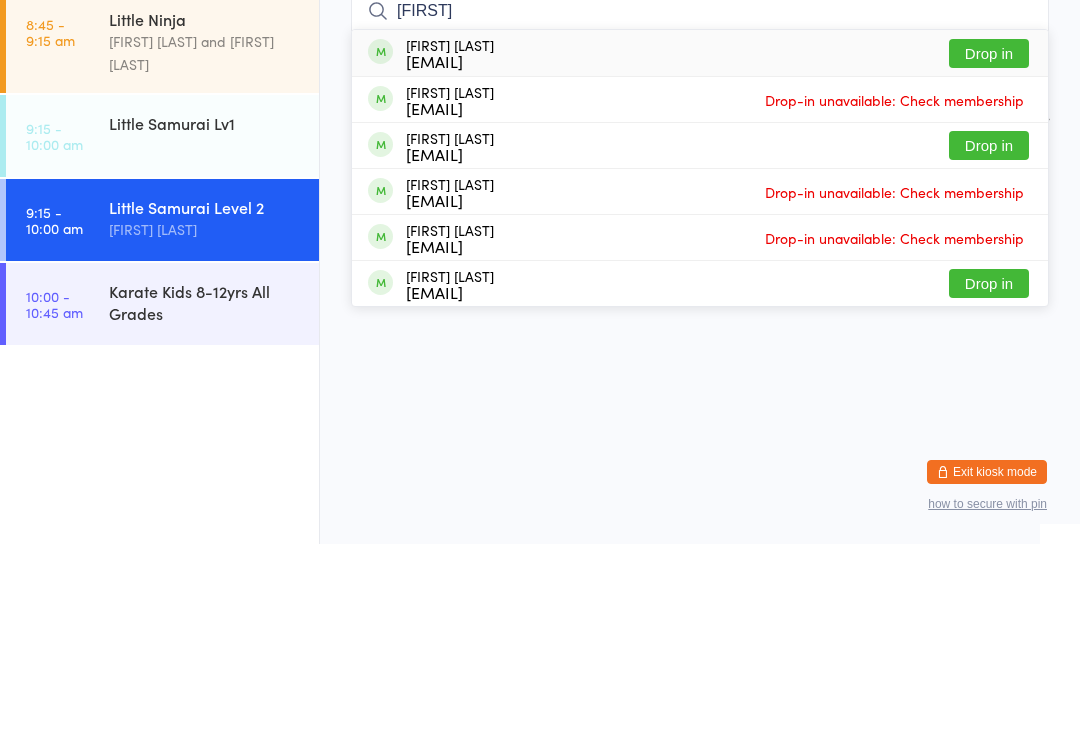 type on "[FIRST]" 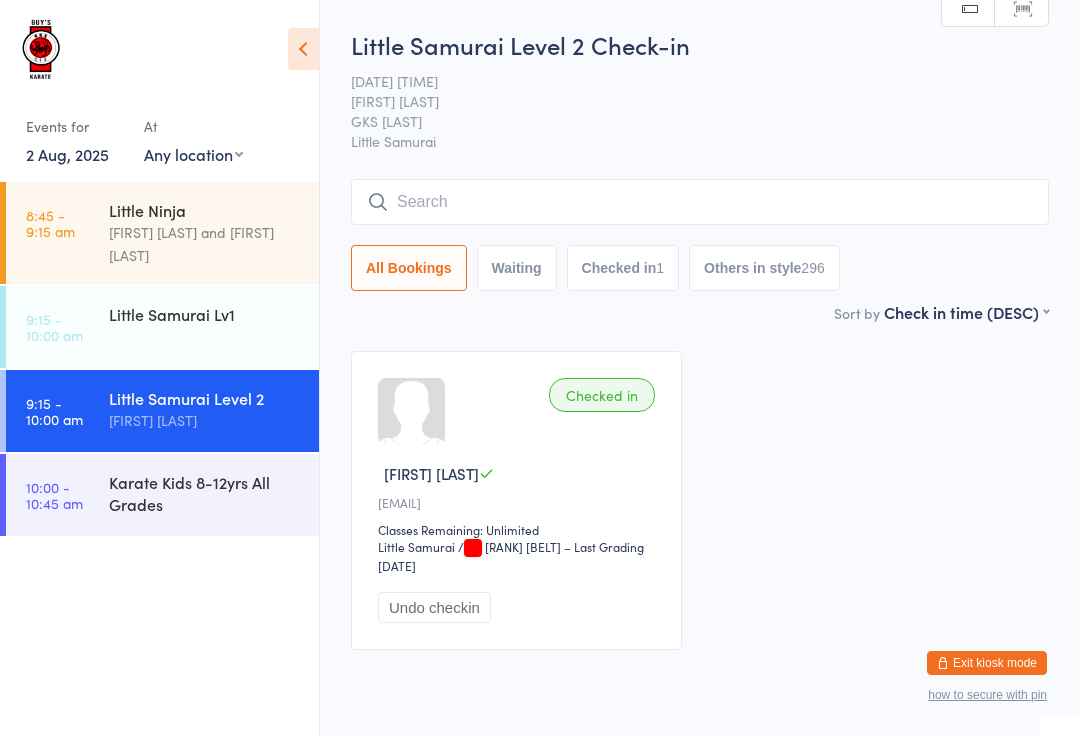 click on "Karate Kids 8-12yrs All Grades" at bounding box center (205, 493) 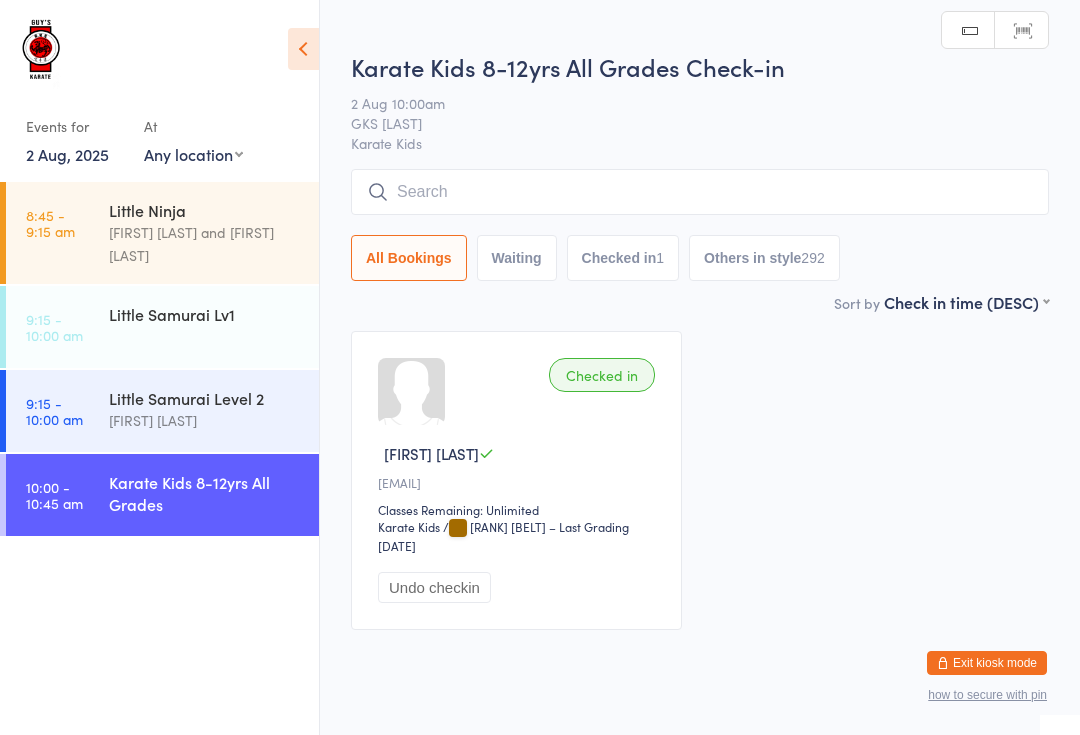 click at bounding box center [700, 192] 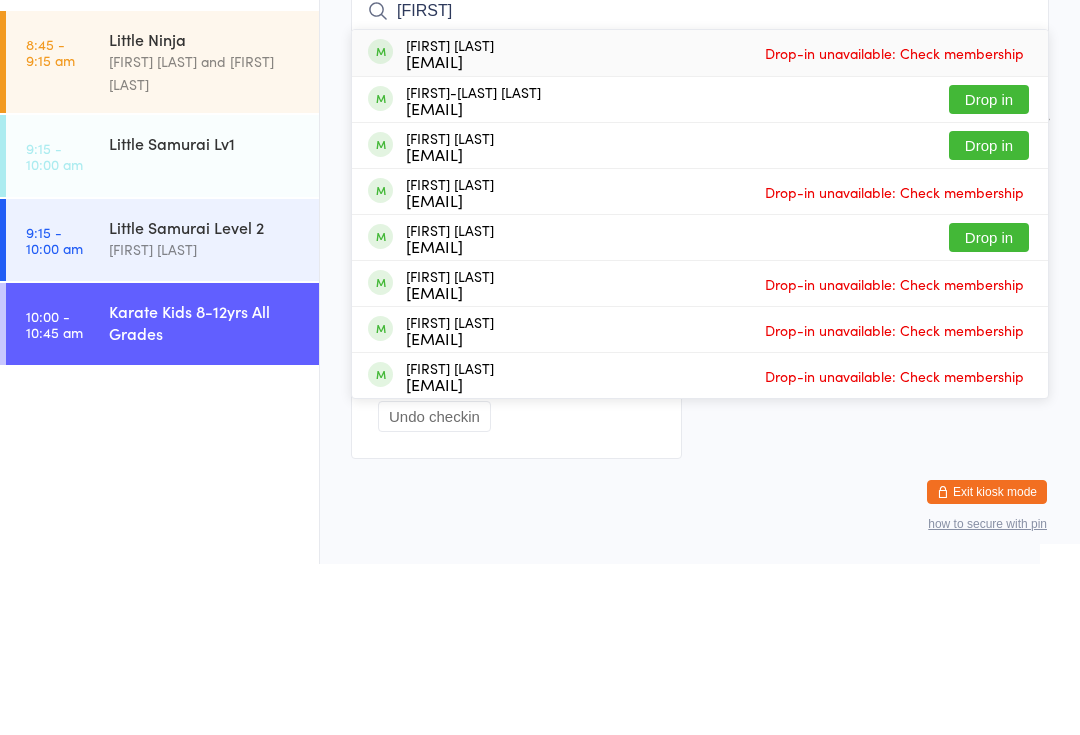 type on "[FIRST]" 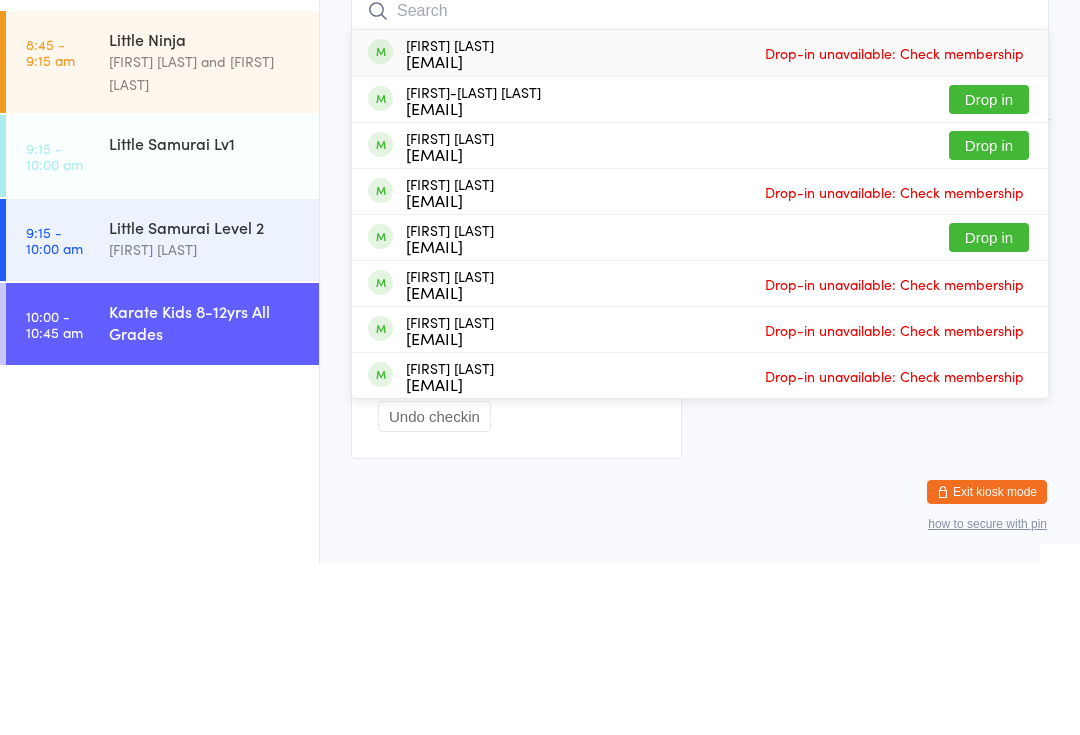 scroll, scrollTop: 60, scrollLeft: 0, axis: vertical 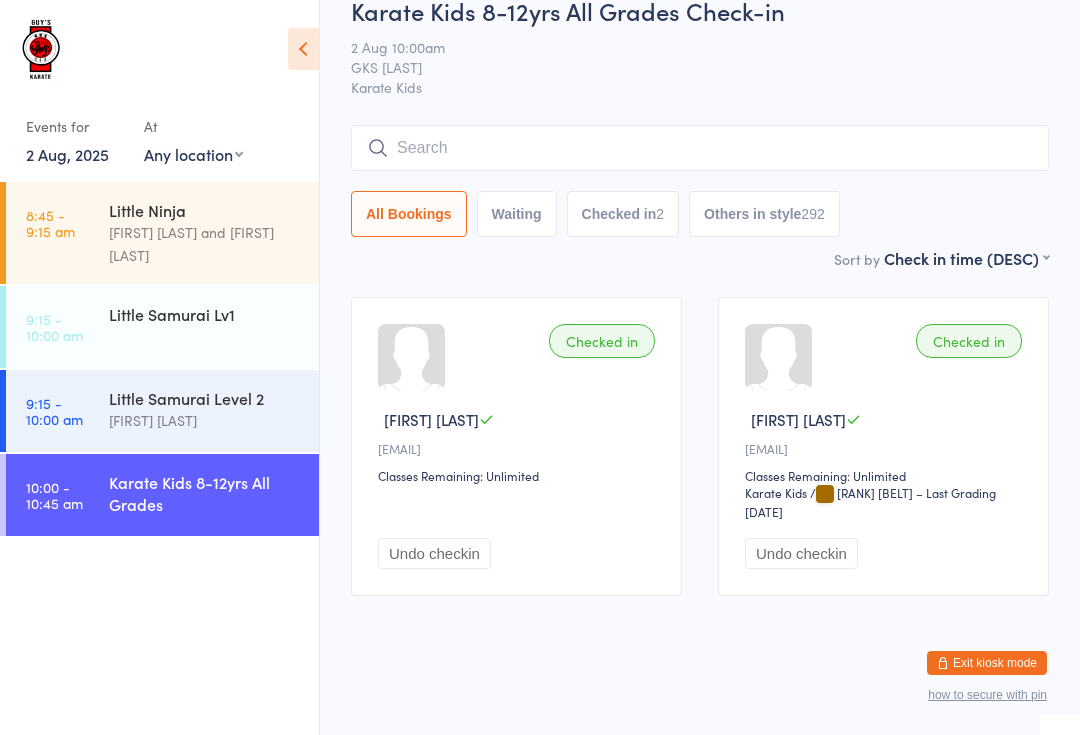 click at bounding box center (700, 148) 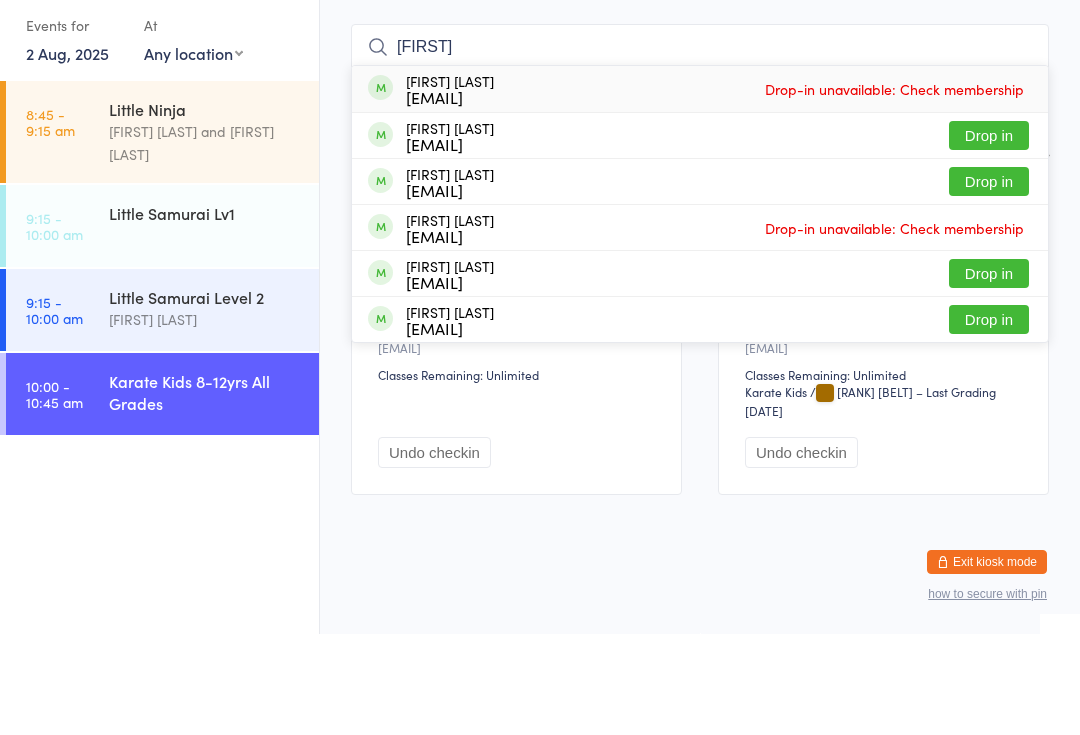 type on "[FIRST]" 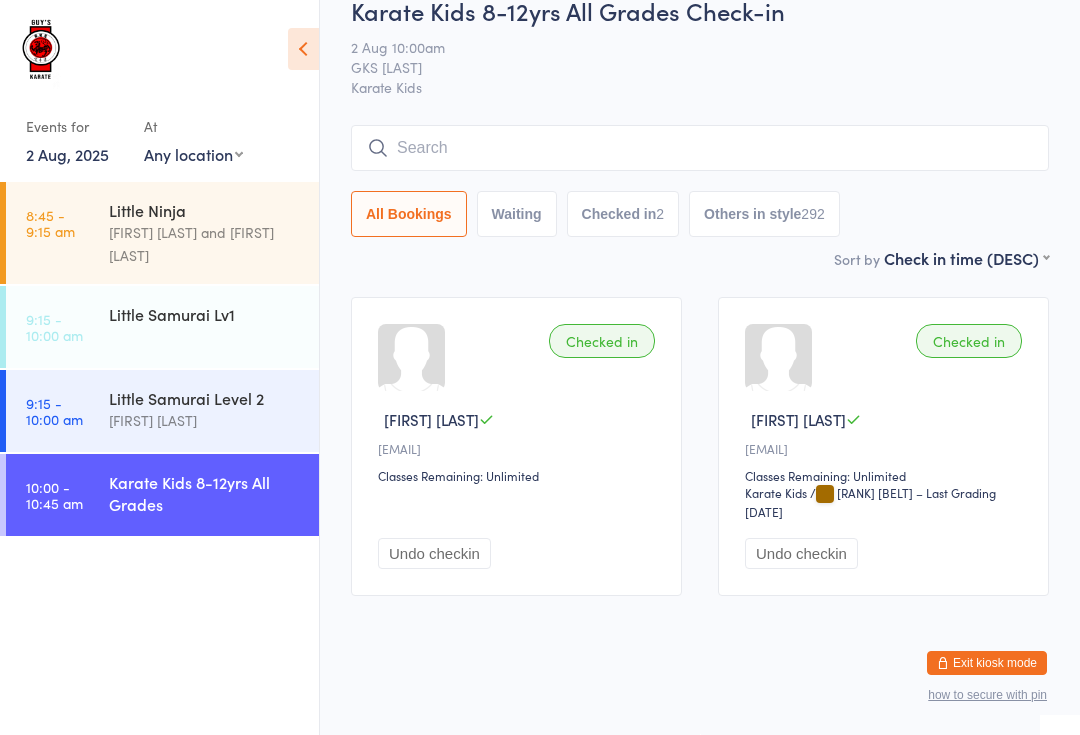 click on "Little Samurai Level 2" at bounding box center (205, 398) 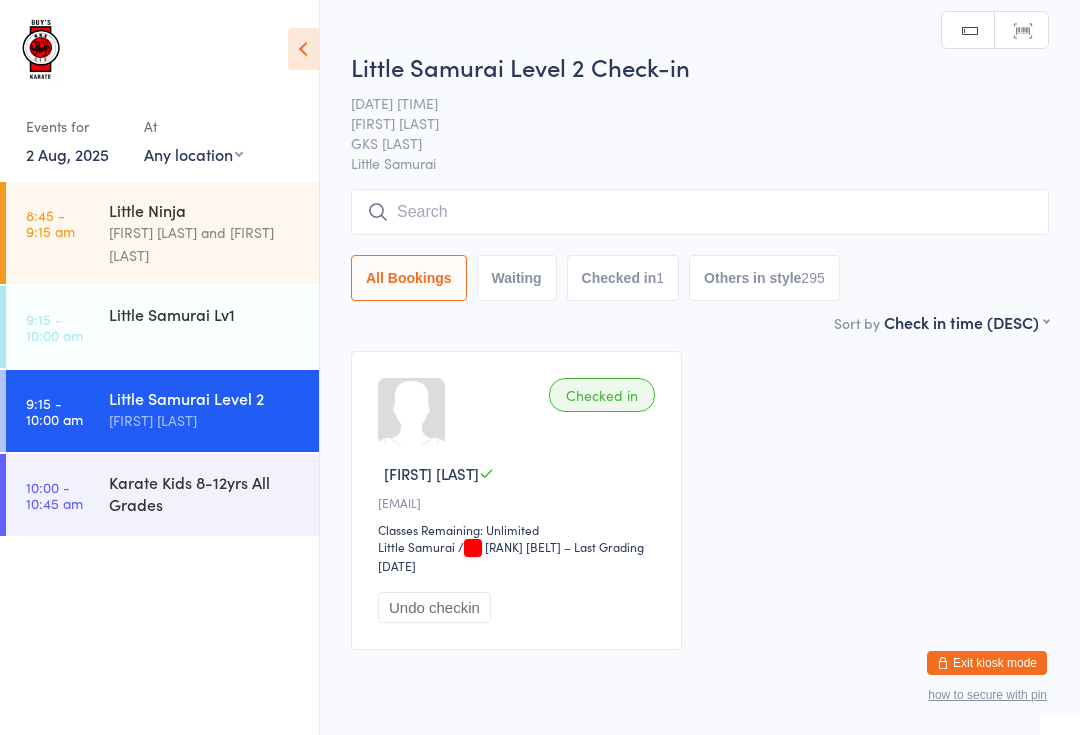 click at bounding box center [700, 212] 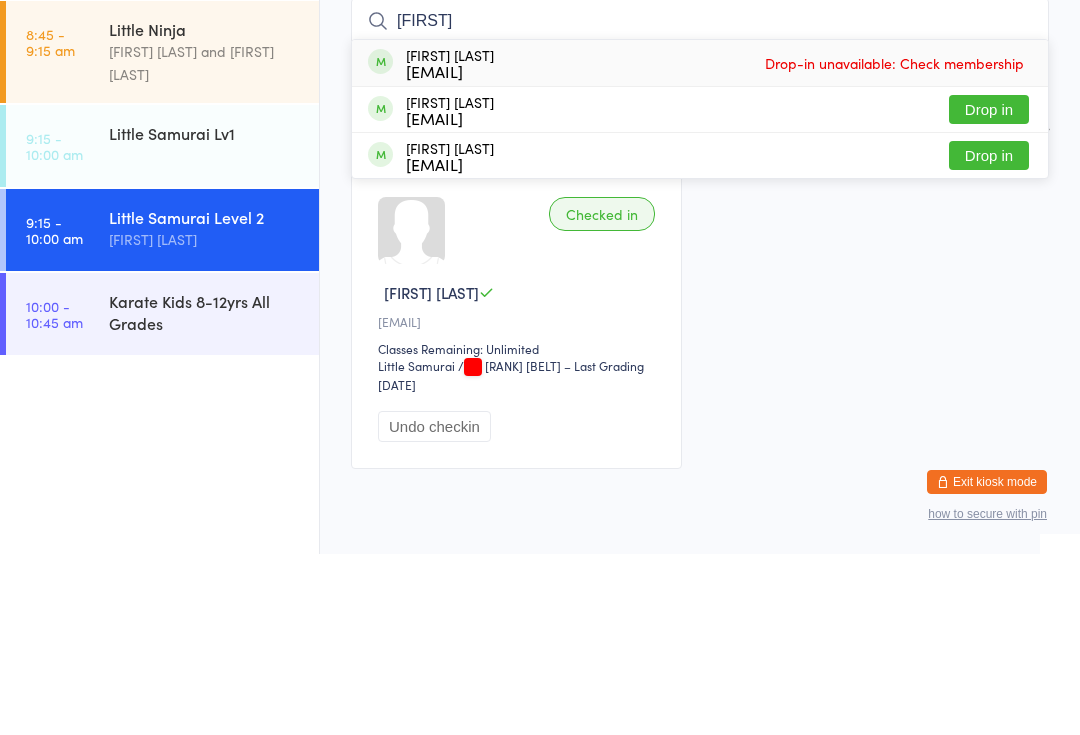 type on "[FIRST]" 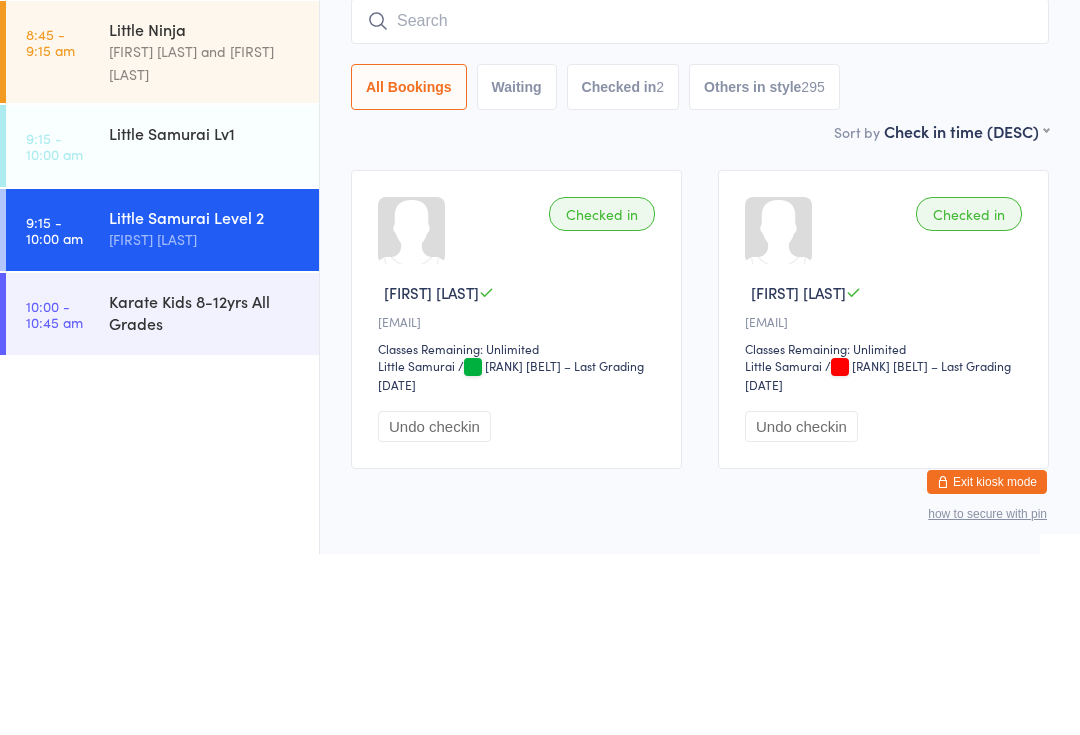 click at bounding box center (700, 202) 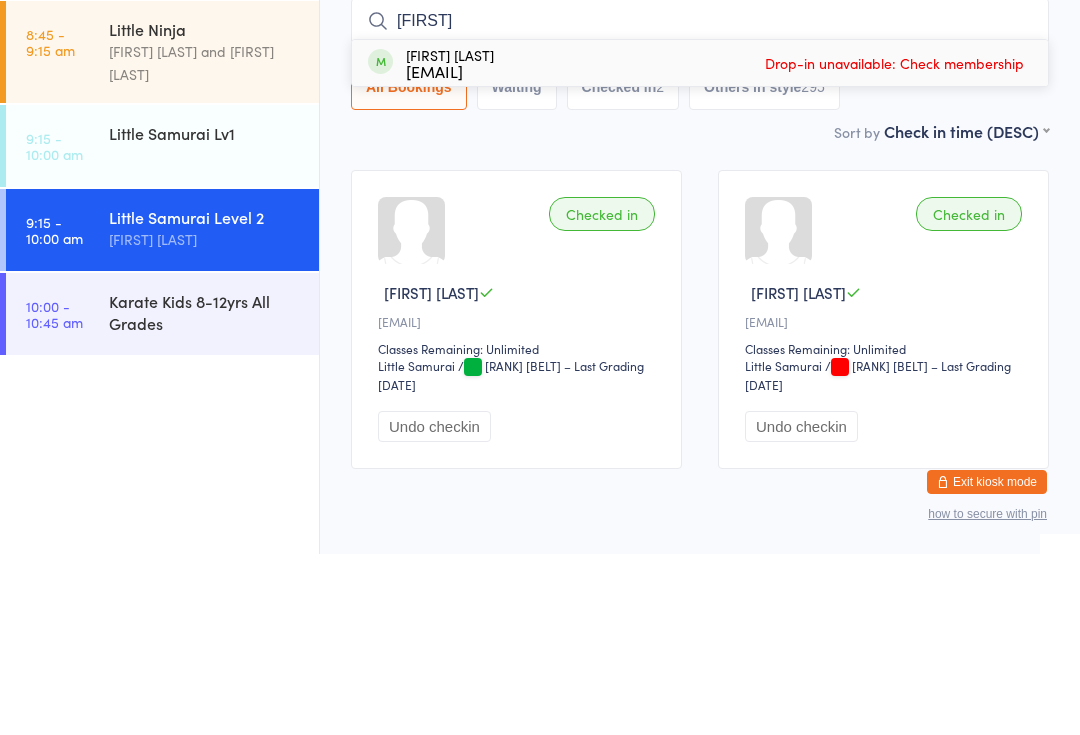 type on "[FIRST]" 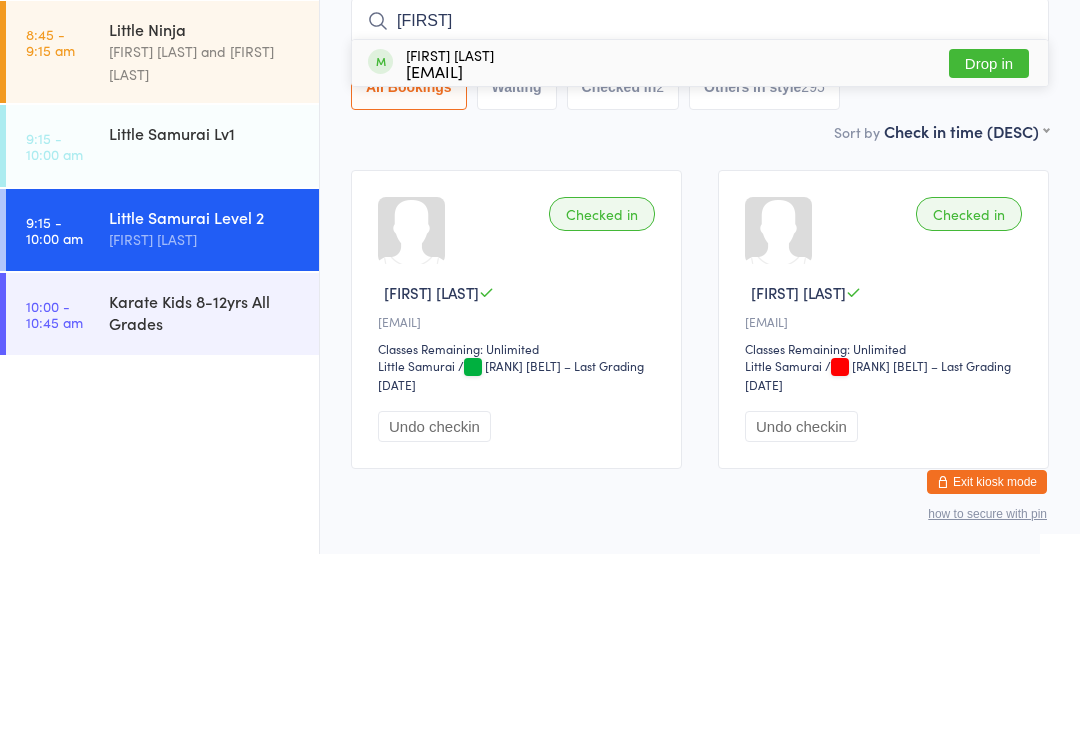 type on "[FIRST]" 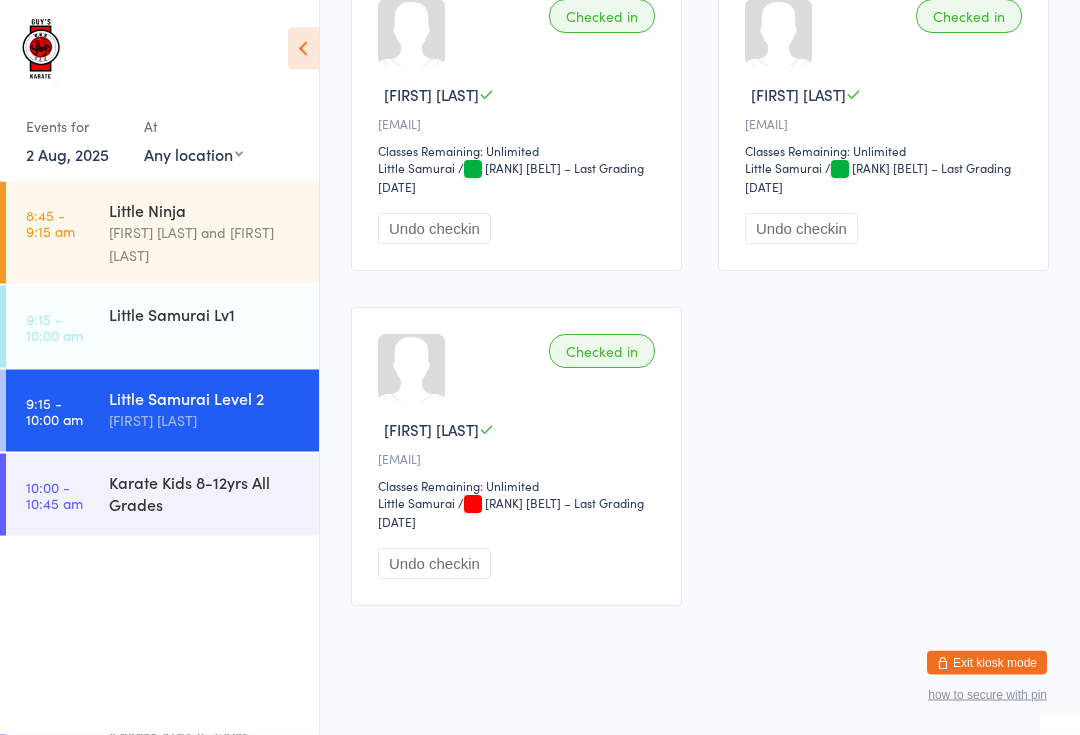scroll, scrollTop: 386, scrollLeft: 0, axis: vertical 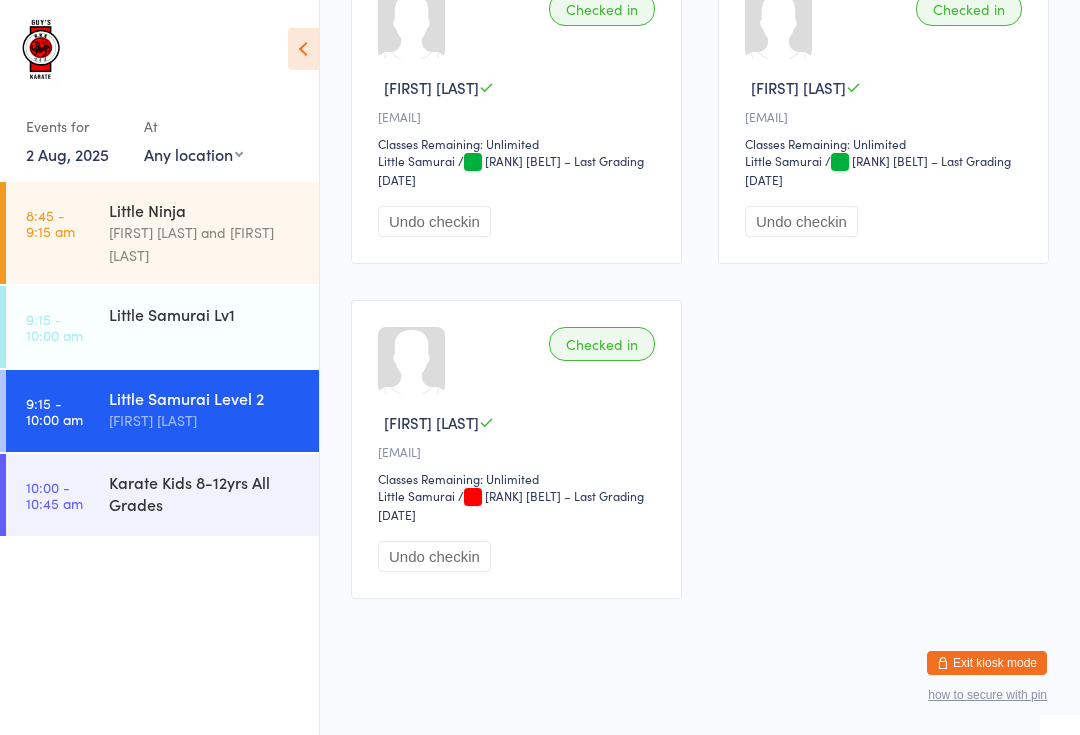click on "Karate Kids 8-12yrs All Grades" at bounding box center [205, 493] 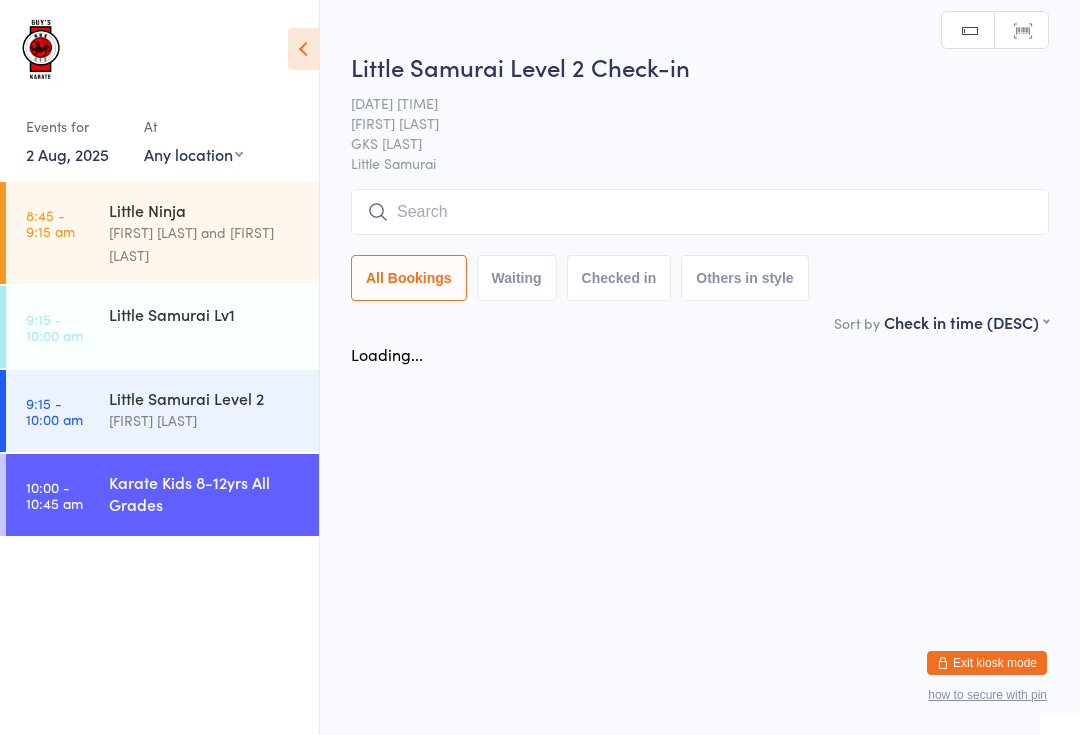 scroll, scrollTop: 0, scrollLeft: 0, axis: both 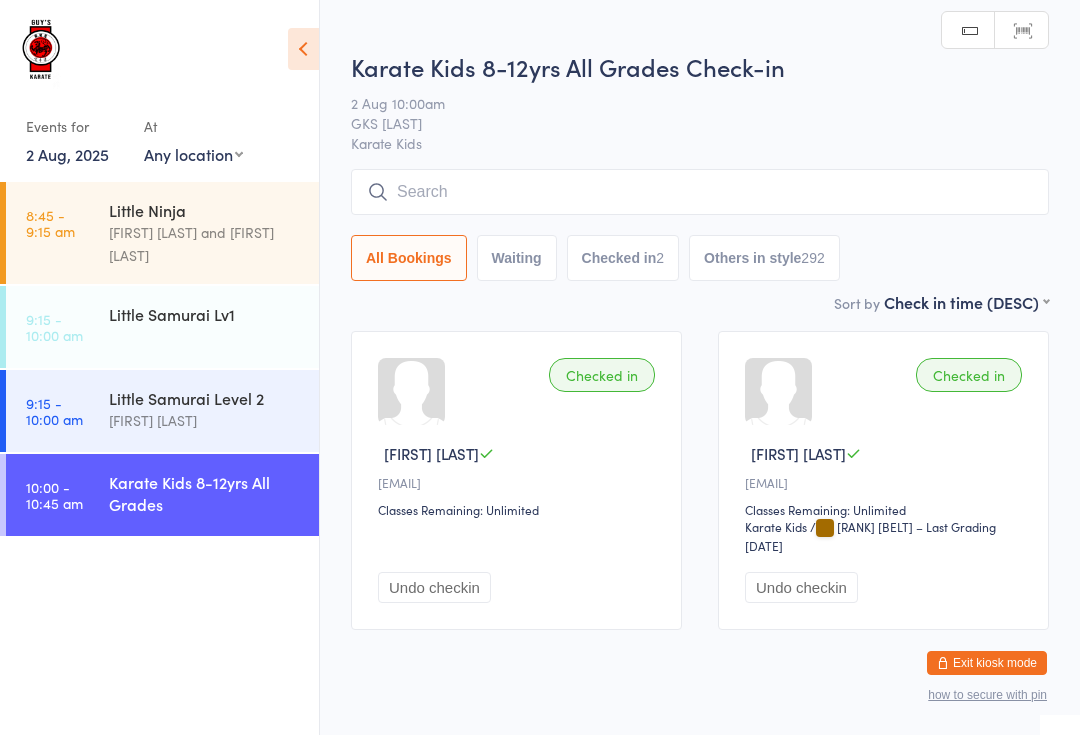 click at bounding box center (700, 192) 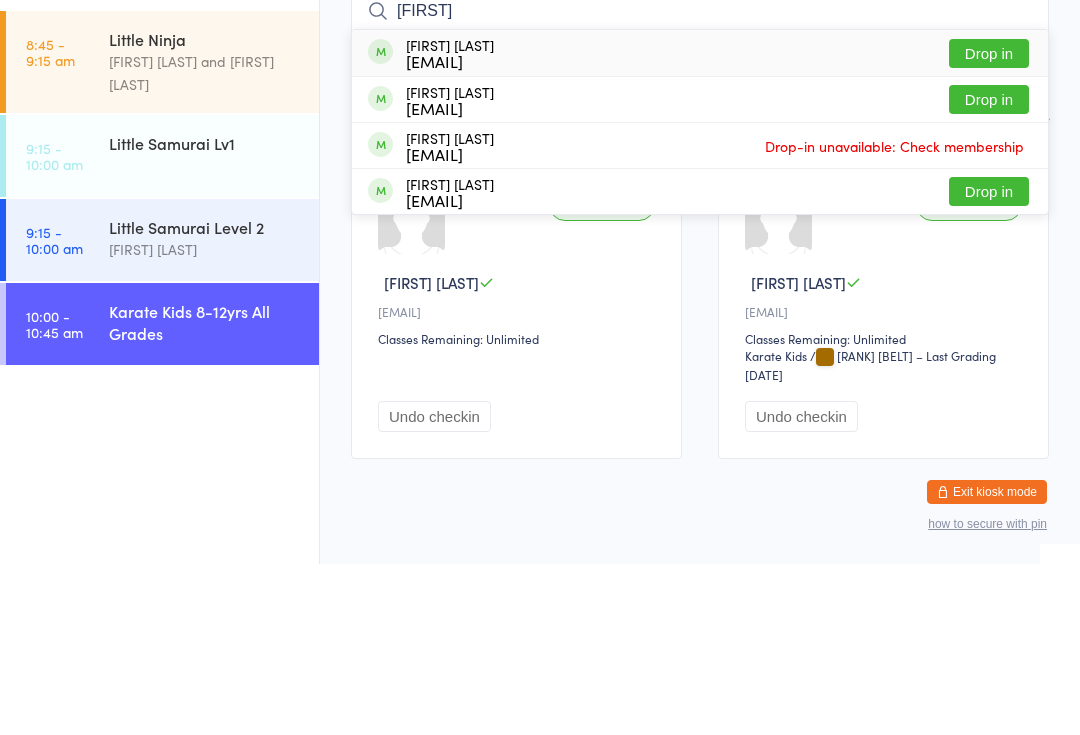 type on "[FIRST]" 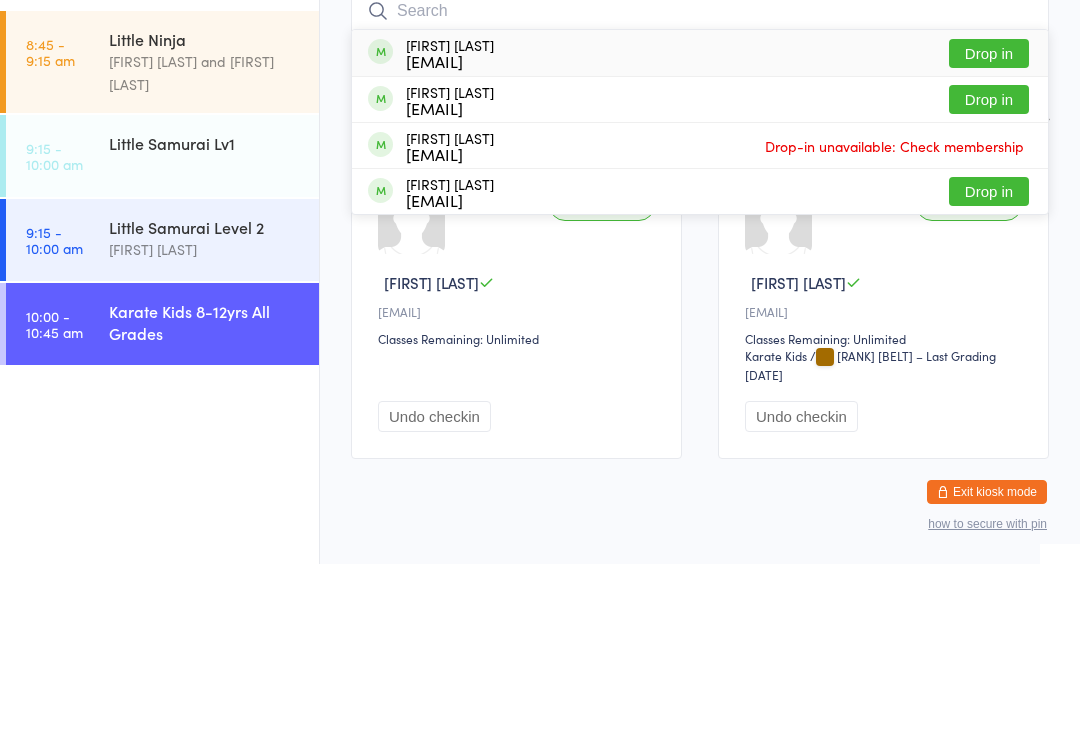 scroll, scrollTop: 60, scrollLeft: 0, axis: vertical 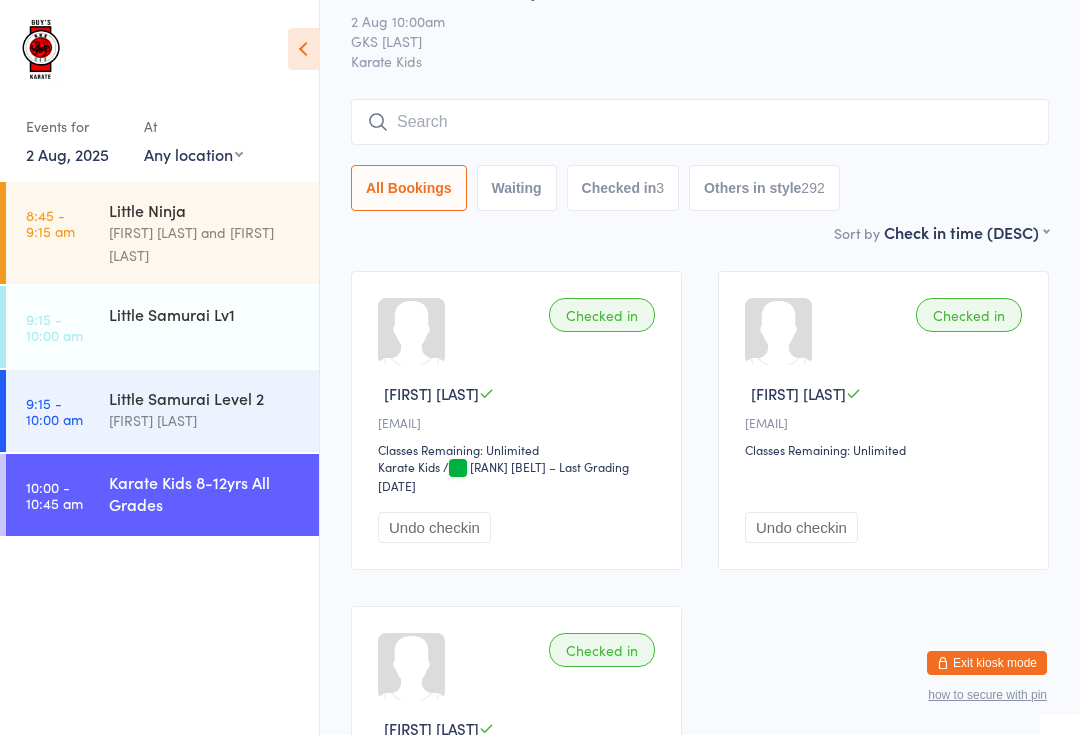click on "[FIRST] [LAST]" at bounding box center [205, 420] 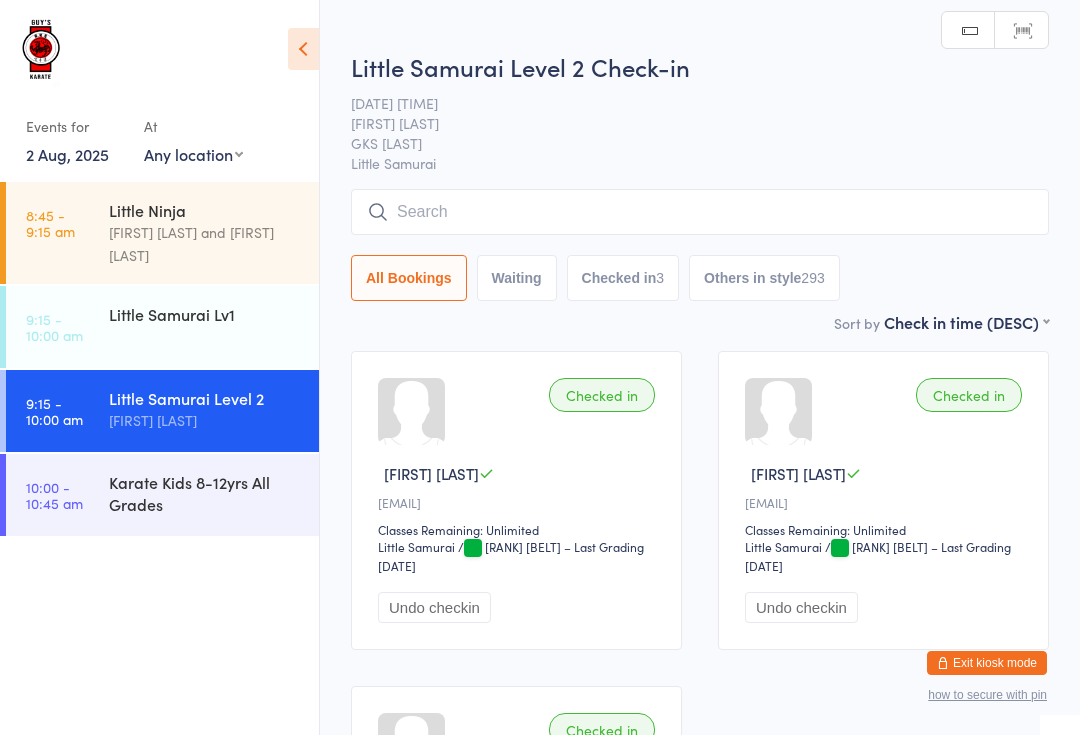 click at bounding box center [700, 212] 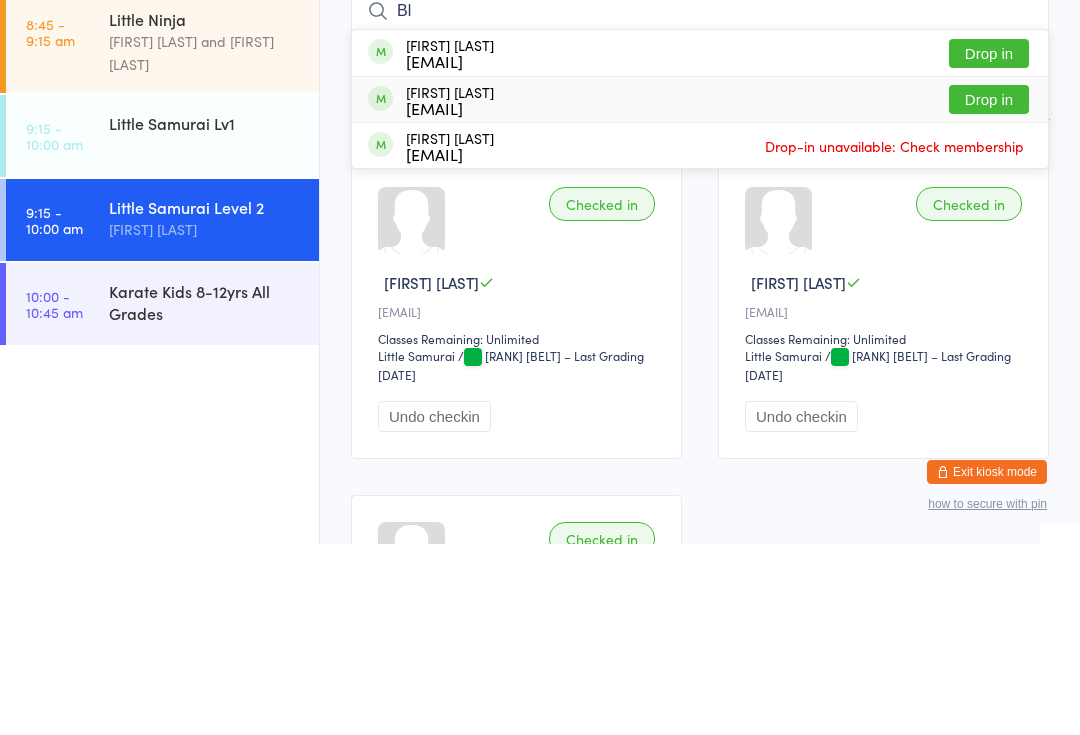 type on "Bl" 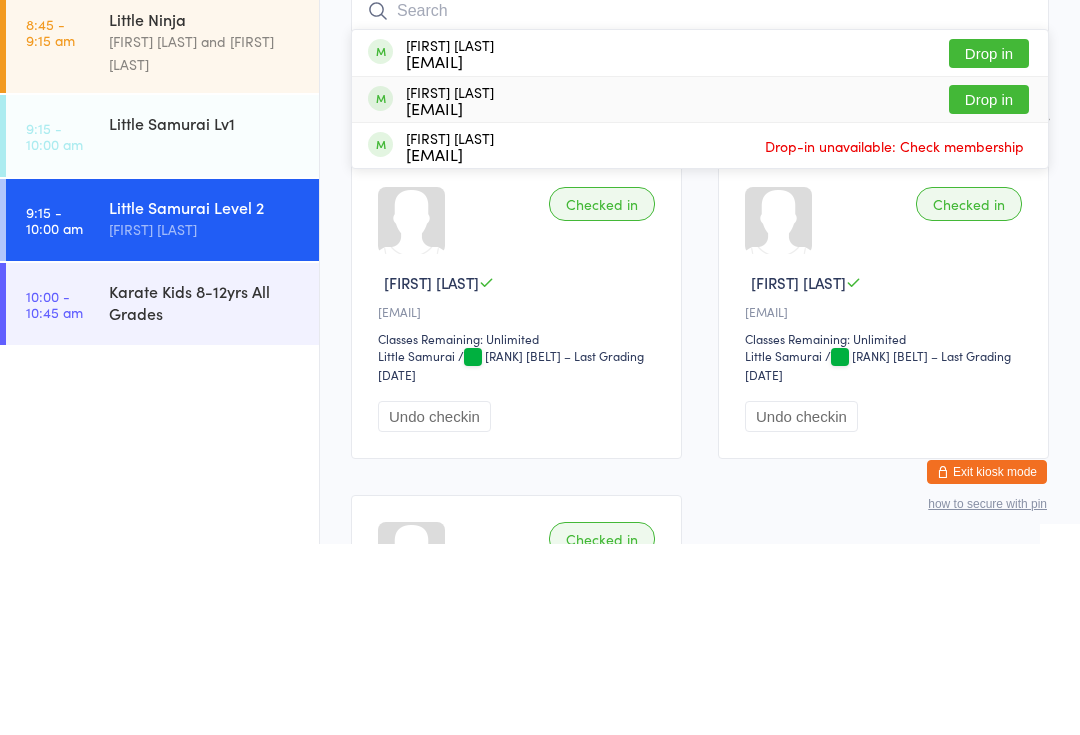 scroll, scrollTop: 191, scrollLeft: 0, axis: vertical 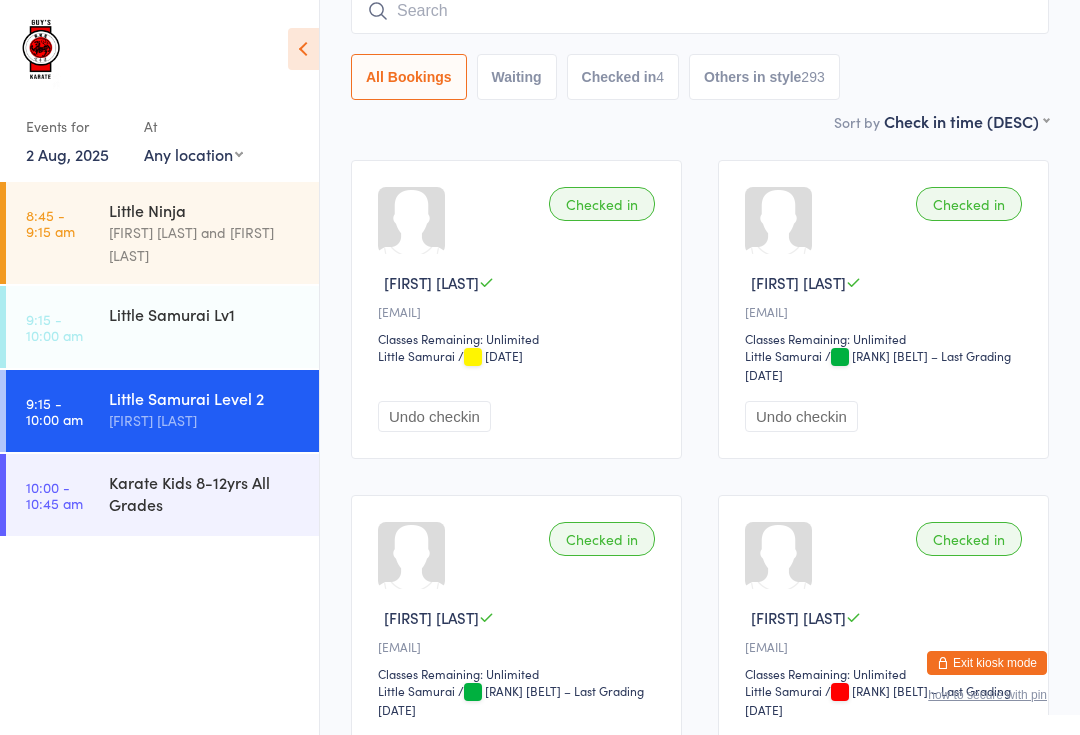 click at bounding box center (700, 11) 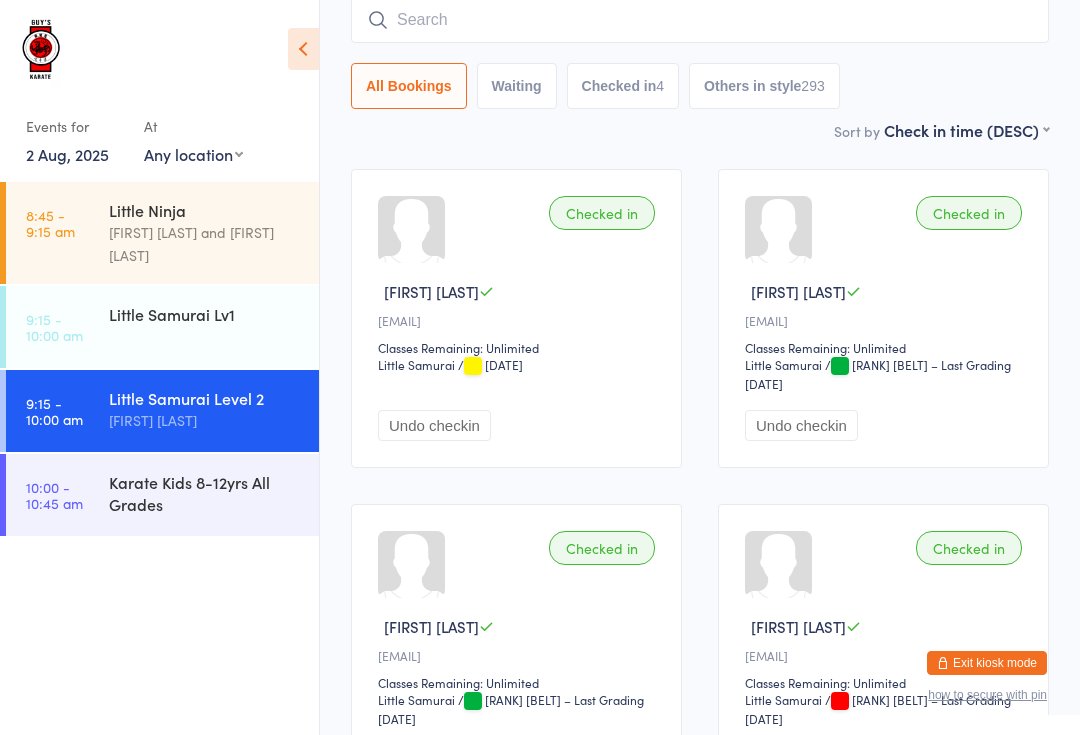 scroll, scrollTop: 181, scrollLeft: 0, axis: vertical 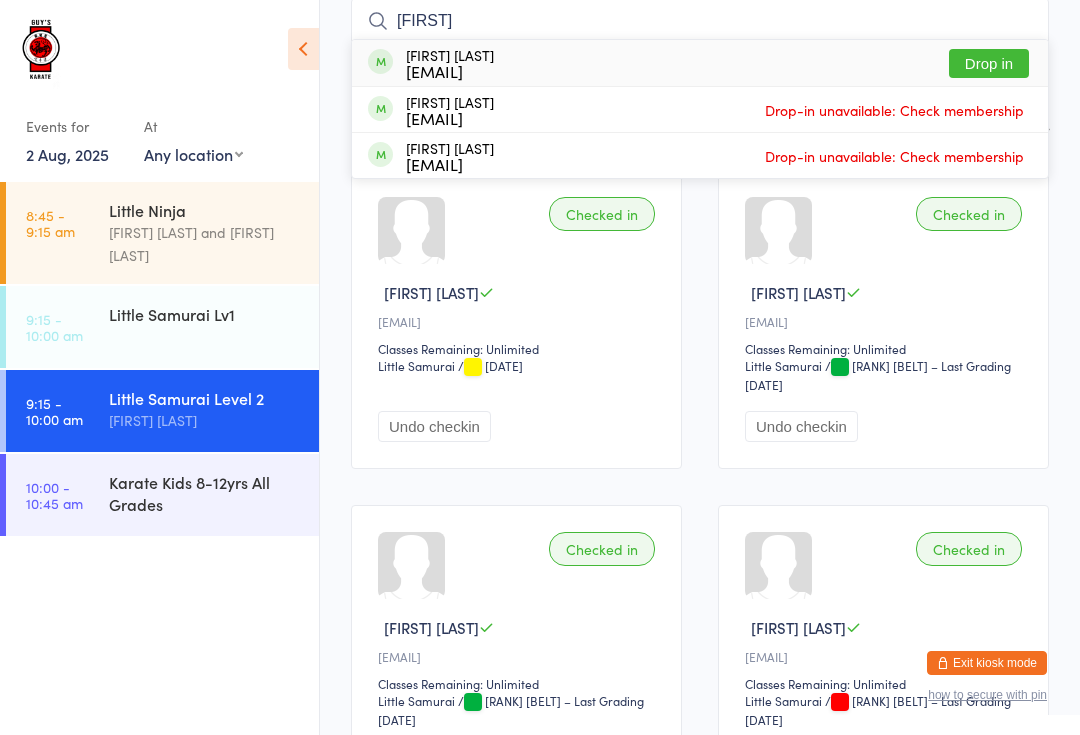 type on "[FIRST]" 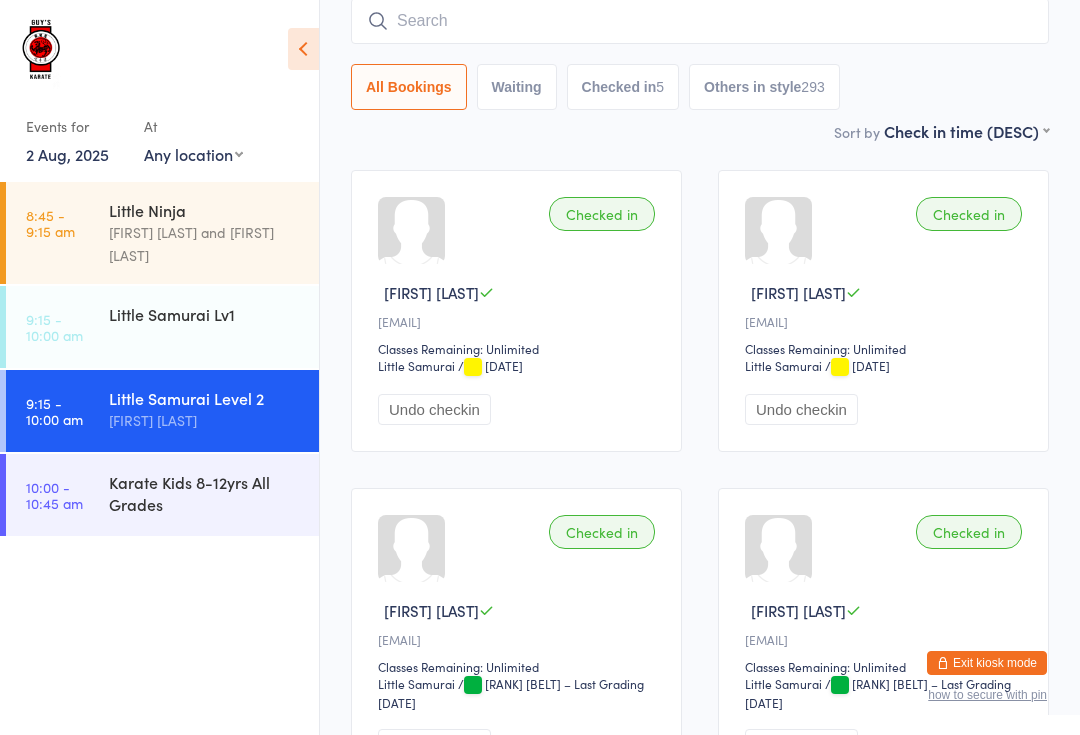 click at bounding box center [700, 21] 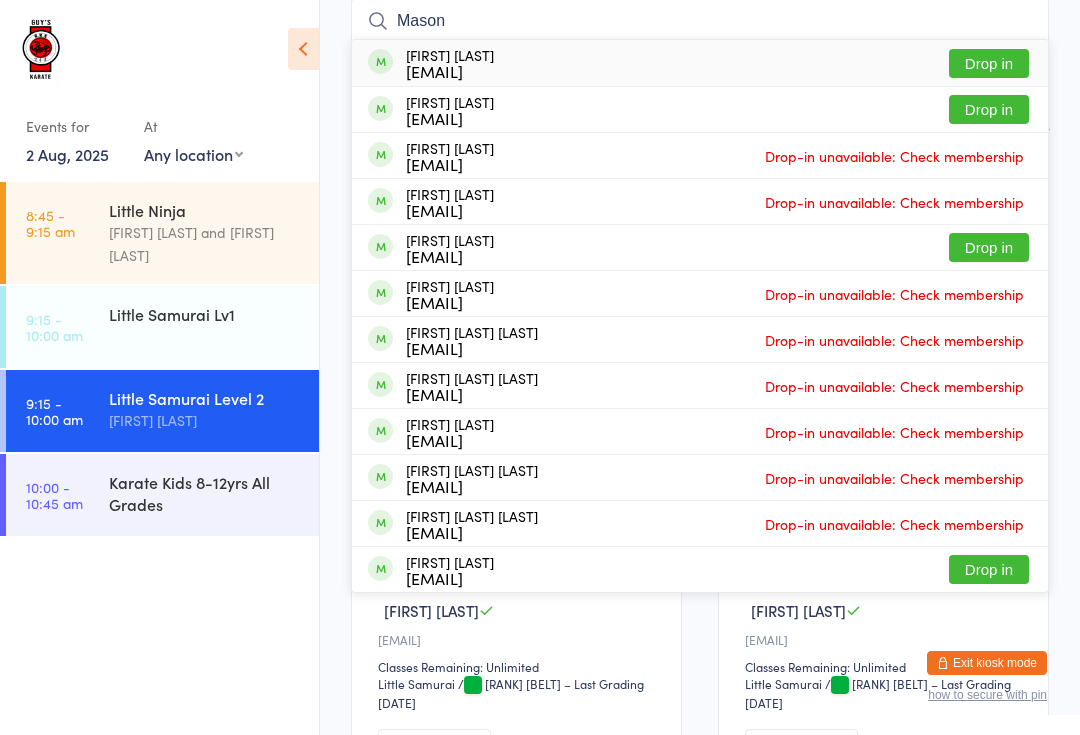 type on "Mason" 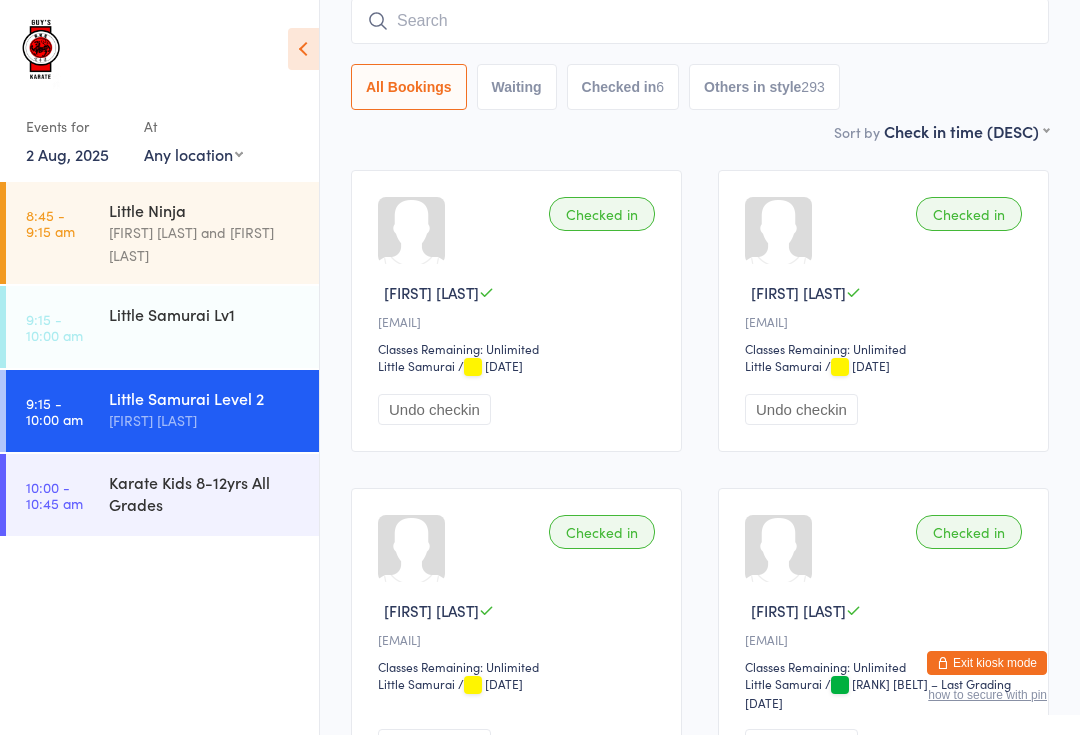 click at bounding box center [700, 21] 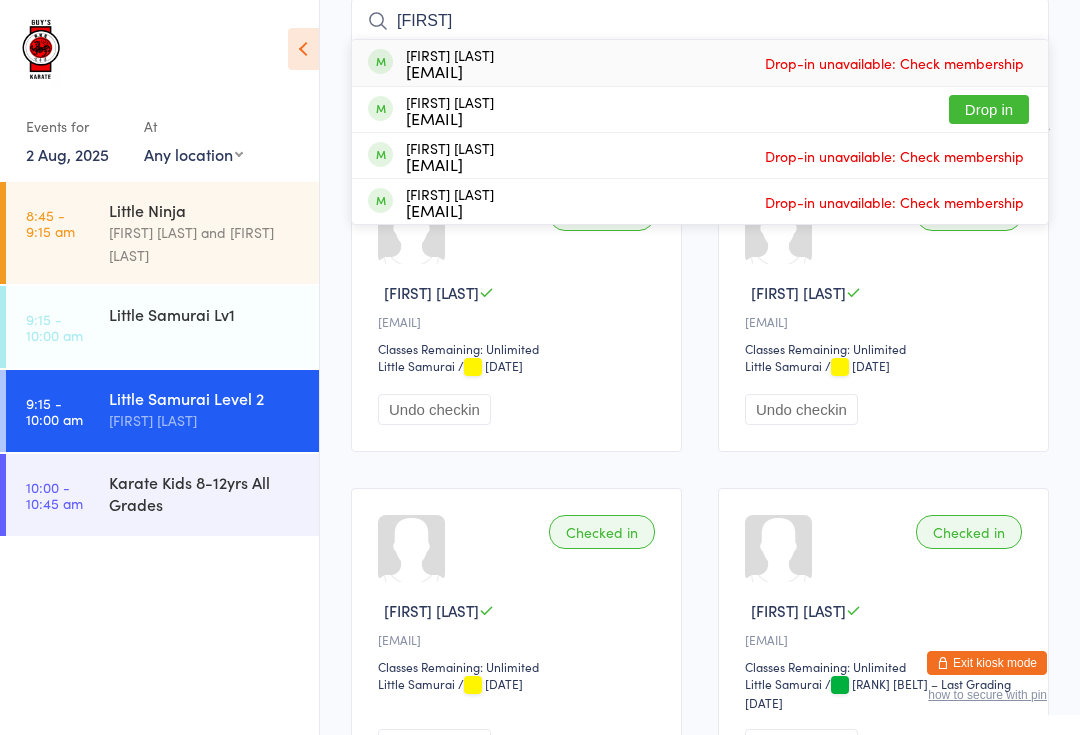 type on "[FIRST]" 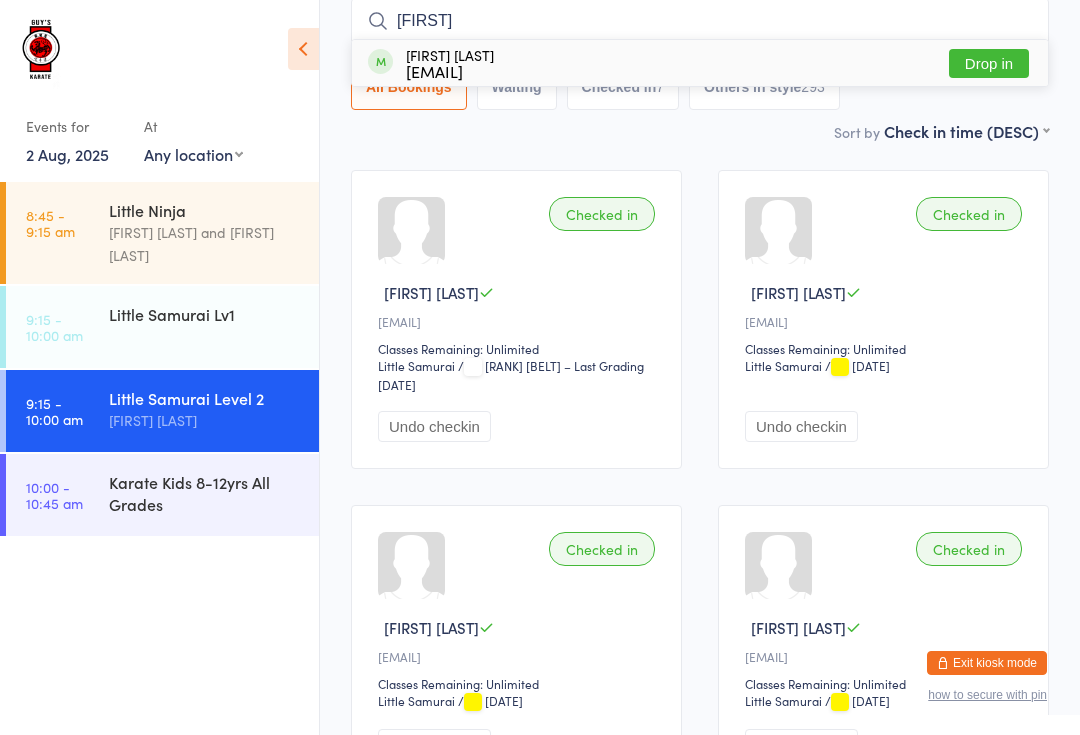 type on "[FIRST]" 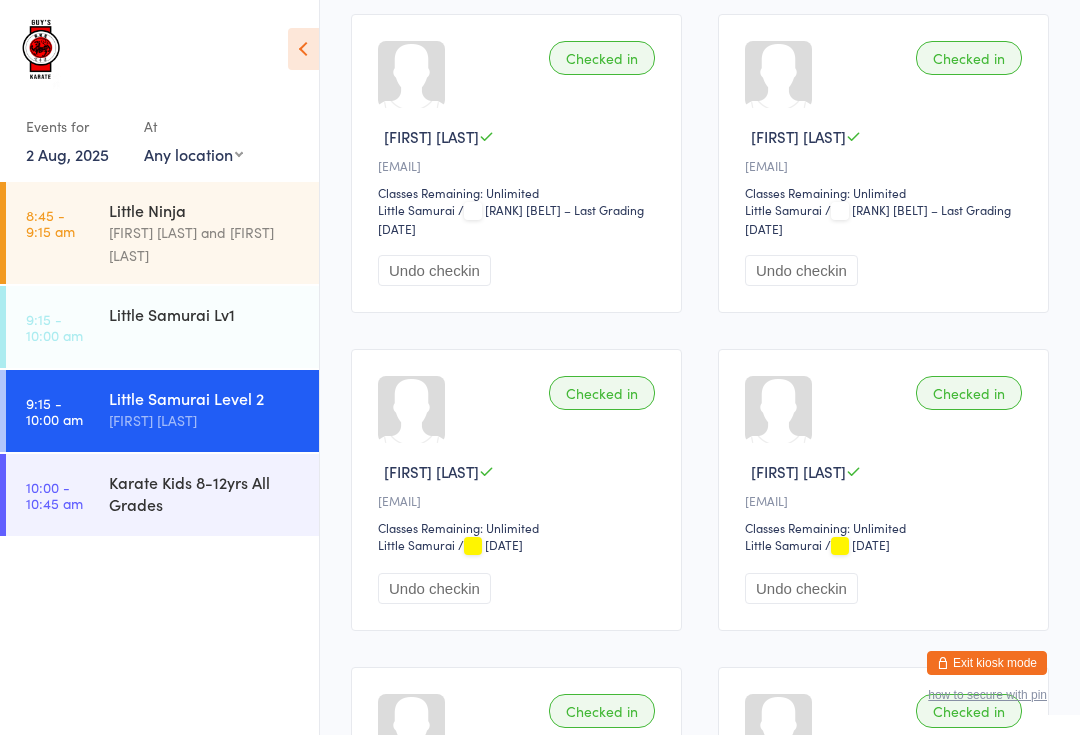 scroll, scrollTop: 0, scrollLeft: 0, axis: both 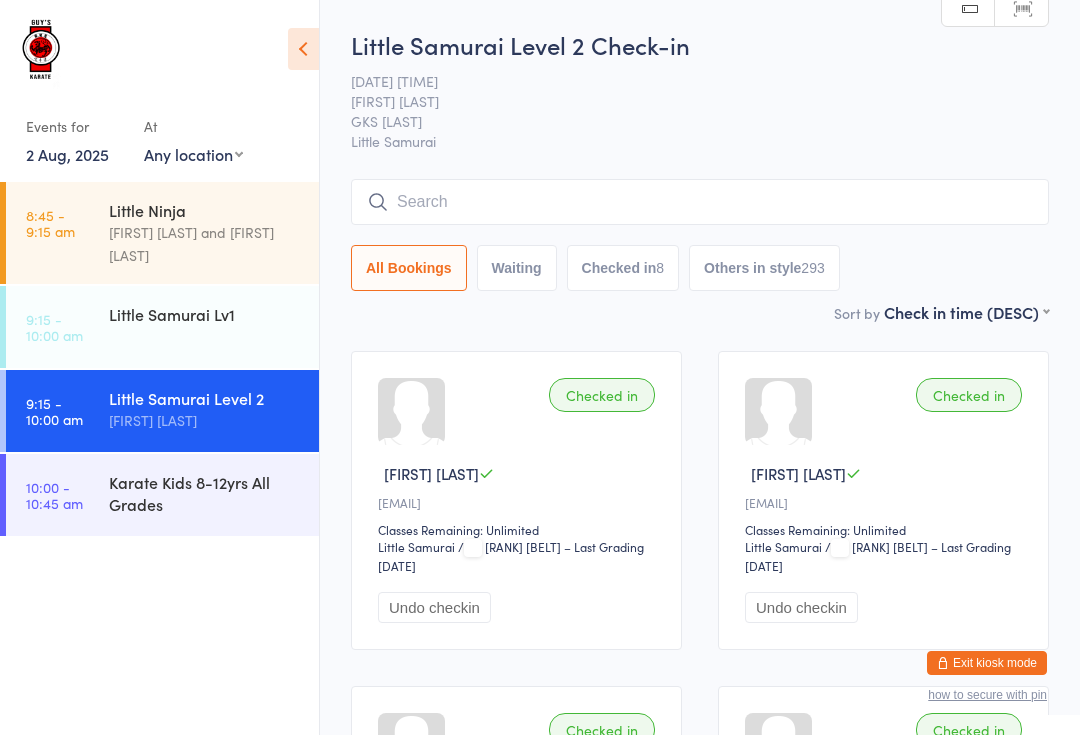 click on "Little Ninja [FIRST] [LAST] and [FIRST] [LAST]" at bounding box center [214, 233] 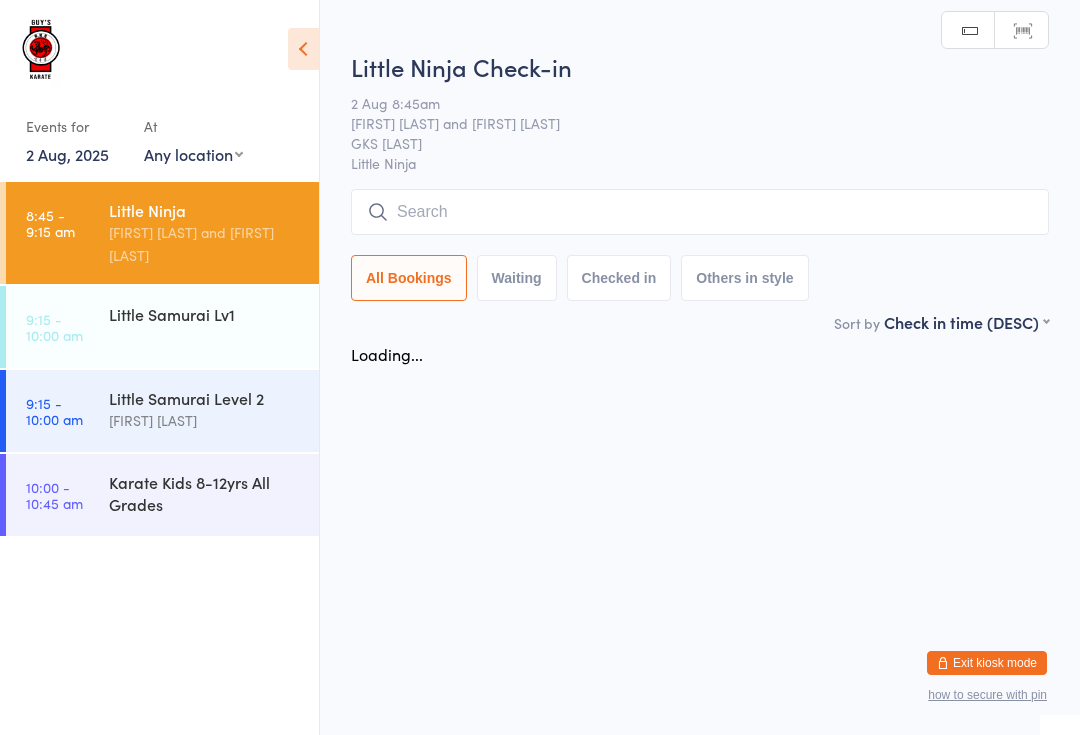 click on "Checked in" at bounding box center (619, 278) 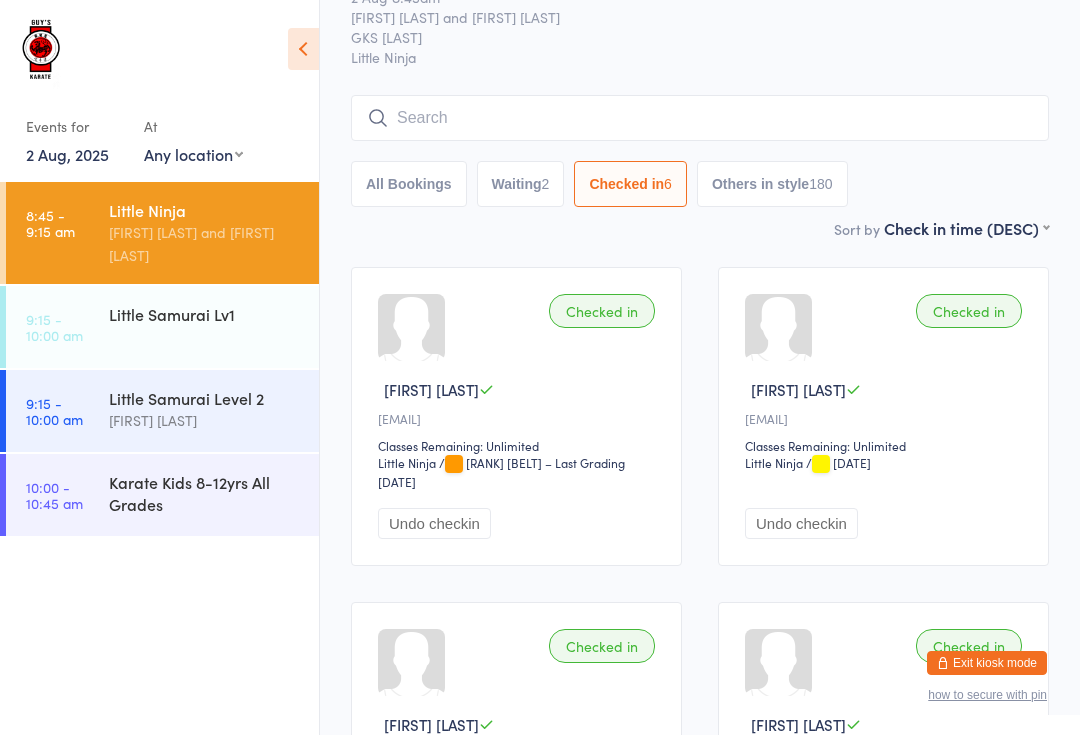 scroll, scrollTop: 83, scrollLeft: 0, axis: vertical 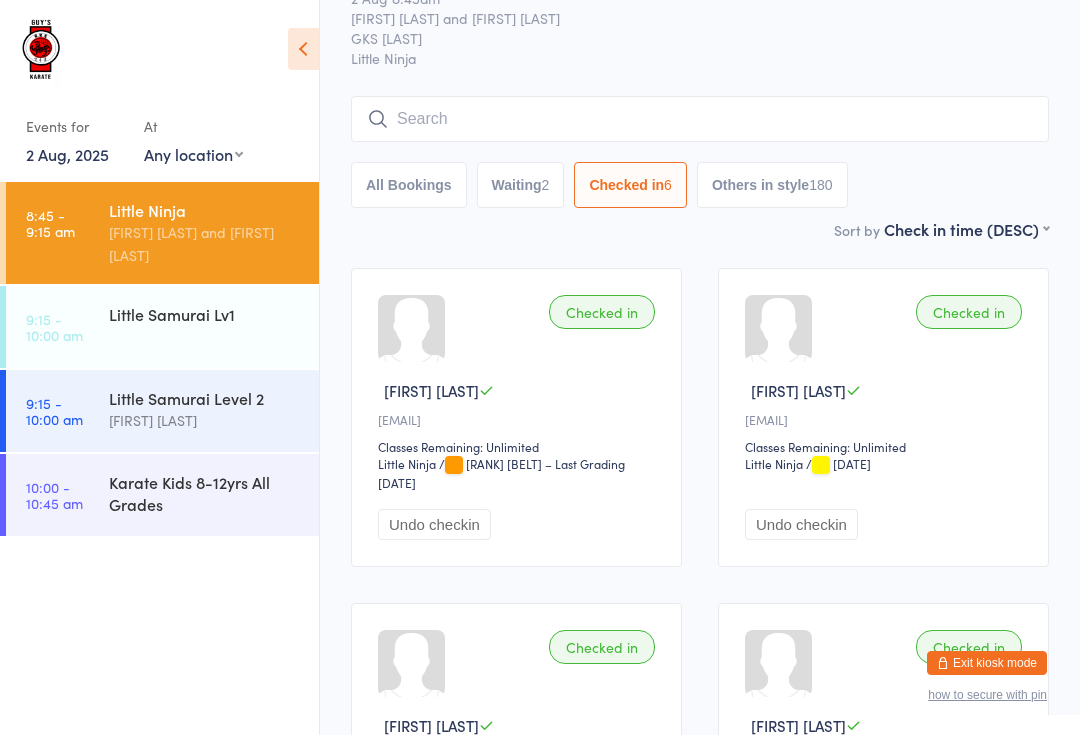 click on "[FIRST] [LAST] and [FIRST] [LAST]" at bounding box center [205, 244] 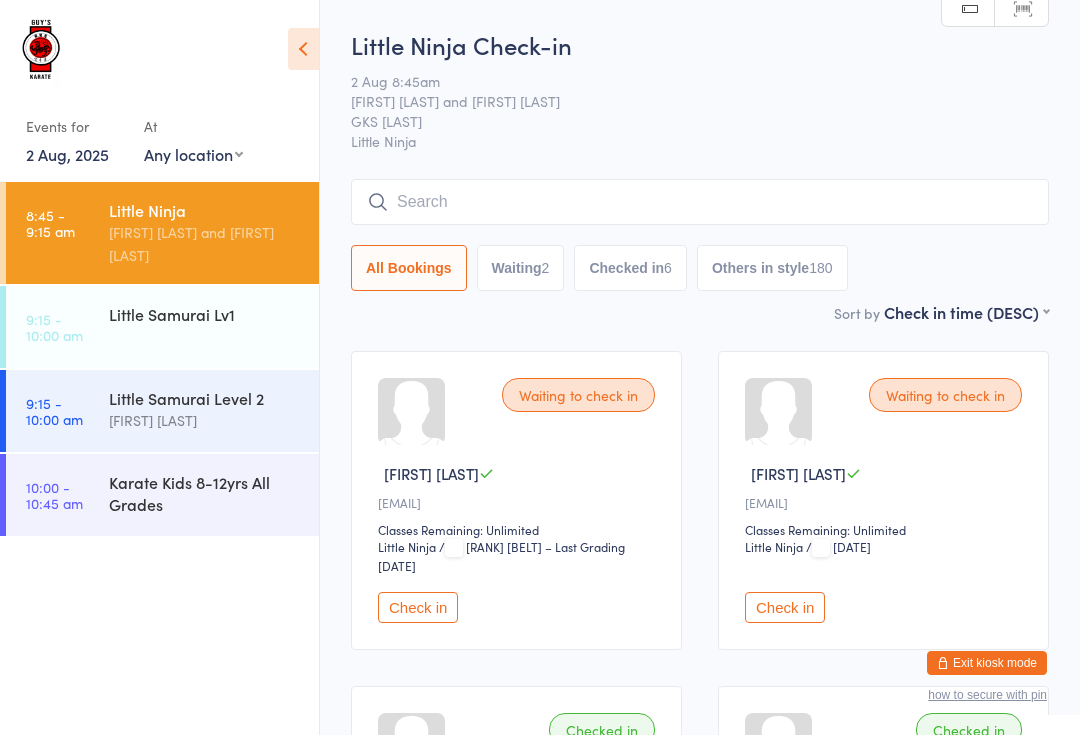 click on "Checked in  6" at bounding box center [630, 268] 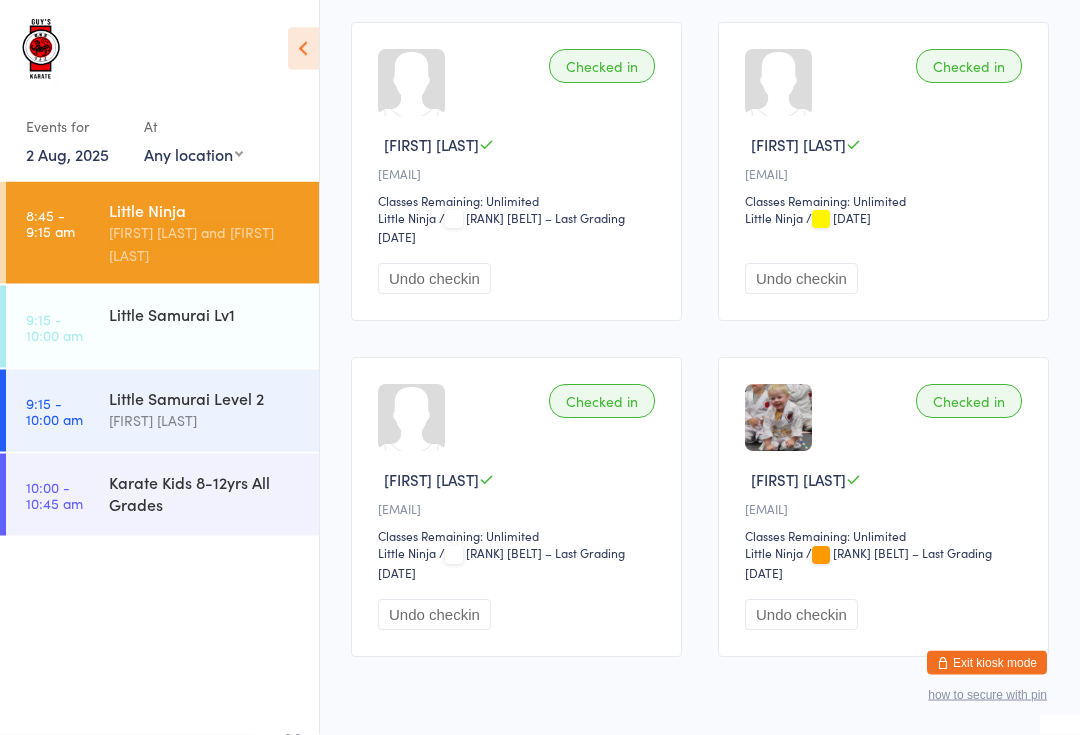 scroll, scrollTop: 729, scrollLeft: 0, axis: vertical 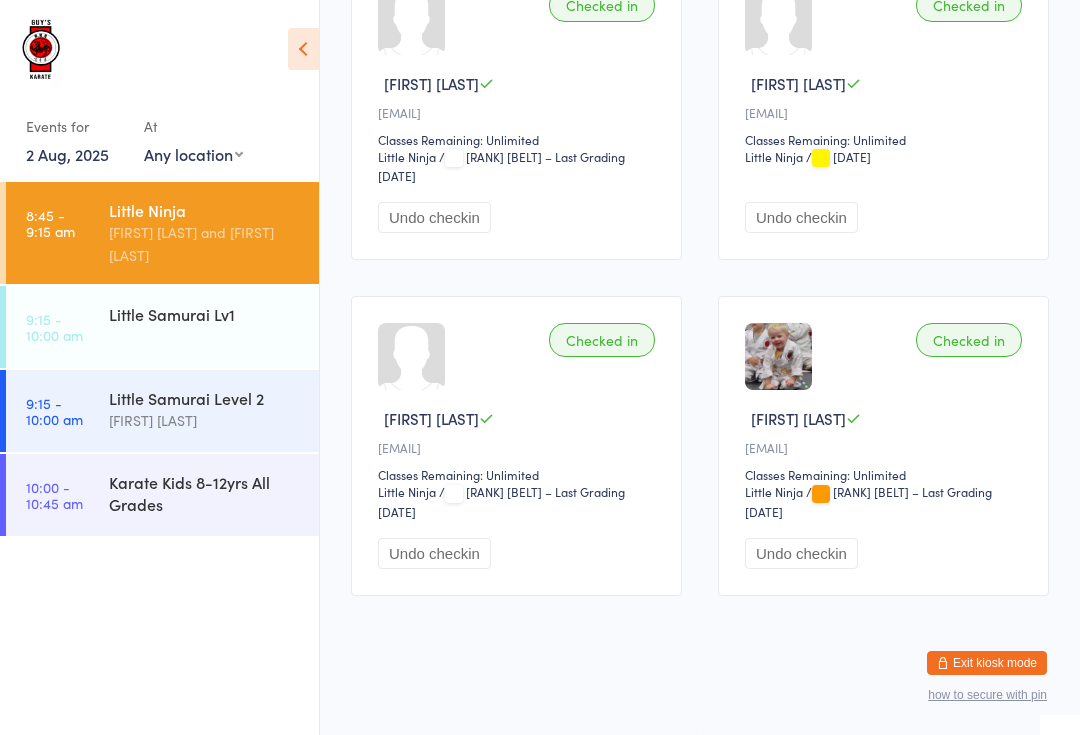 click on "Little Samurai Lv1" at bounding box center (214, 314) 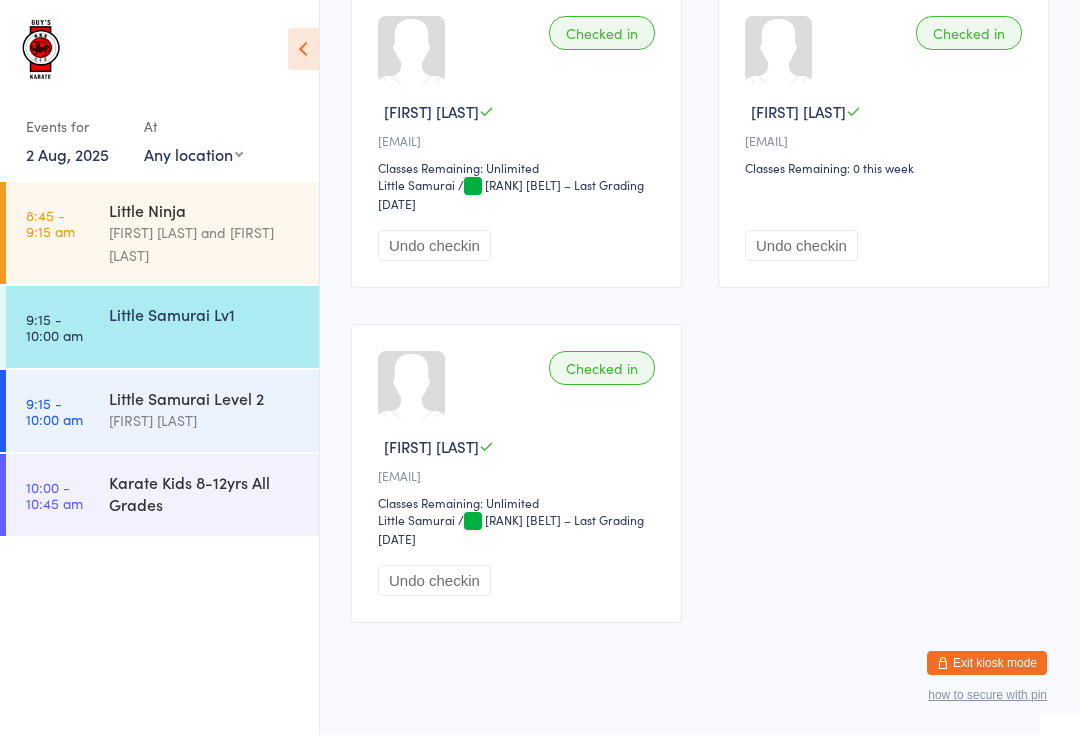 scroll, scrollTop: 366, scrollLeft: 0, axis: vertical 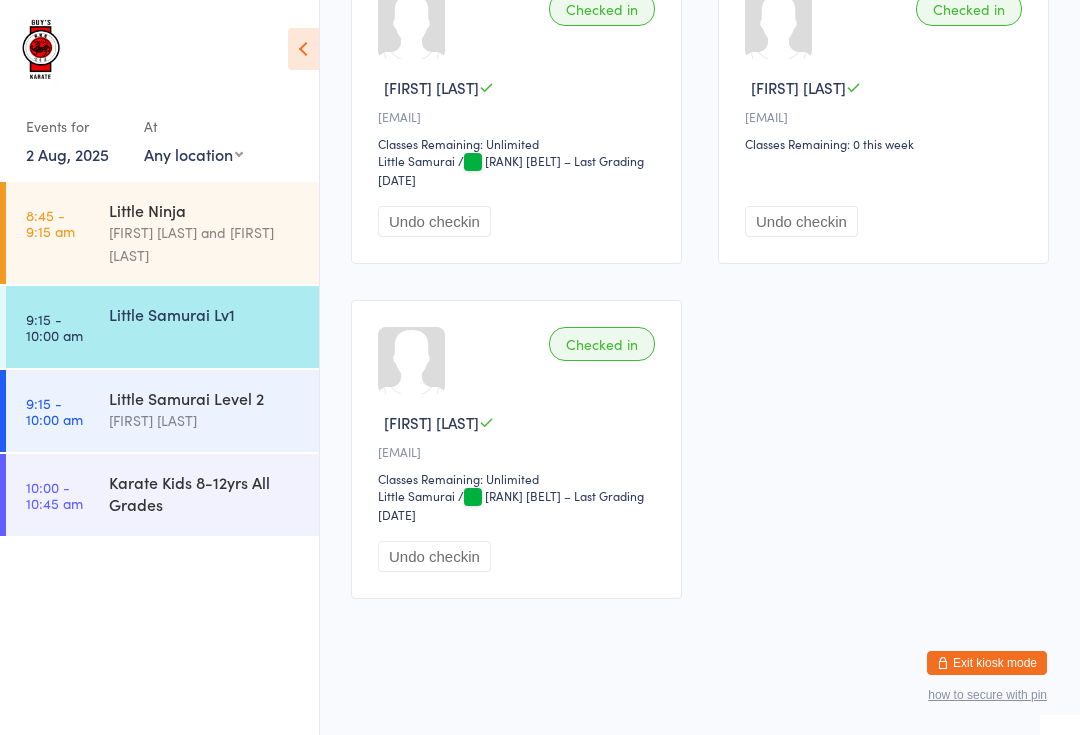 click on "[FIRST] [LAST] and [FIRST] [LAST]" at bounding box center (205, 244) 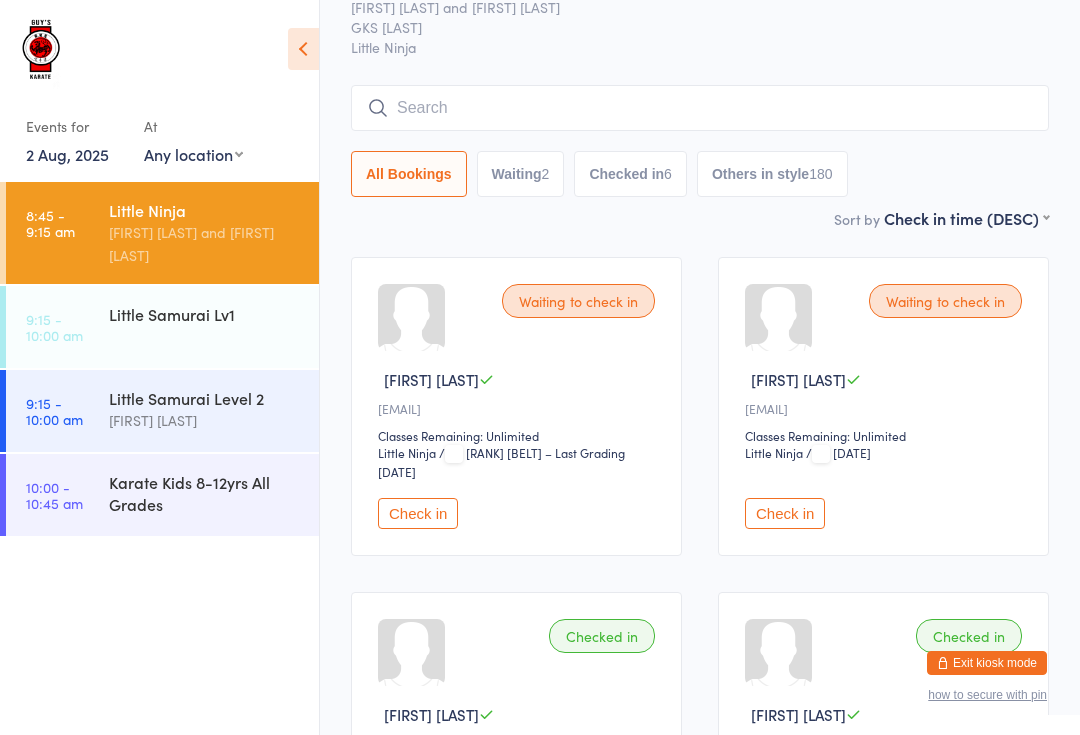 scroll, scrollTop: 0, scrollLeft: 0, axis: both 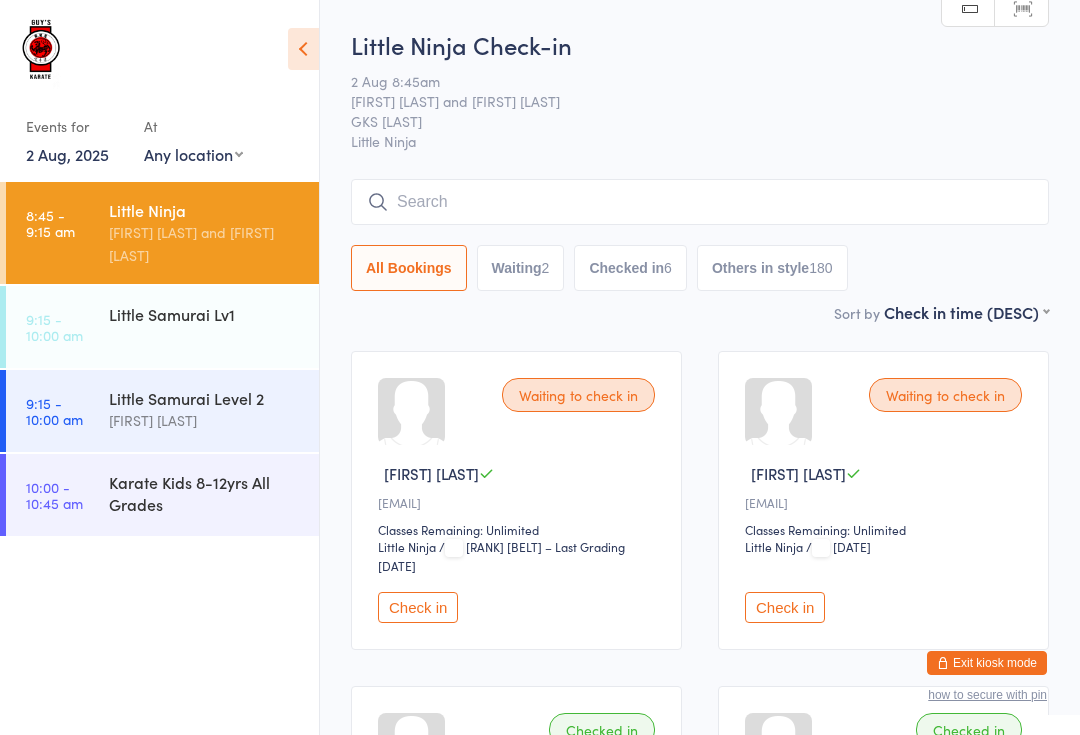 click at bounding box center [700, 202] 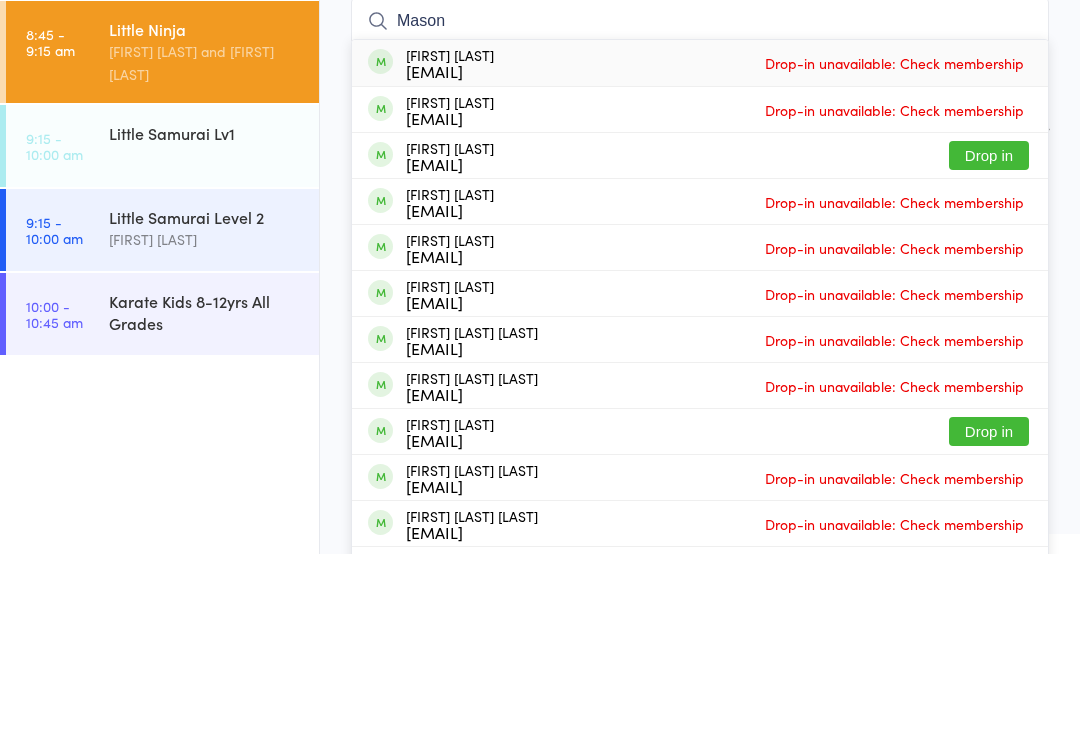 type on "Mason" 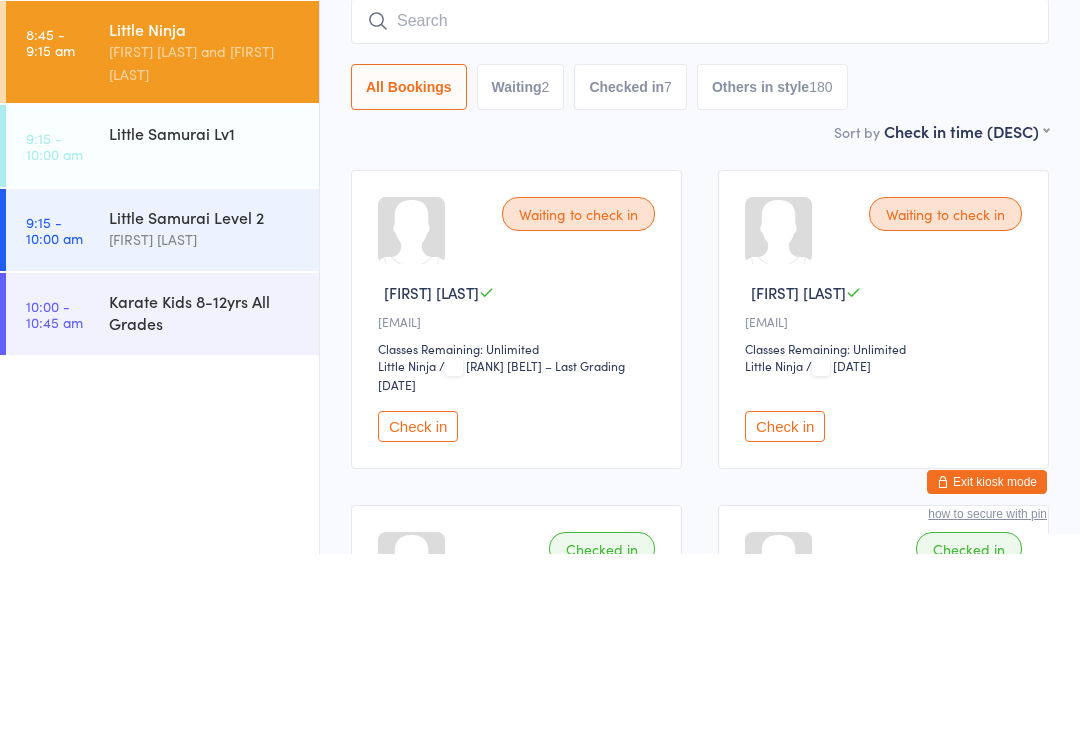click on "Little Ninja" at bounding box center (205, 210) 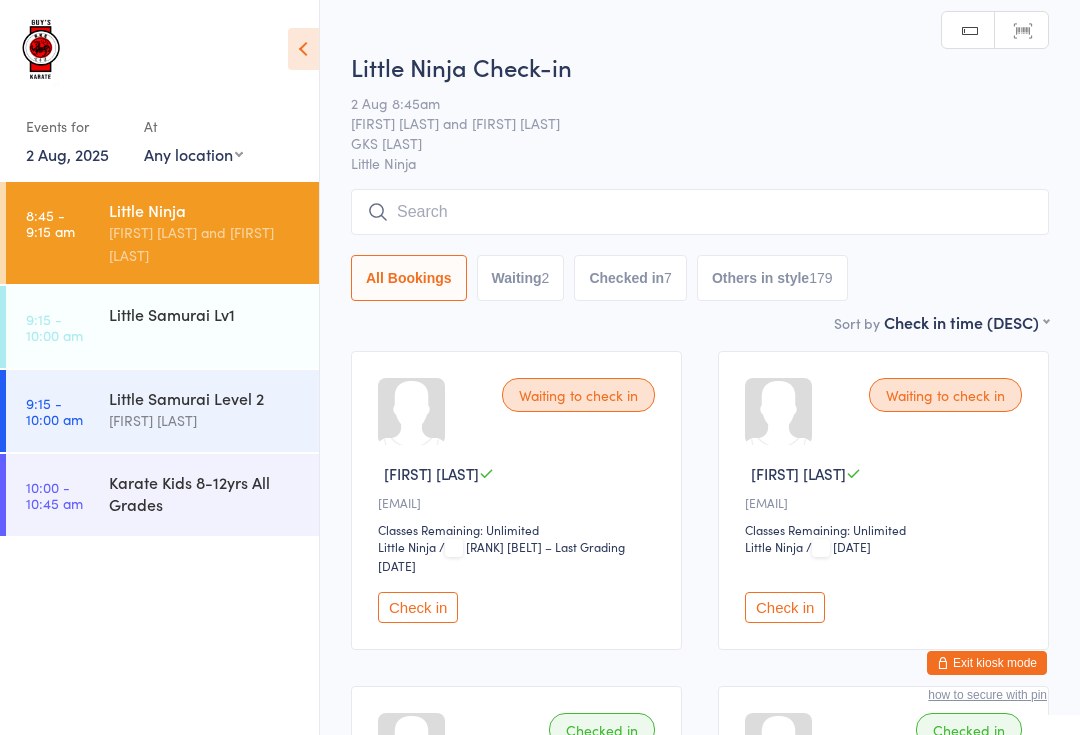 click on "[FIRST] [LAST] and [FIRST] [LAST]" at bounding box center (205, 244) 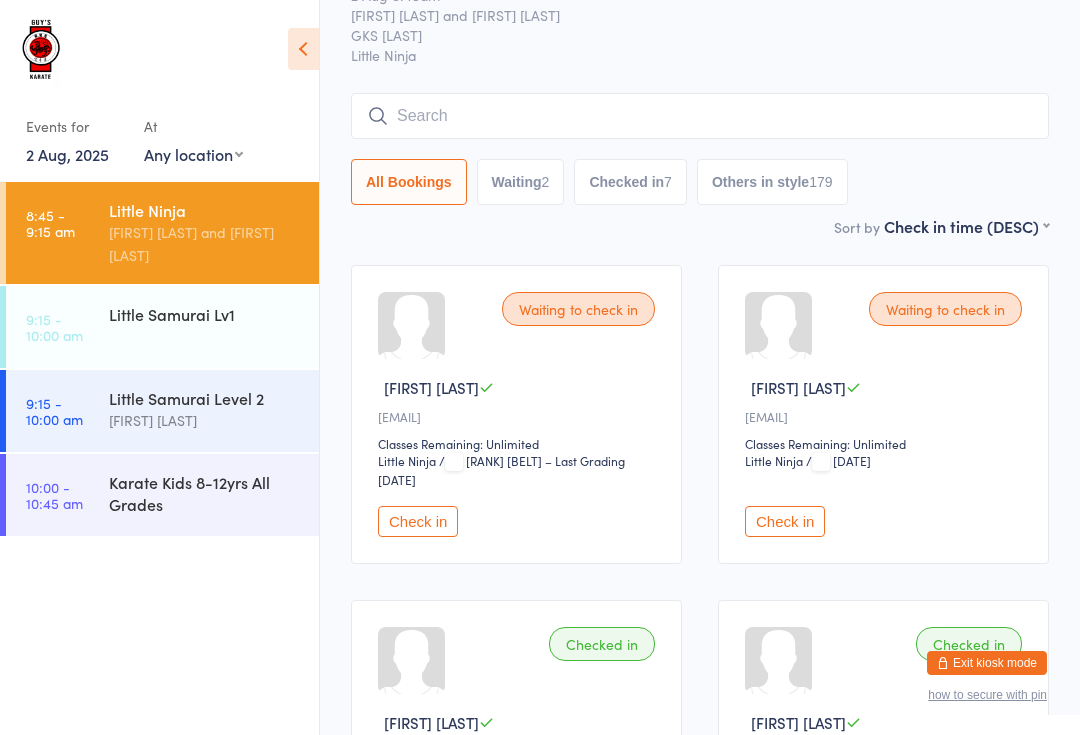 scroll, scrollTop: 0, scrollLeft: 0, axis: both 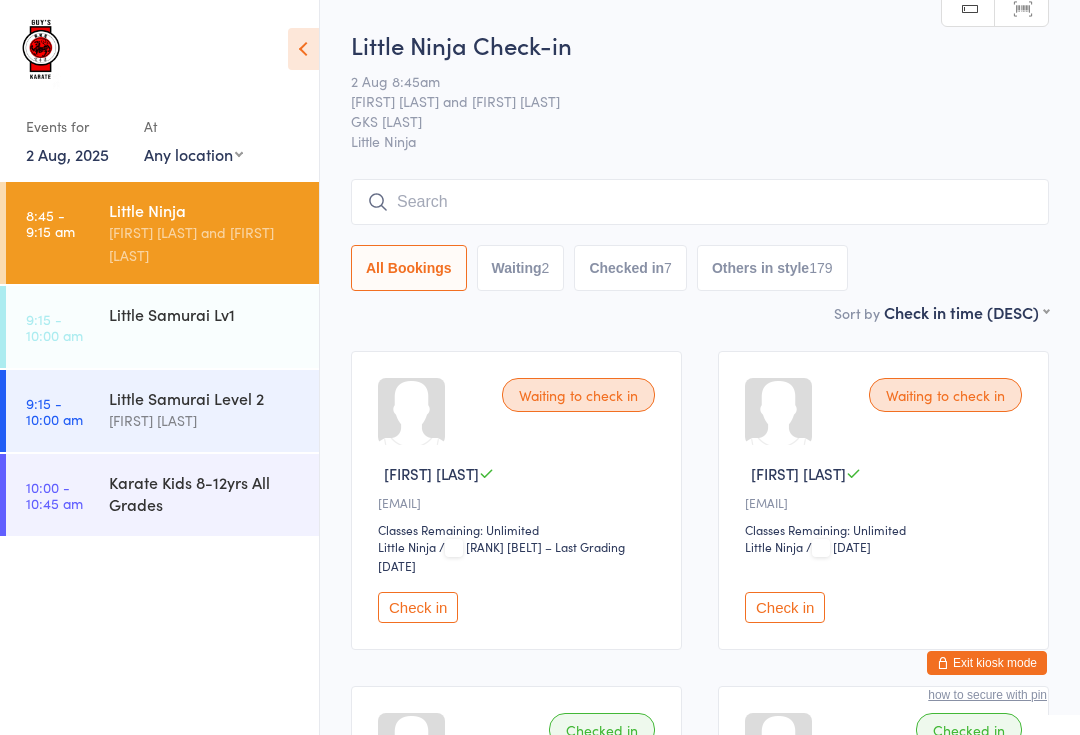 click at bounding box center [700, 202] 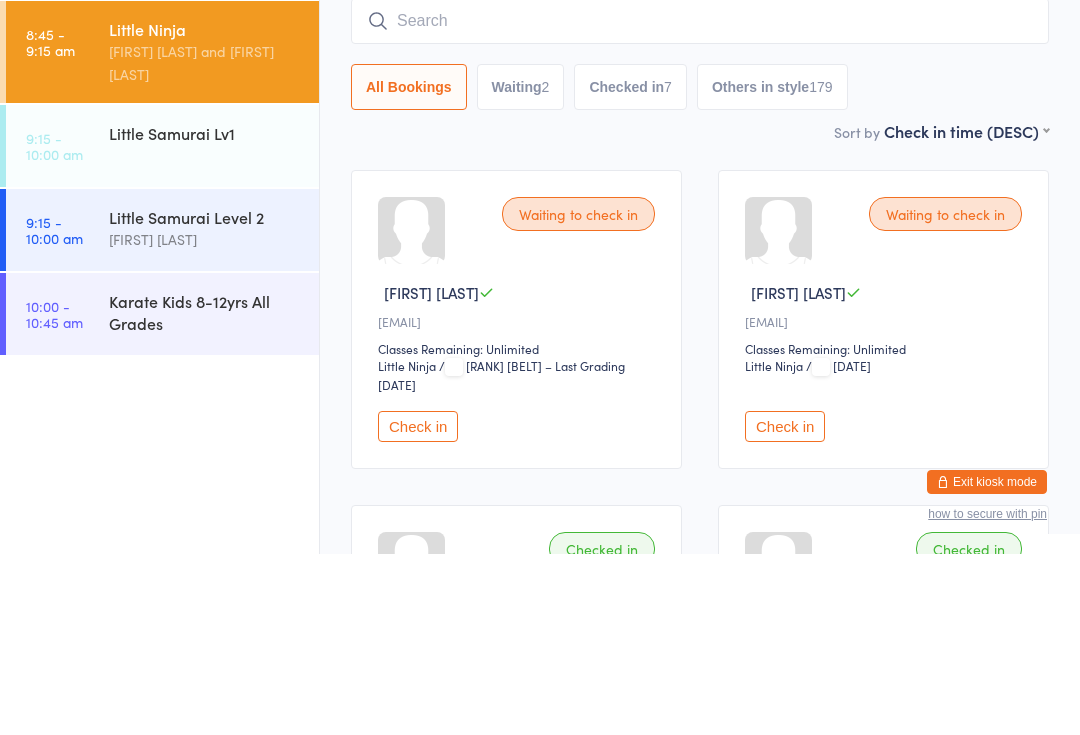 type on "A" 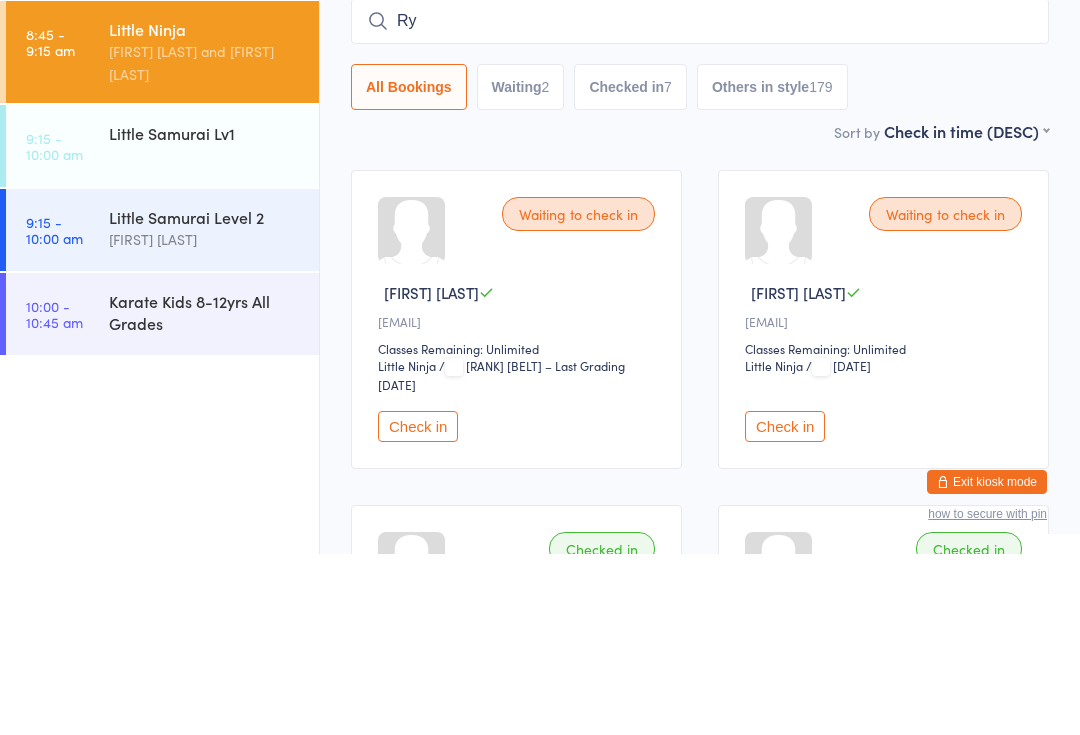 type on "[FIRST]" 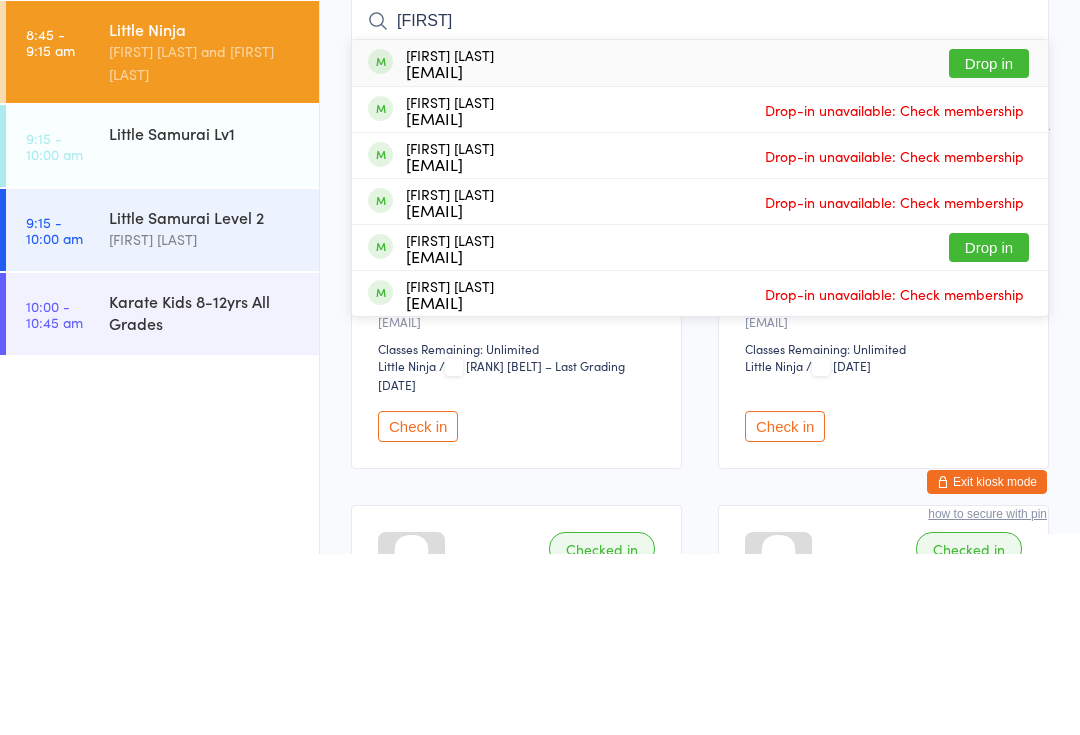 click on "[TIME] [TIME] [CLASS]" at bounding box center (162, 327) 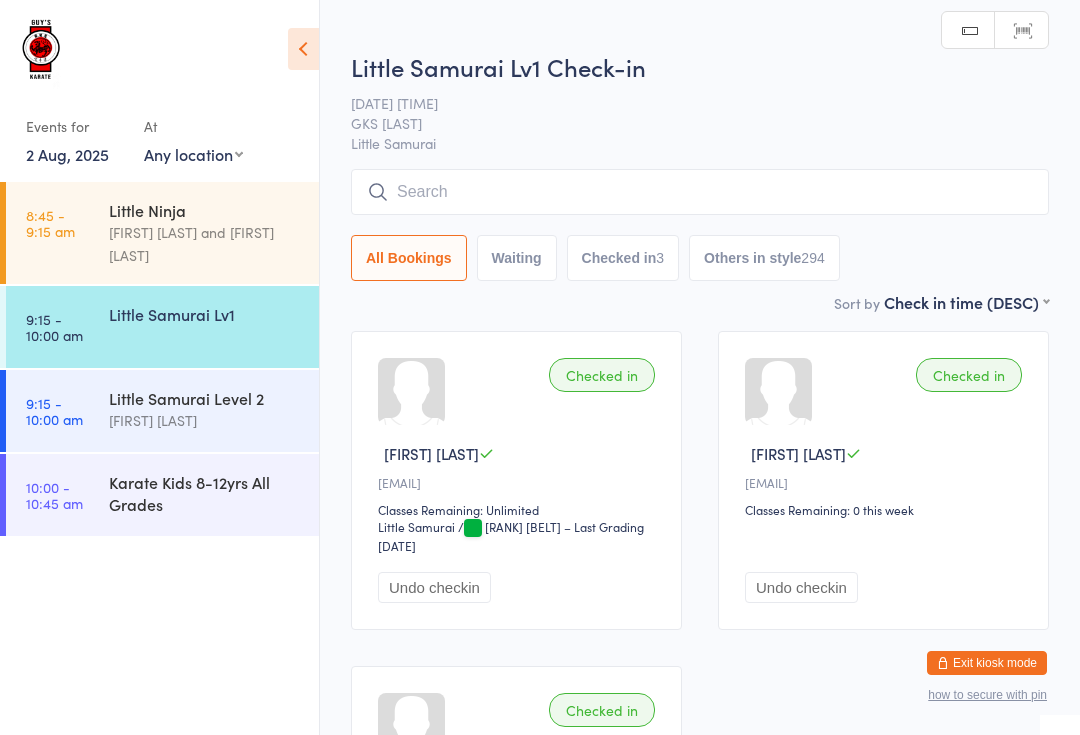 click on "[FIRST] [LAST] and [FIRST] [LAST]" at bounding box center (205, 244) 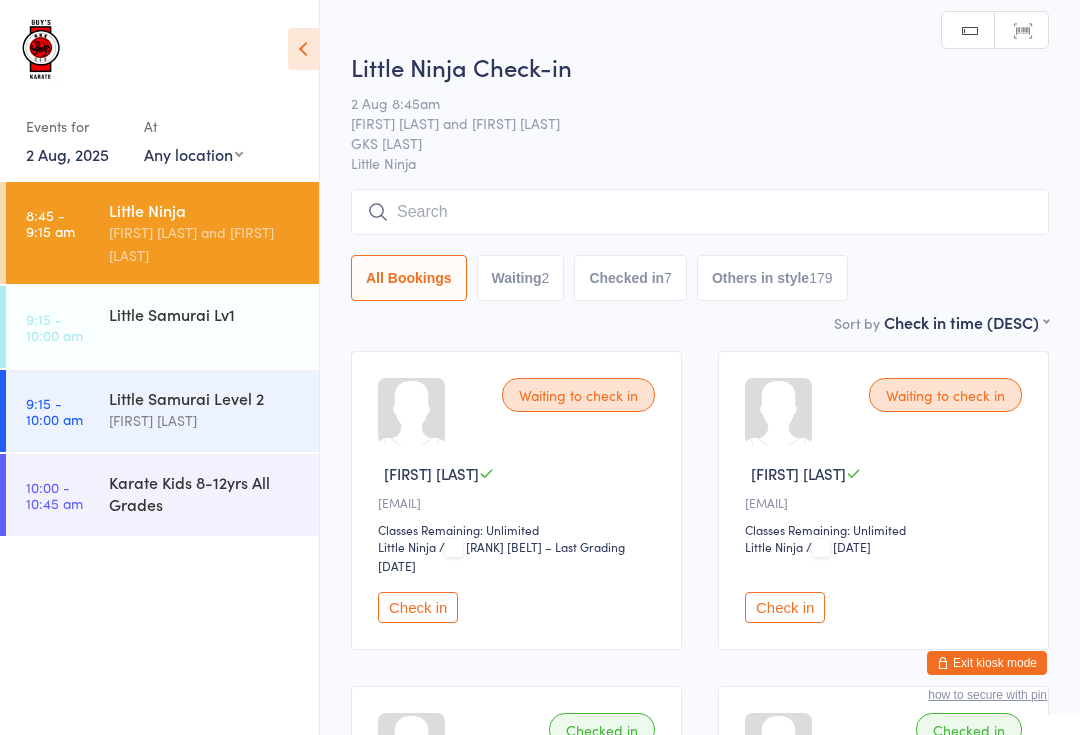 click at bounding box center (700, 212) 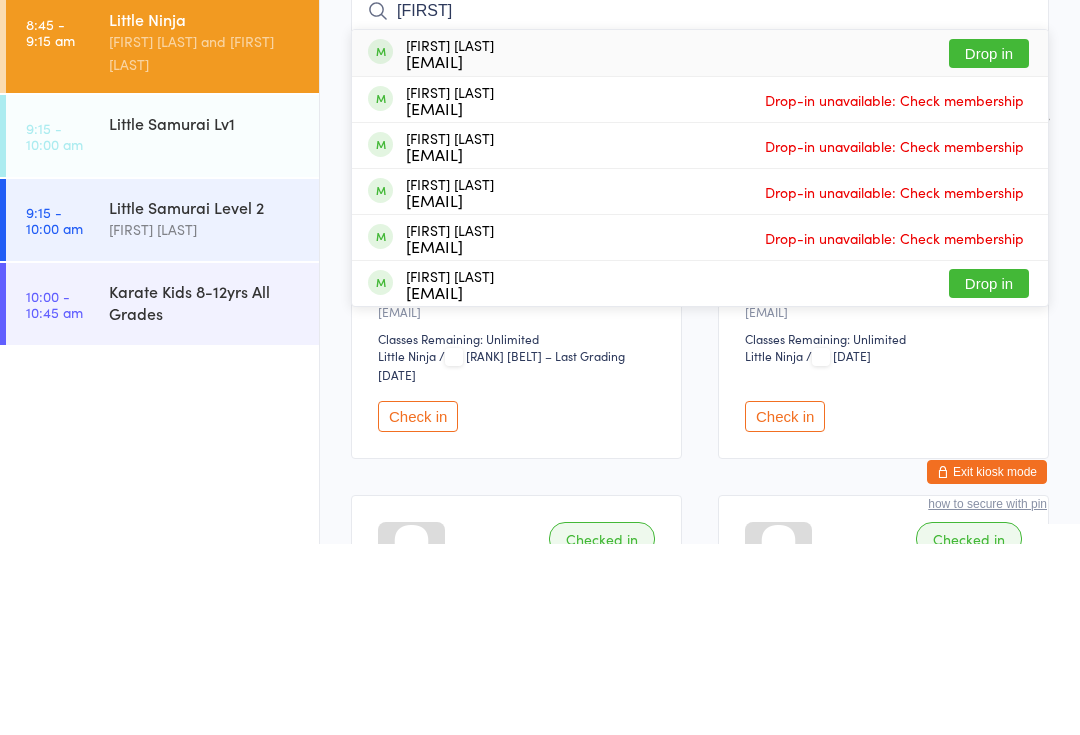 type on "[FIRST]" 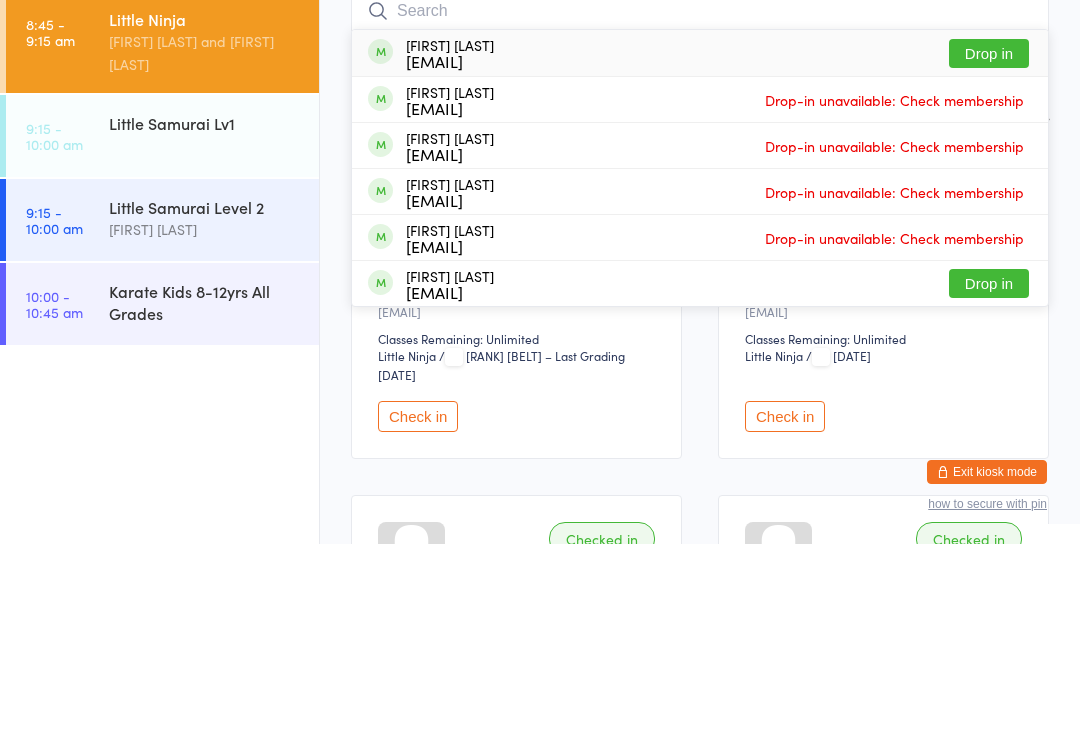 scroll, scrollTop: 191, scrollLeft: 0, axis: vertical 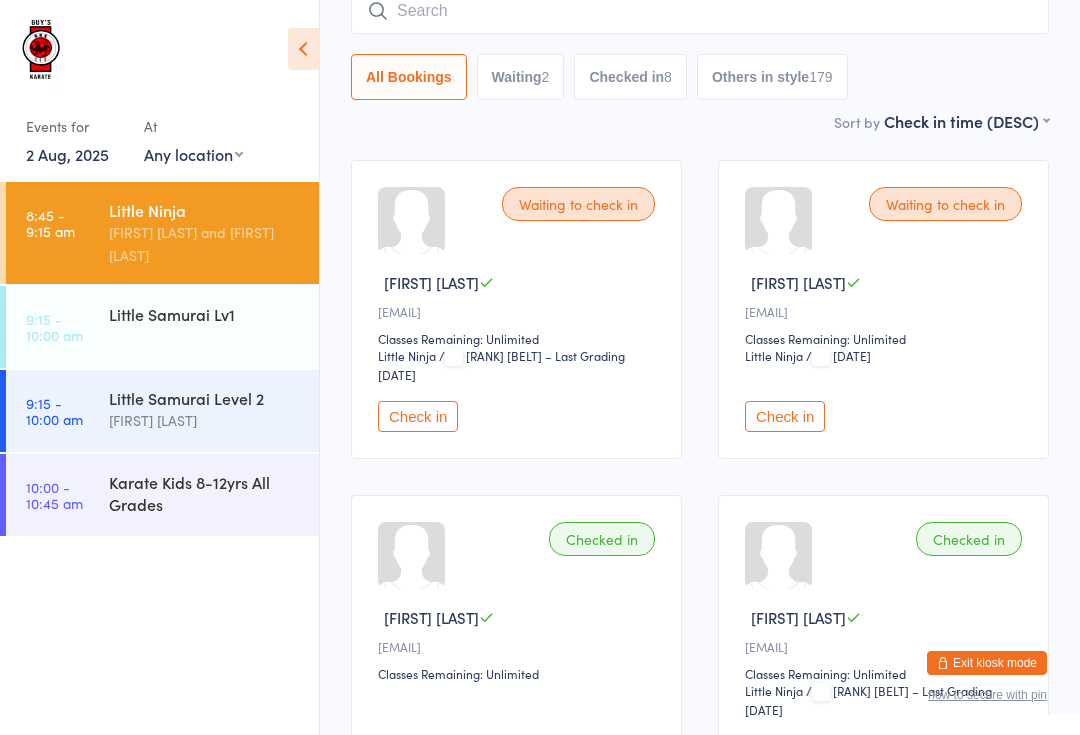 click on "Little Samurai Lv1" at bounding box center (214, 314) 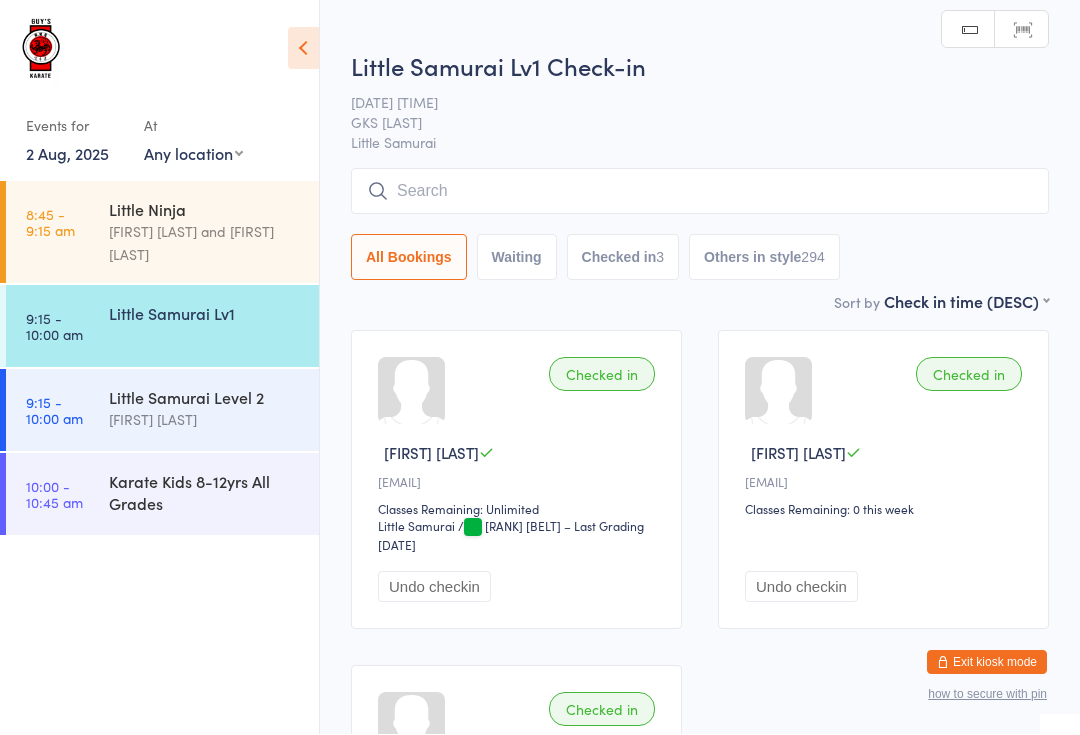 scroll, scrollTop: 1, scrollLeft: 0, axis: vertical 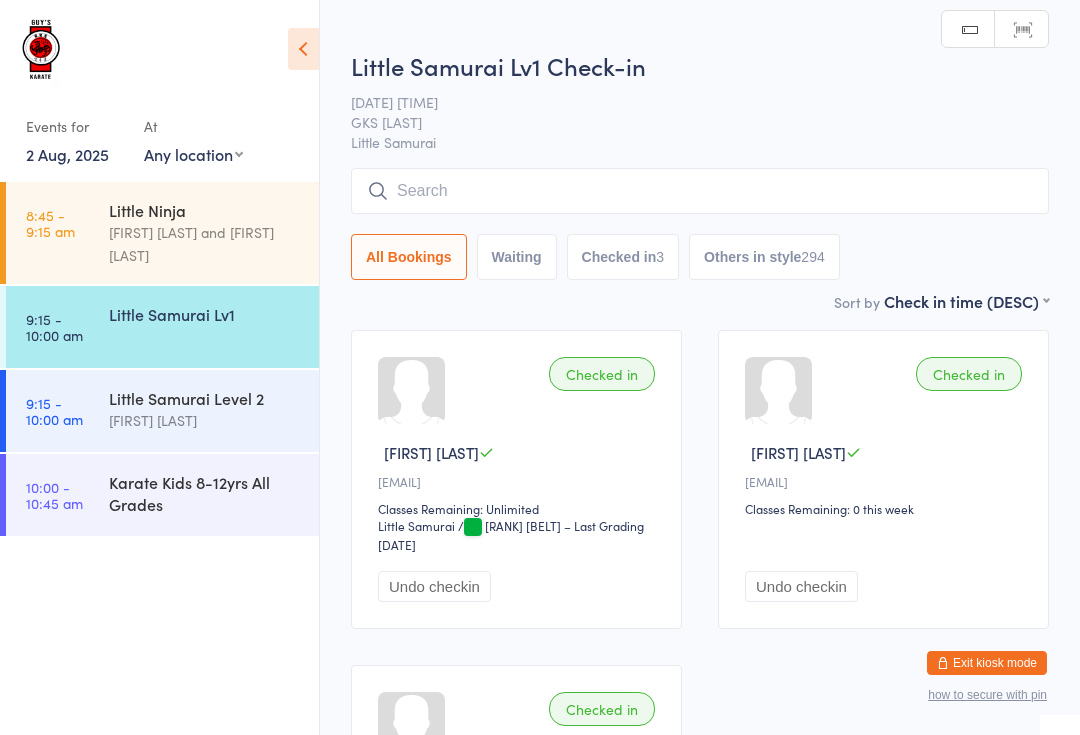 click at bounding box center (700, 191) 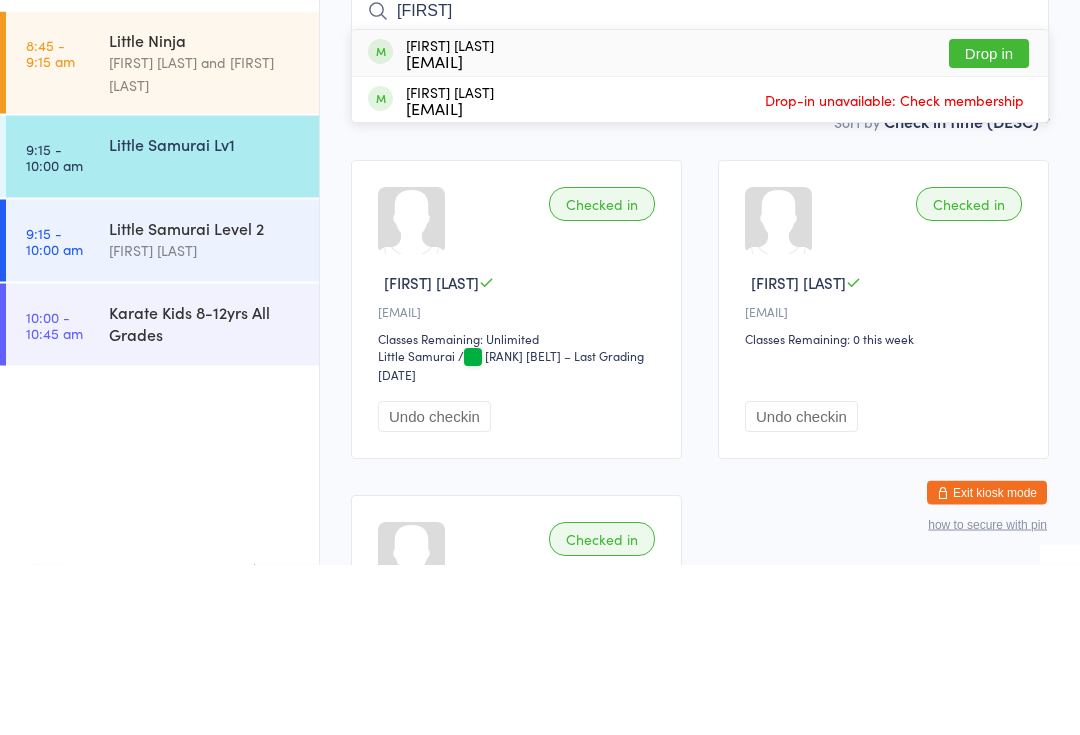 type on "[FIRST]" 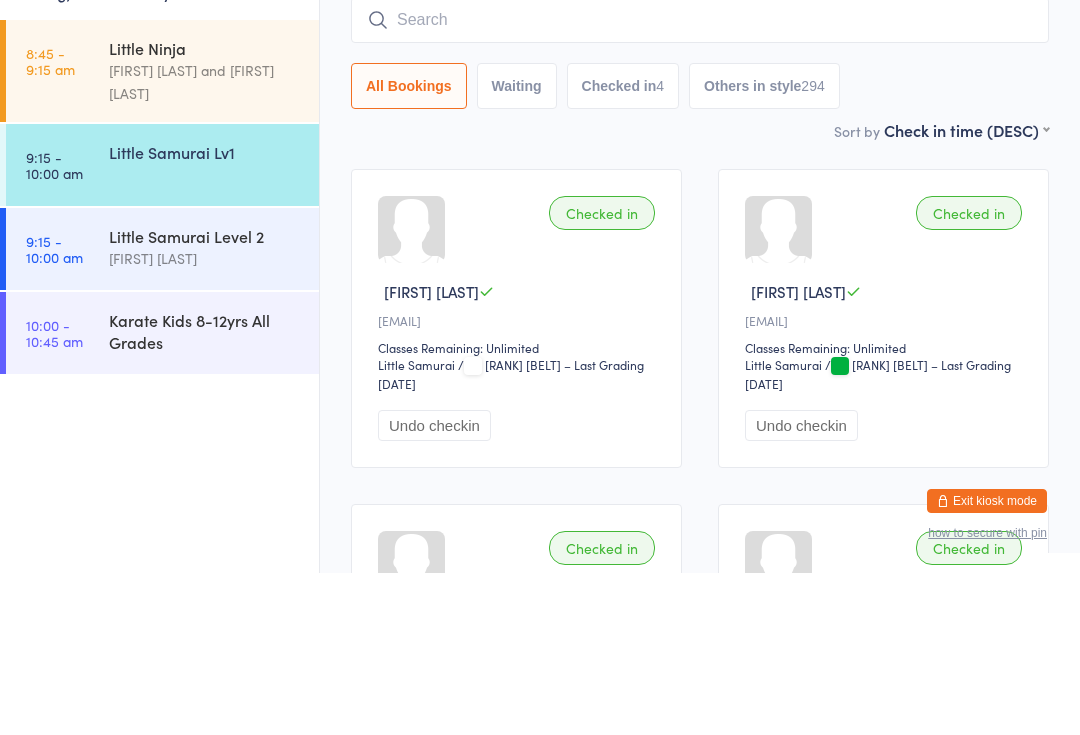 click on "Little Samurai Lv1" at bounding box center [205, 314] 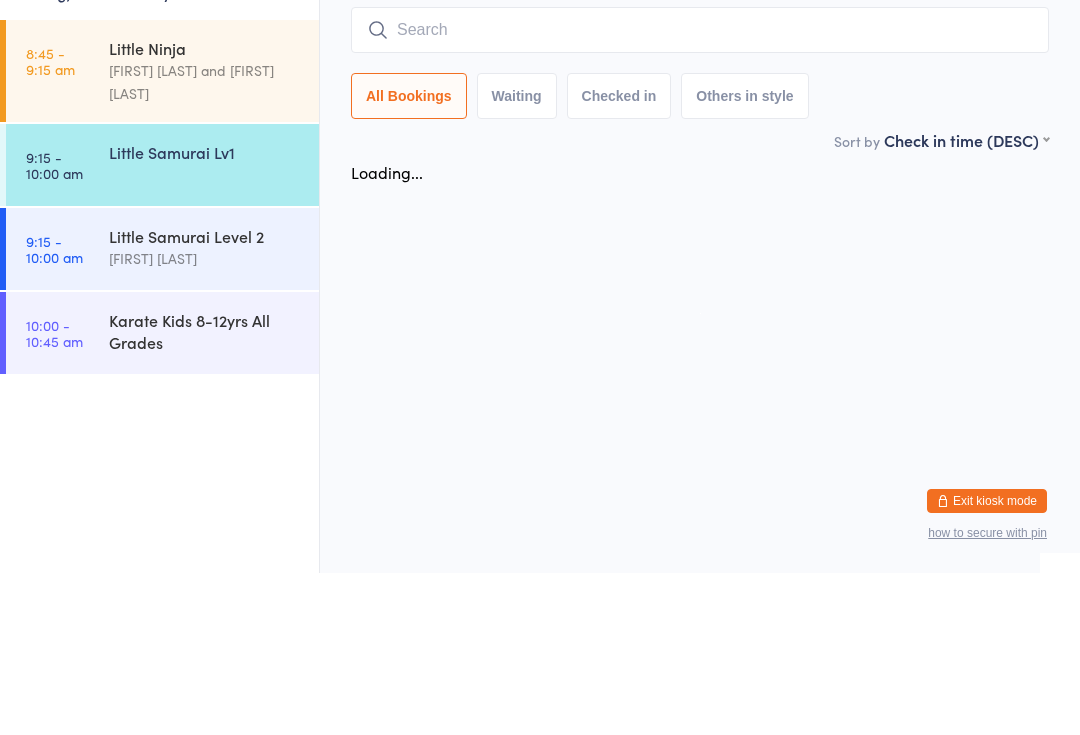 scroll, scrollTop: 0, scrollLeft: 0, axis: both 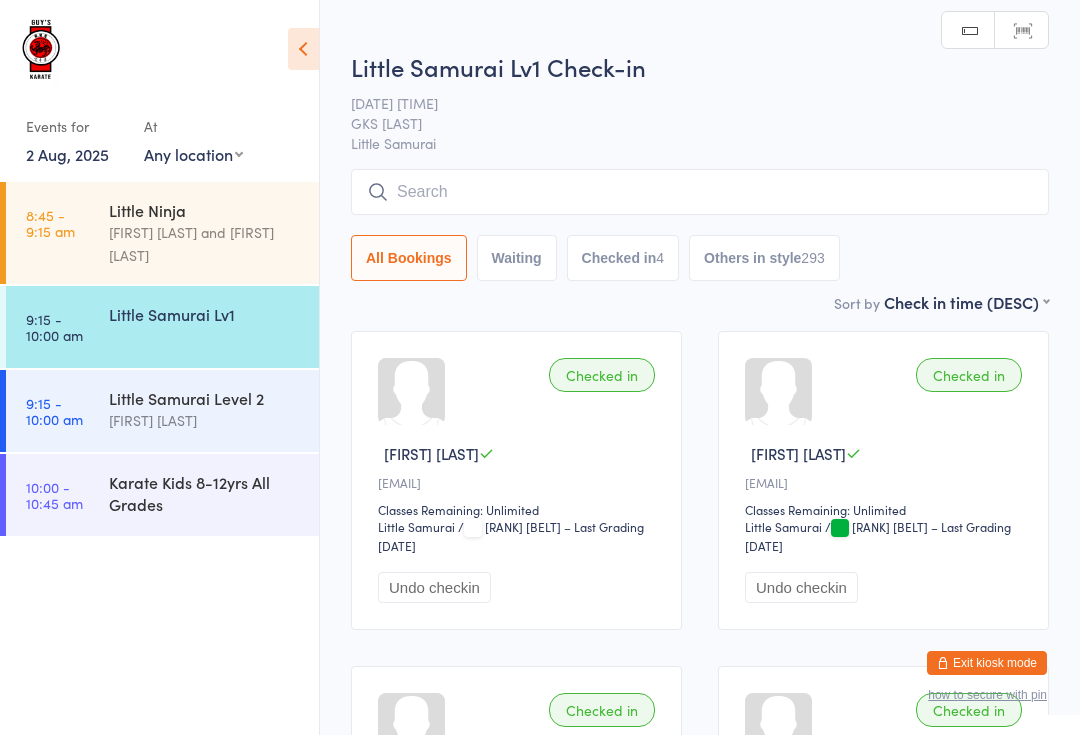 click on "Little Samurai Lv1" at bounding box center [205, 314] 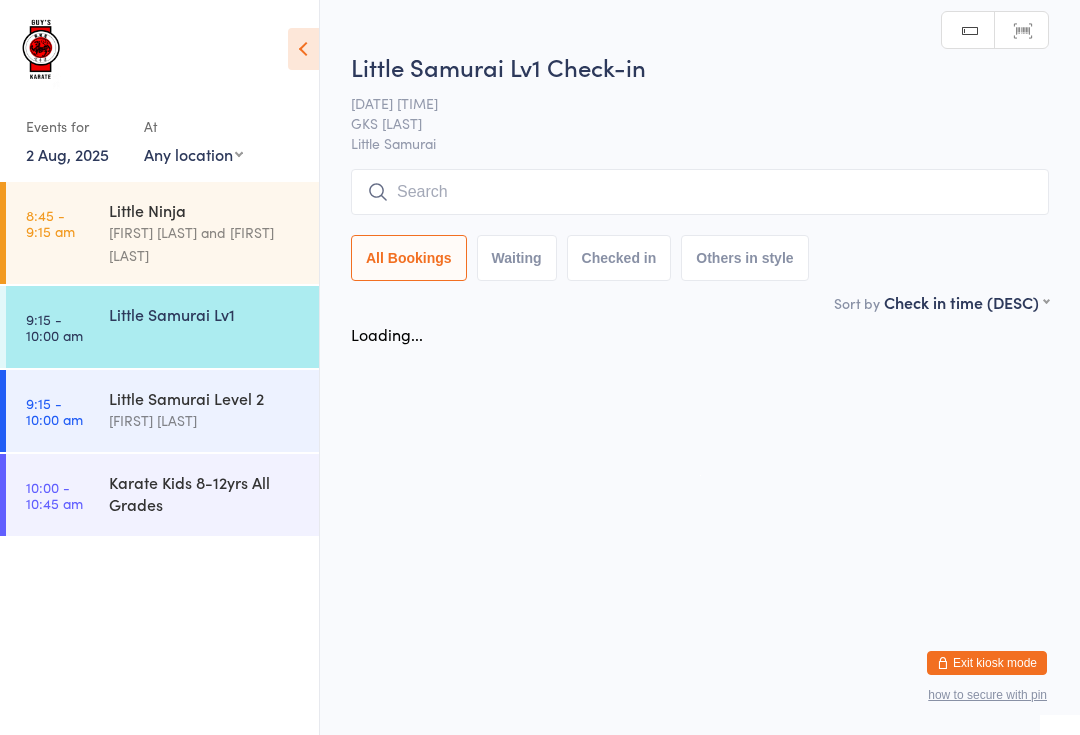 click at bounding box center (700, 192) 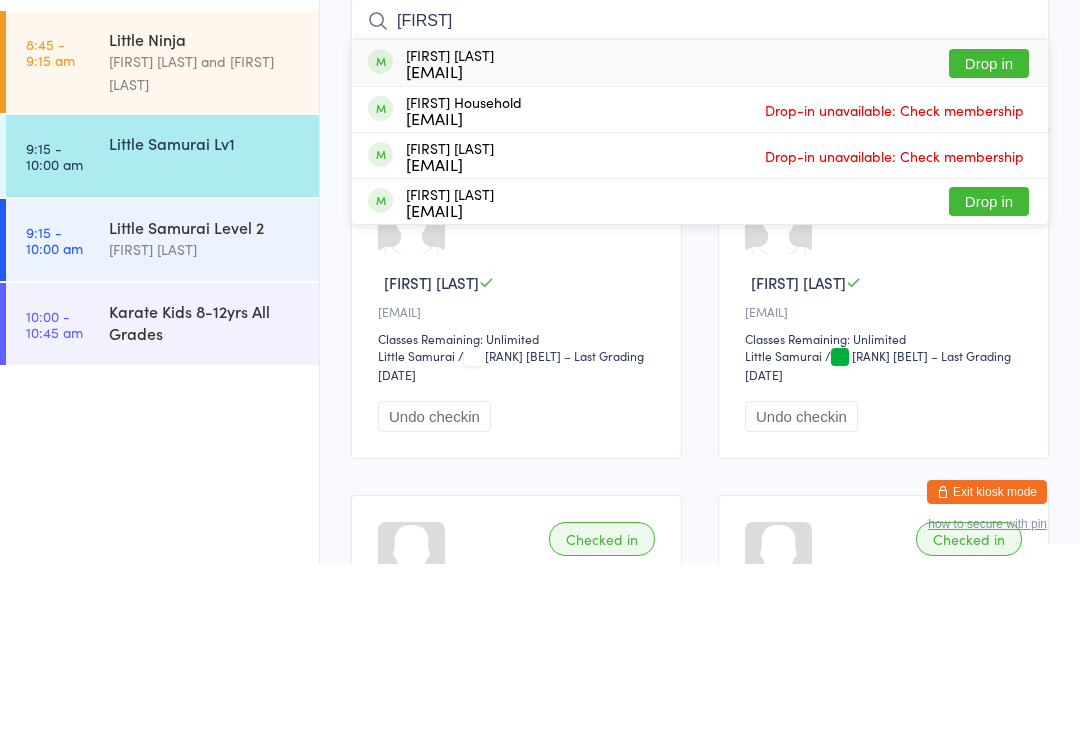 type on "[FIRST]" 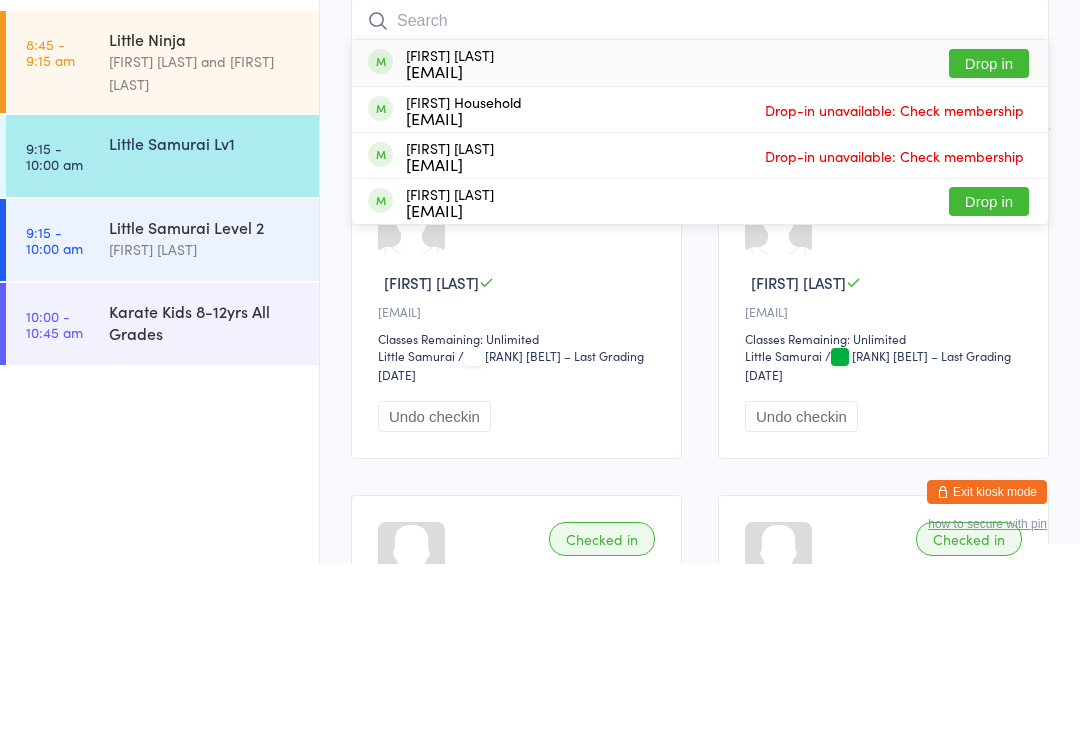 scroll, scrollTop: 171, scrollLeft: 0, axis: vertical 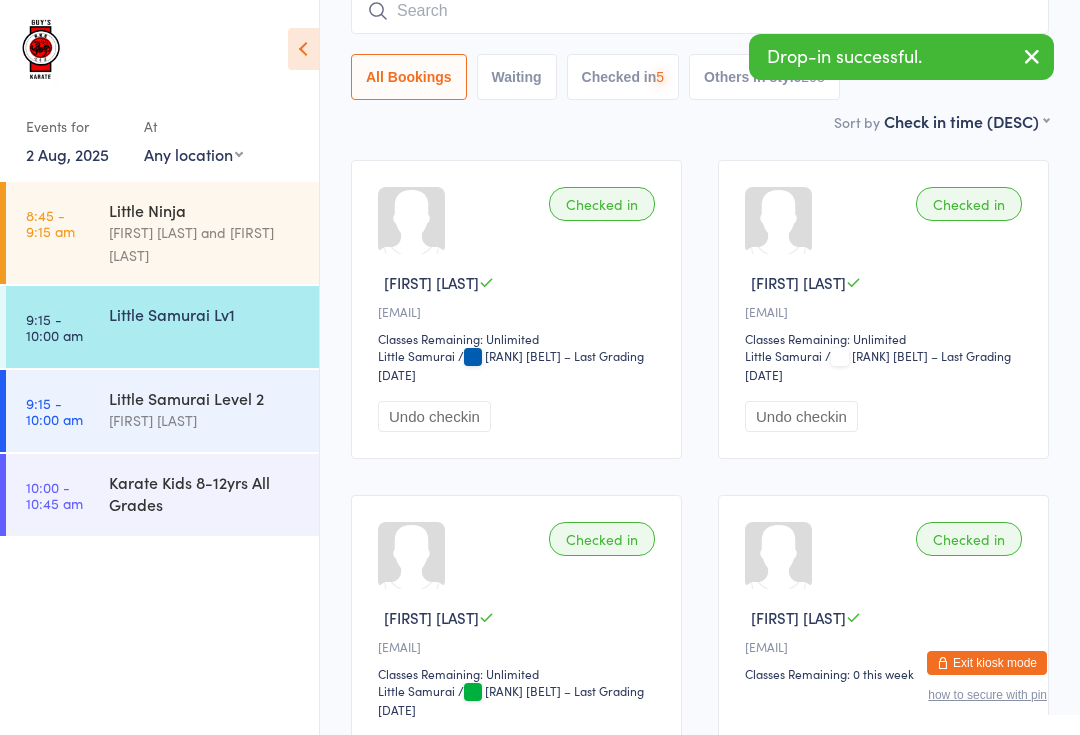 click at bounding box center (700, 11) 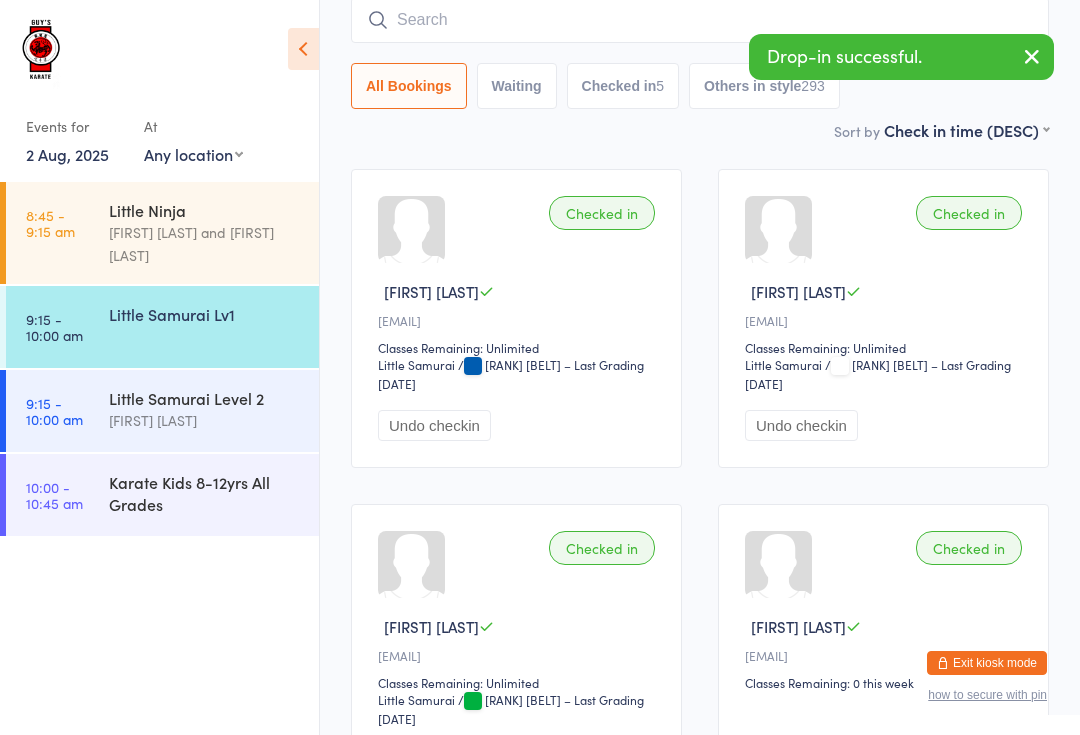 scroll, scrollTop: 161, scrollLeft: 0, axis: vertical 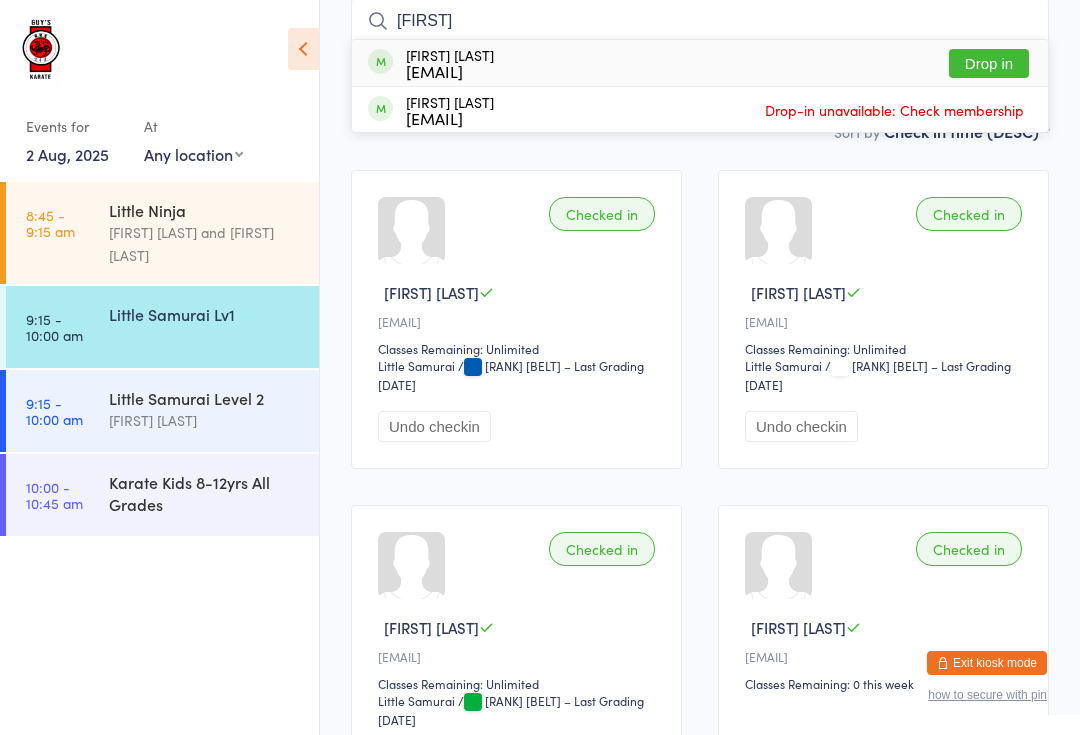 type on "[FIRST]" 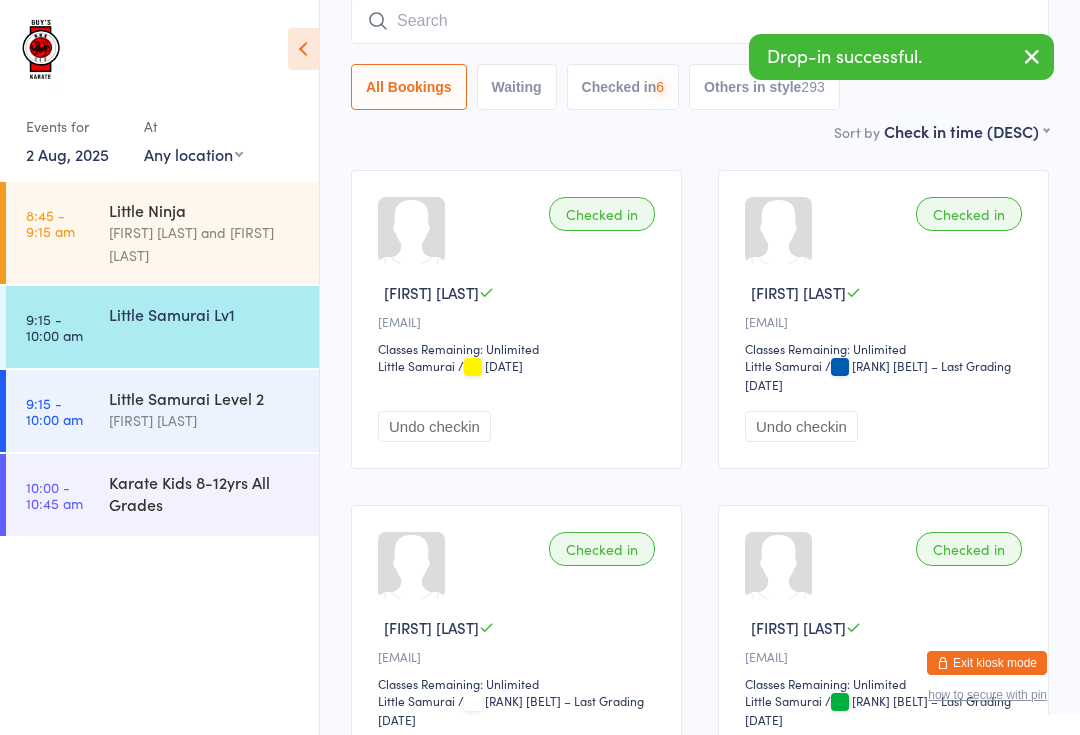 click at bounding box center (700, 21) 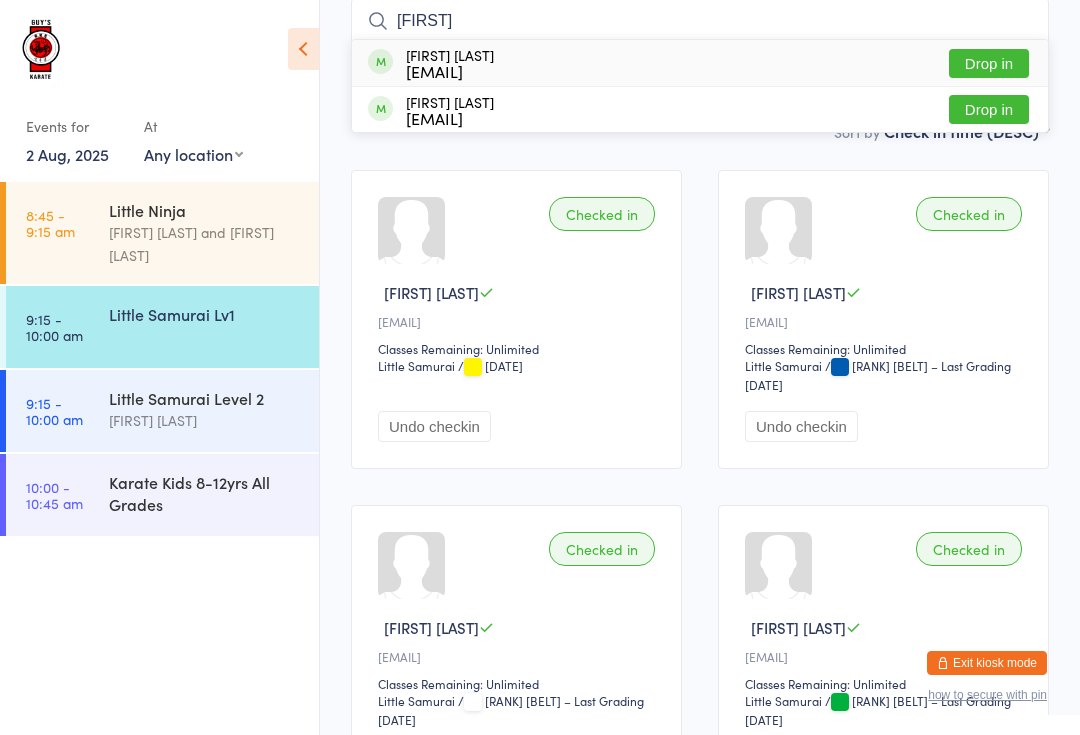 type on "[FIRST]" 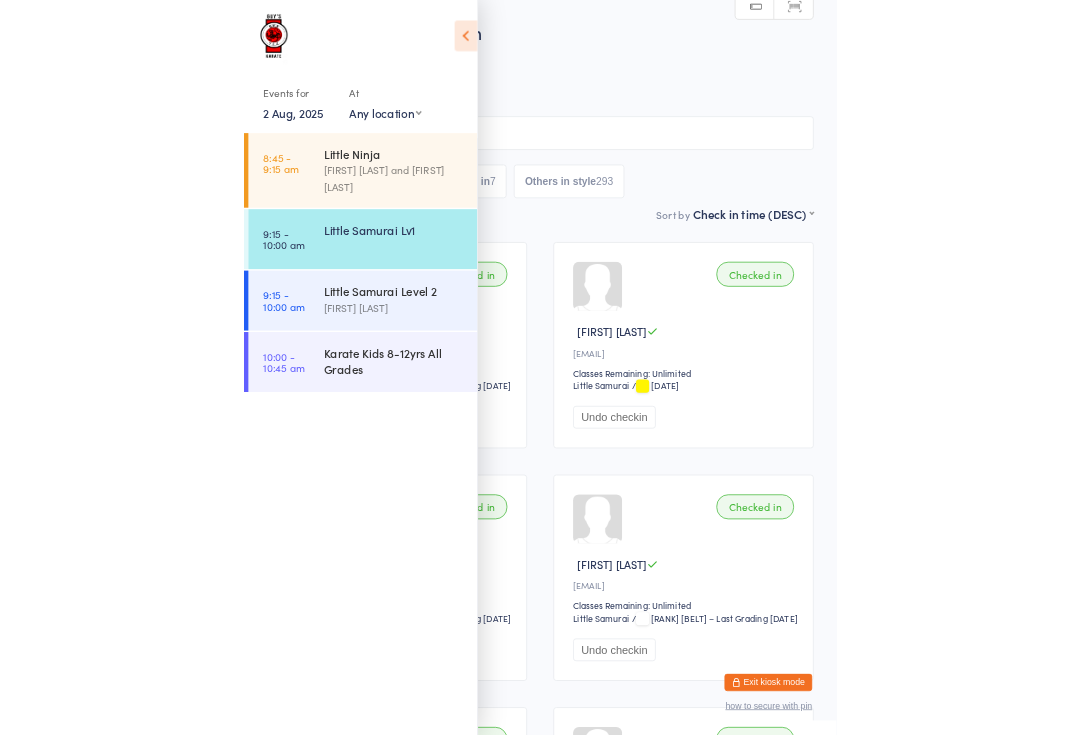 scroll, scrollTop: 161, scrollLeft: 0, axis: vertical 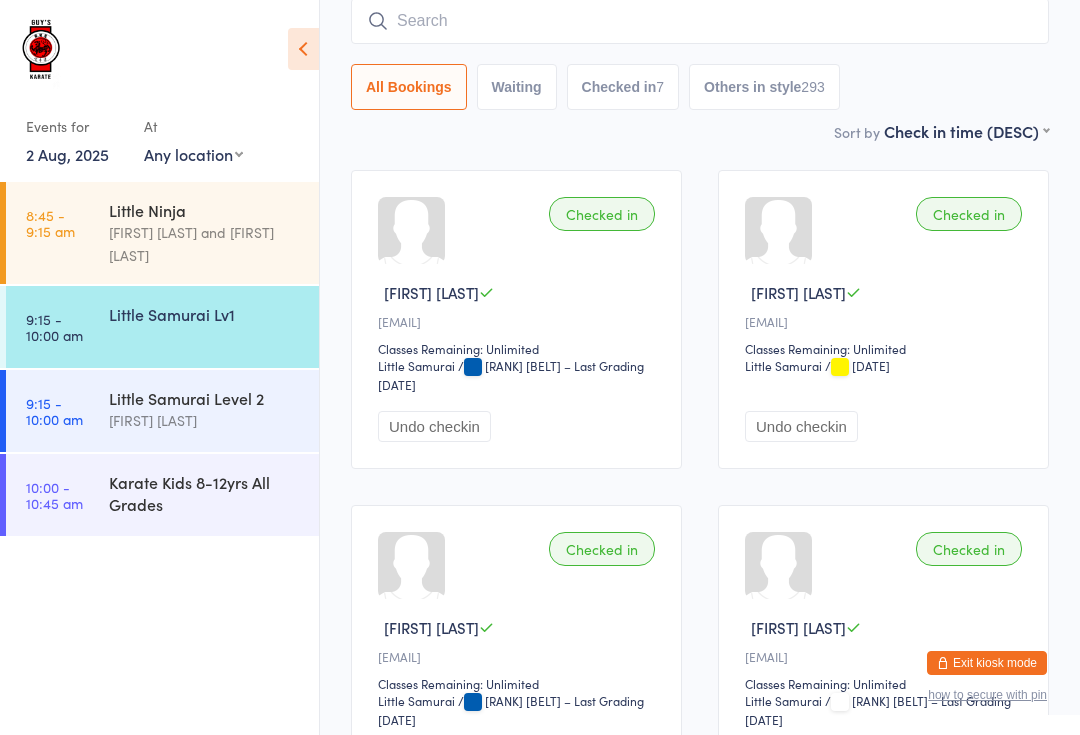 click on "Little Samurai Level 2" at bounding box center [205, 398] 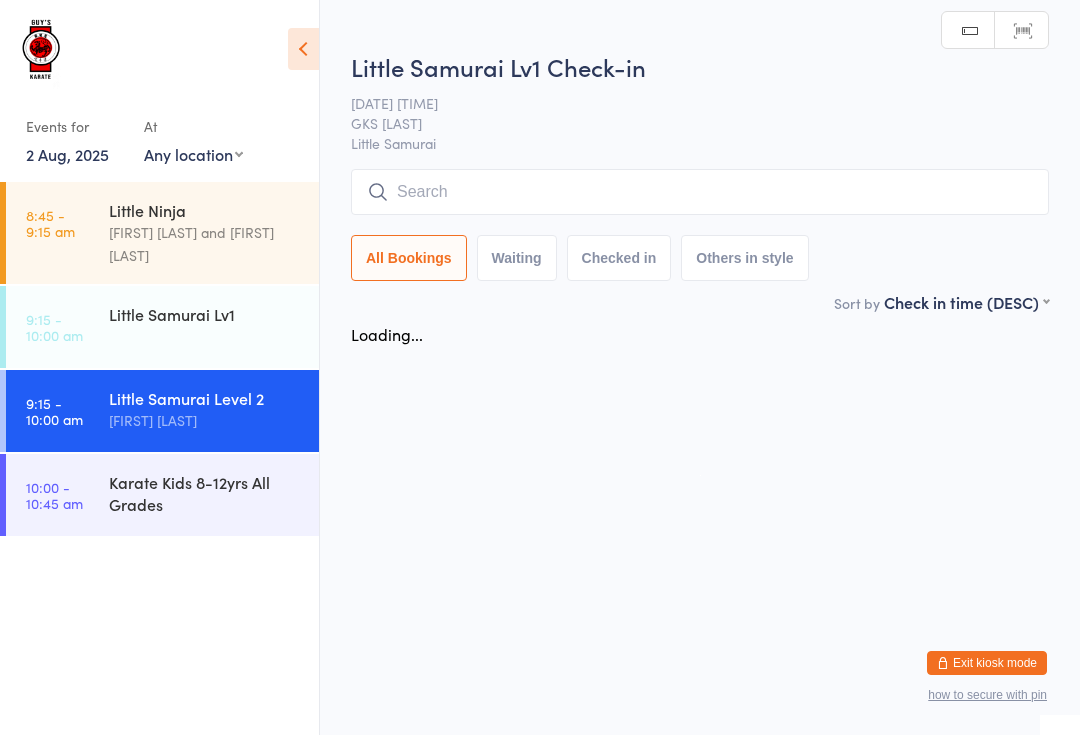 scroll, scrollTop: 0, scrollLeft: 0, axis: both 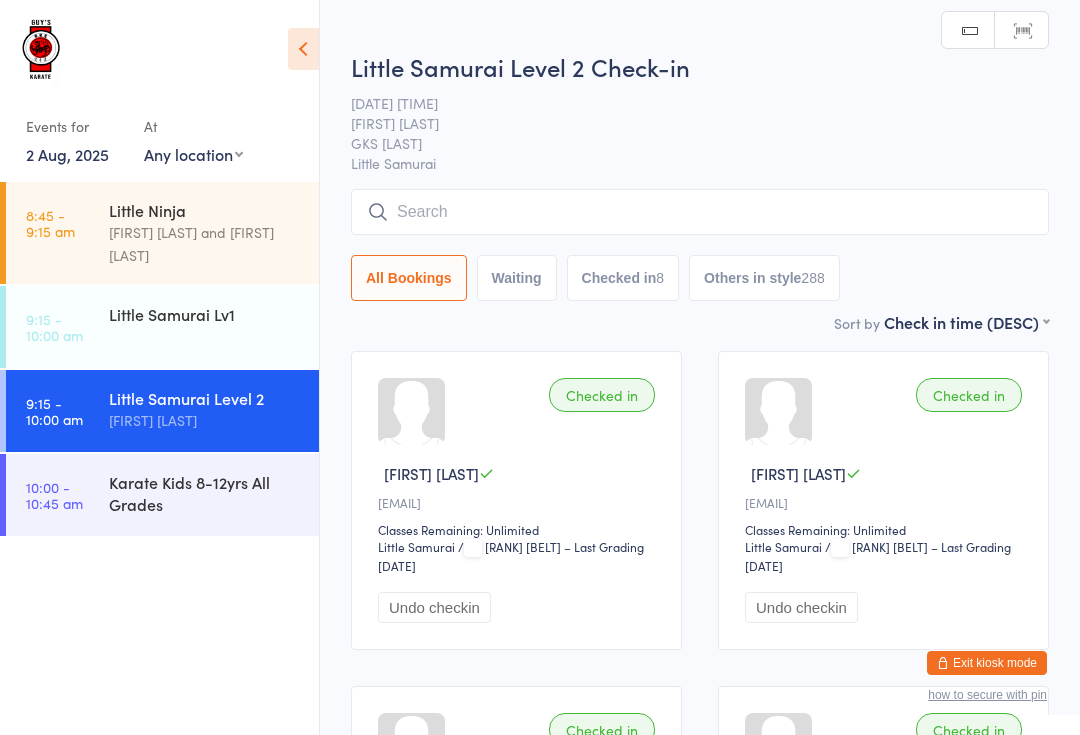 click at bounding box center (700, 212) 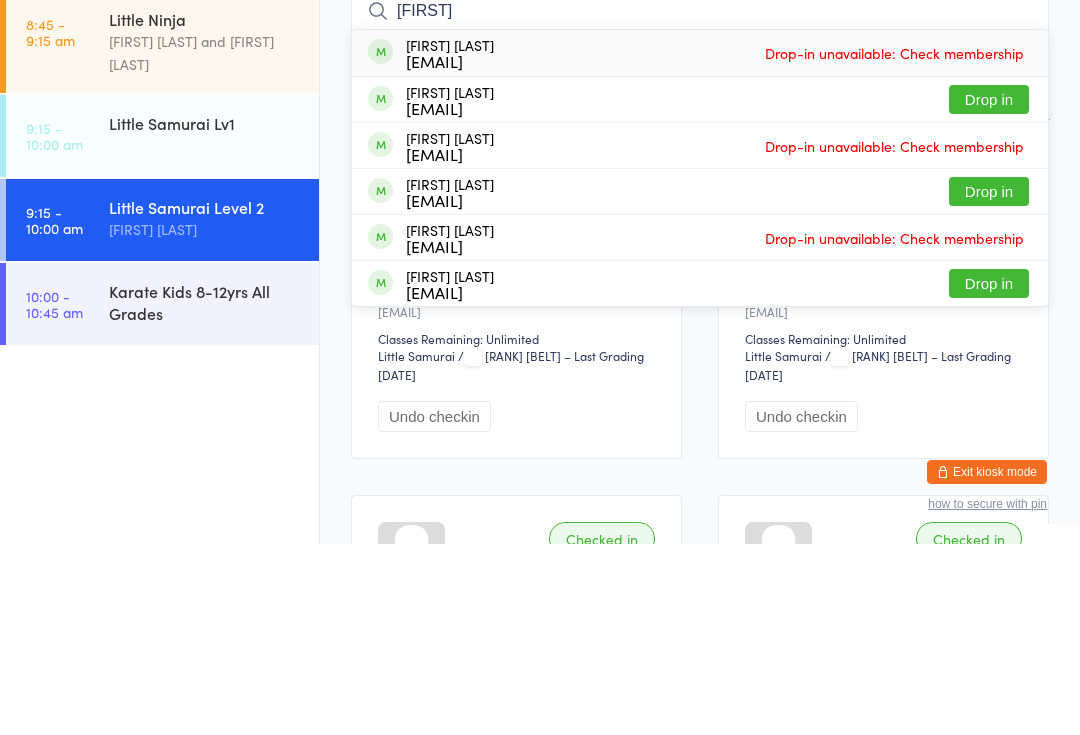 type on "[FIRST]" 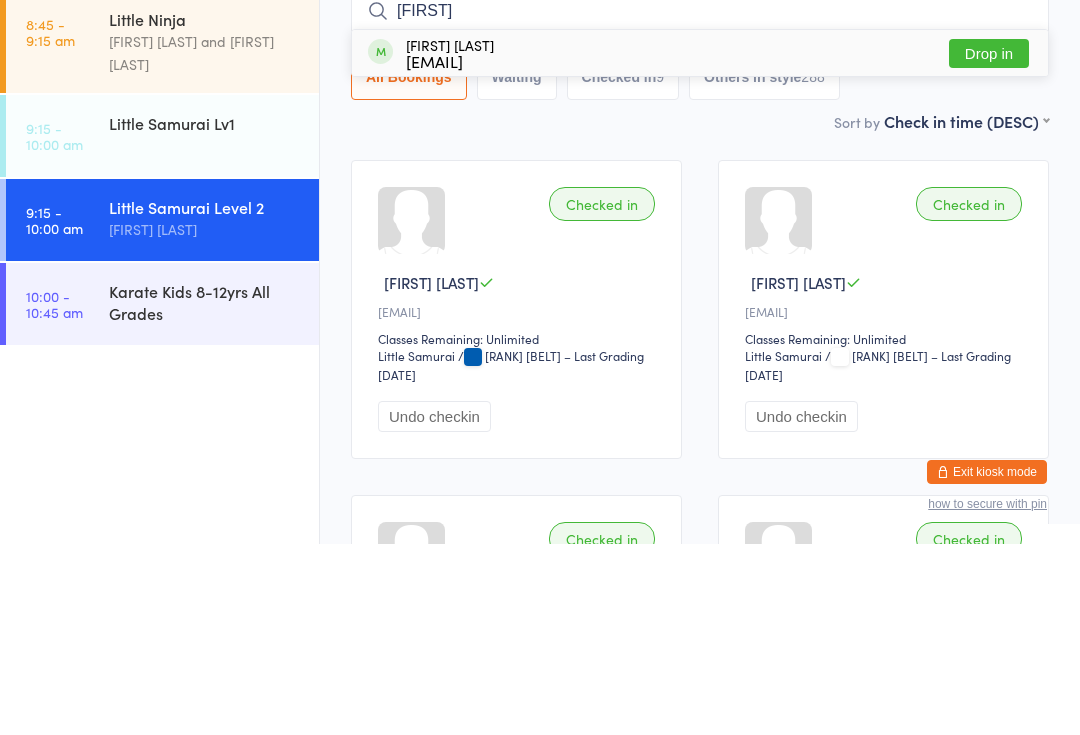 type on "[FIRST]" 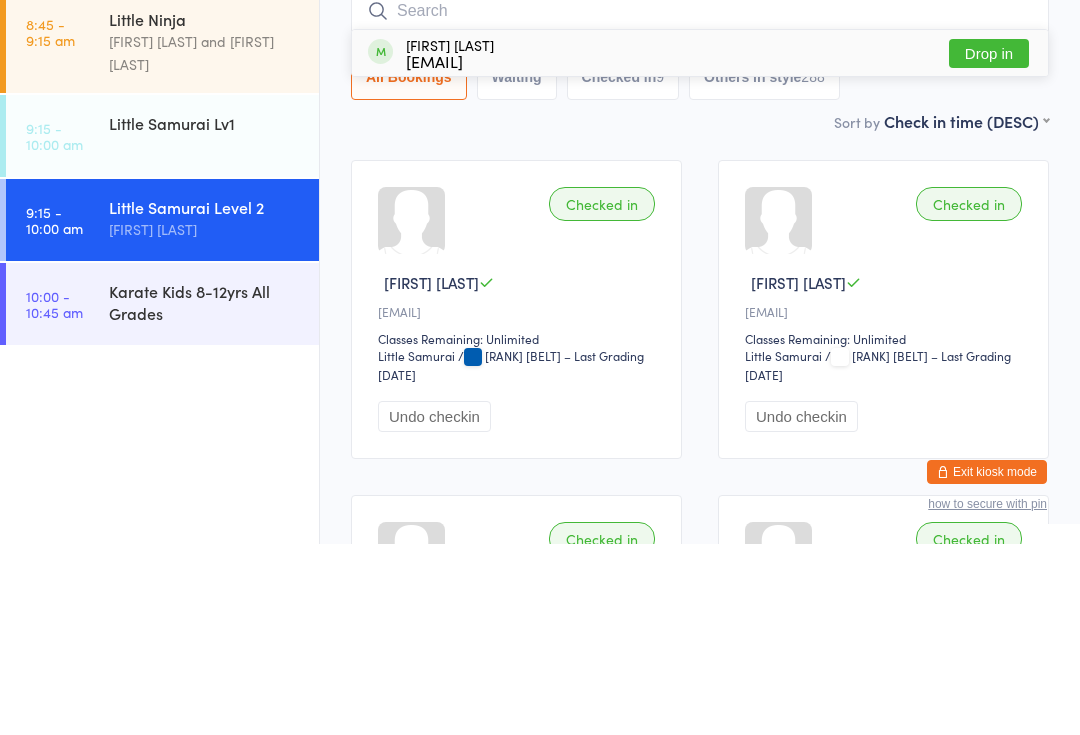 scroll, scrollTop: 191, scrollLeft: 0, axis: vertical 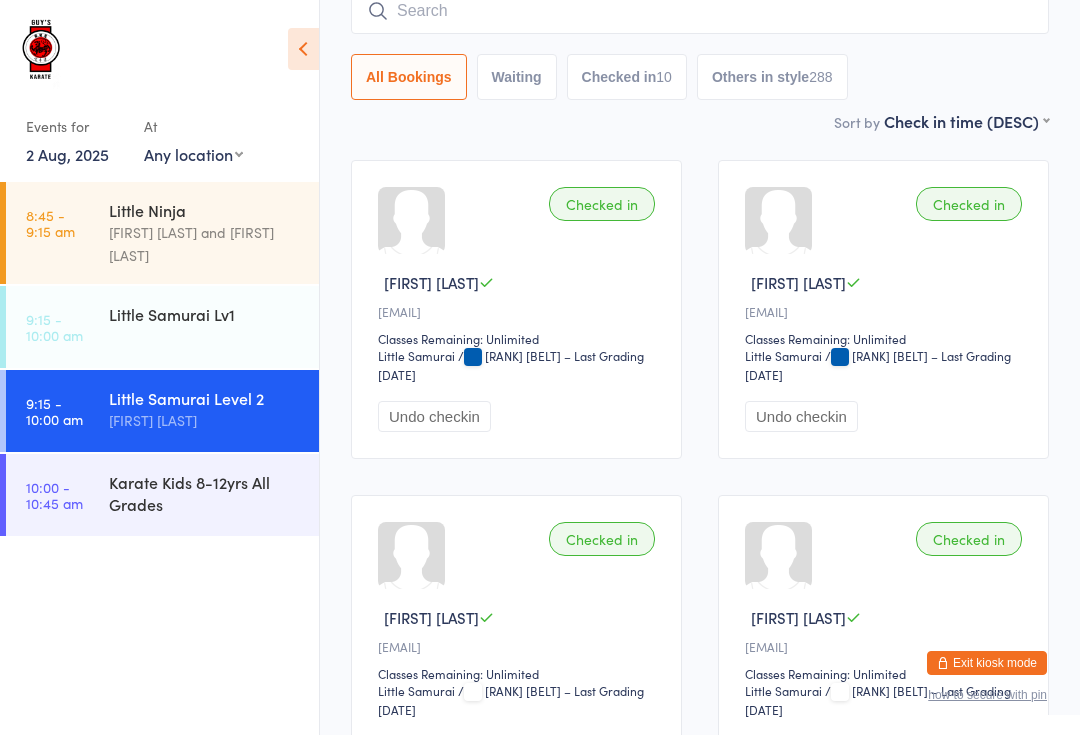 click on "Karate Kids 8-12yrs All Grades" at bounding box center [205, 493] 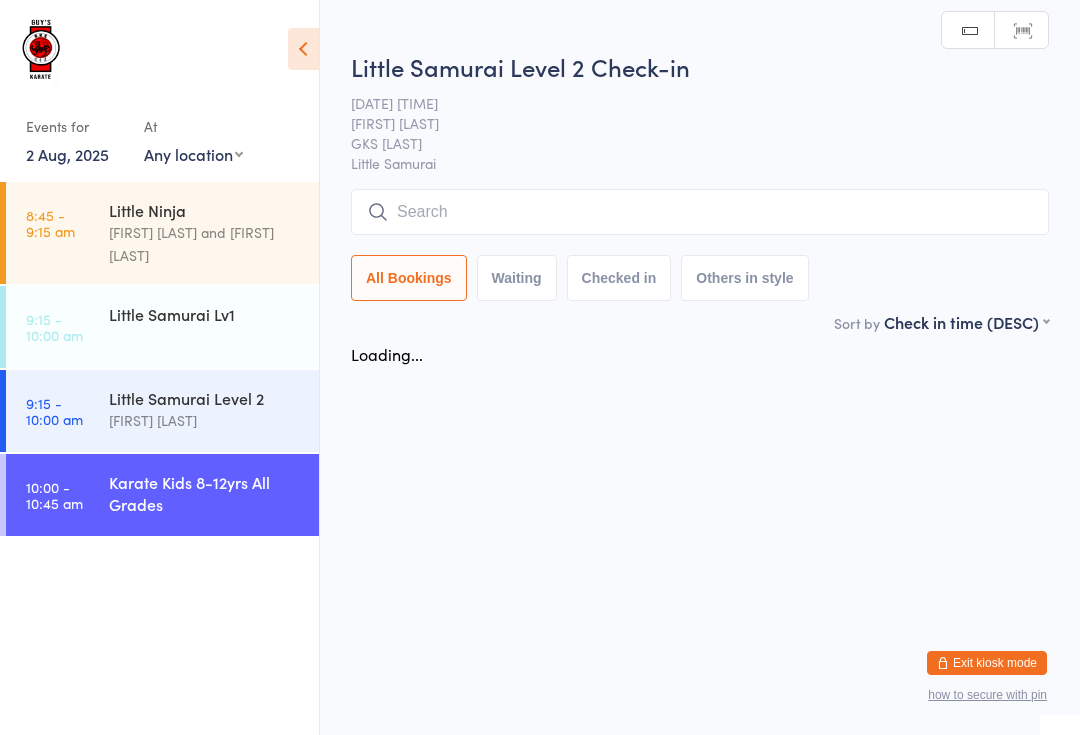 scroll, scrollTop: 0, scrollLeft: 0, axis: both 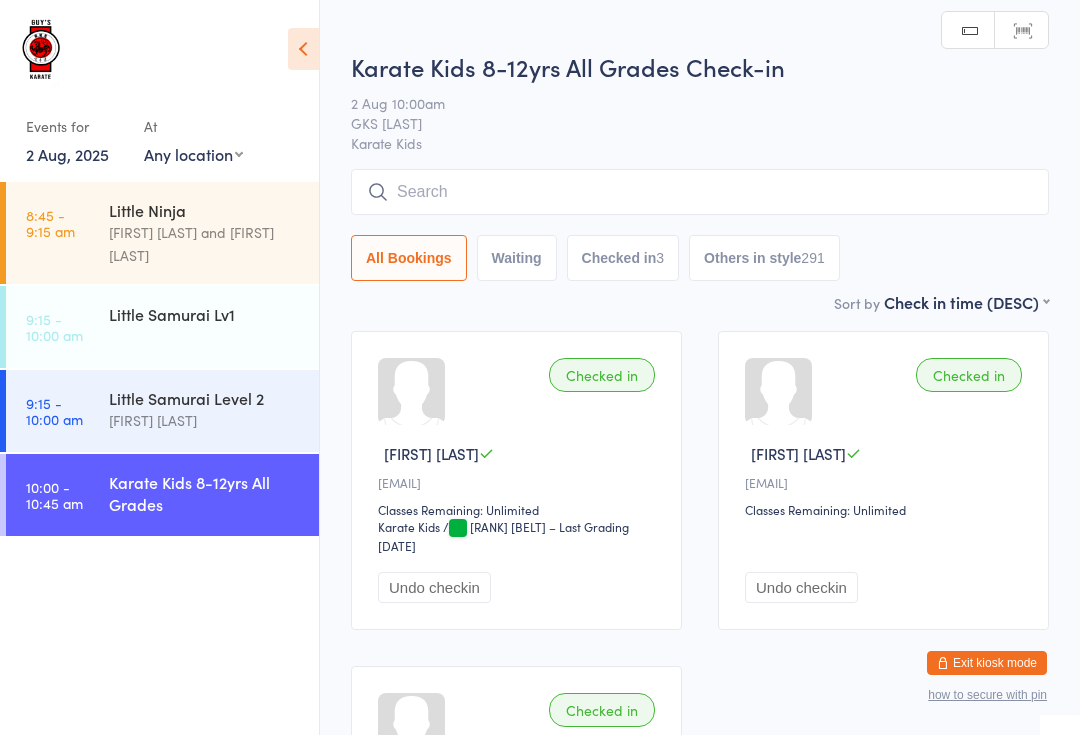 click at bounding box center [700, 192] 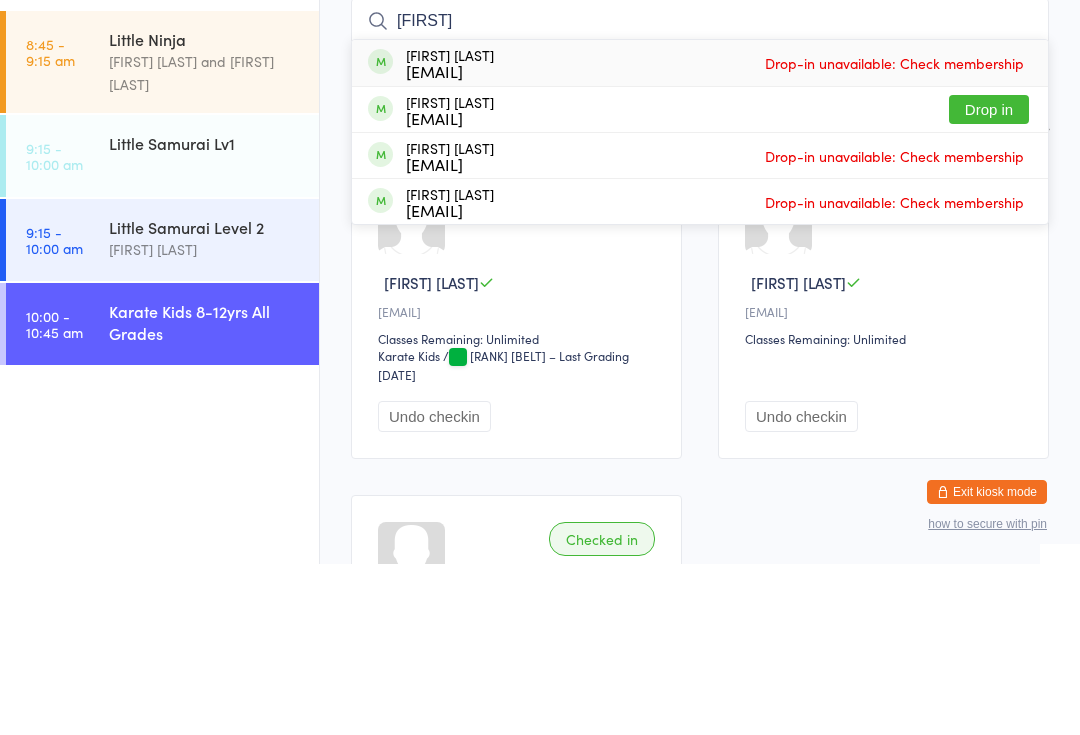 type on "[FIRST]" 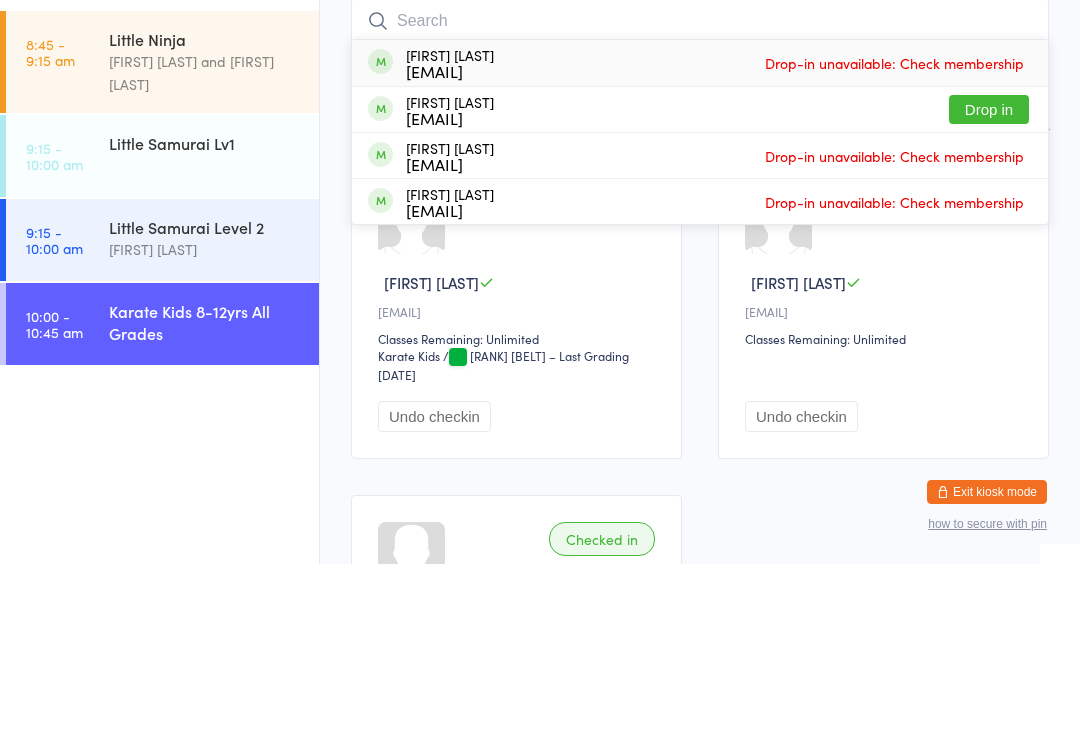 scroll, scrollTop: 171, scrollLeft: 0, axis: vertical 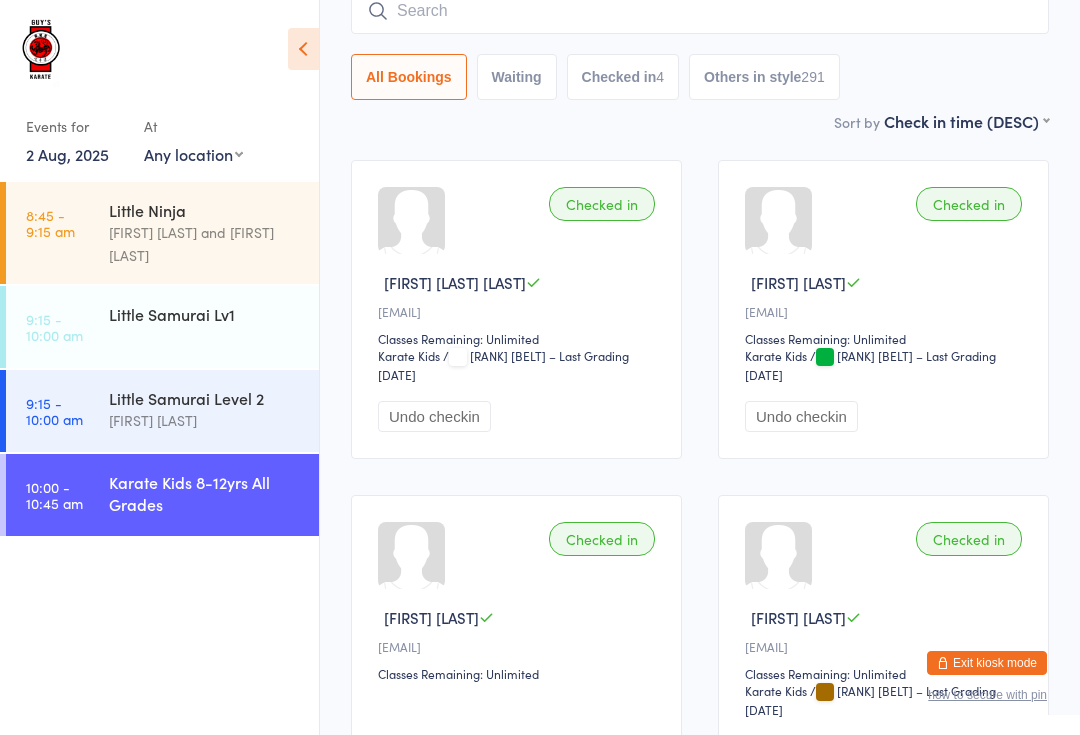 click at bounding box center (700, 11) 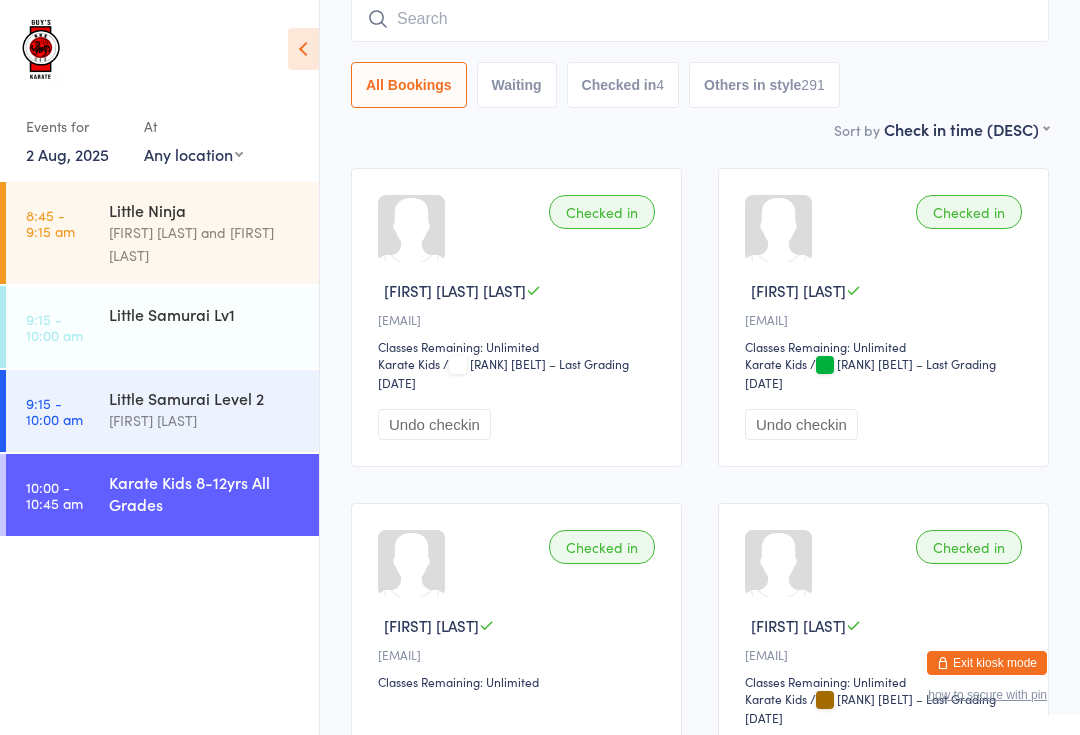 scroll, scrollTop: 161, scrollLeft: 0, axis: vertical 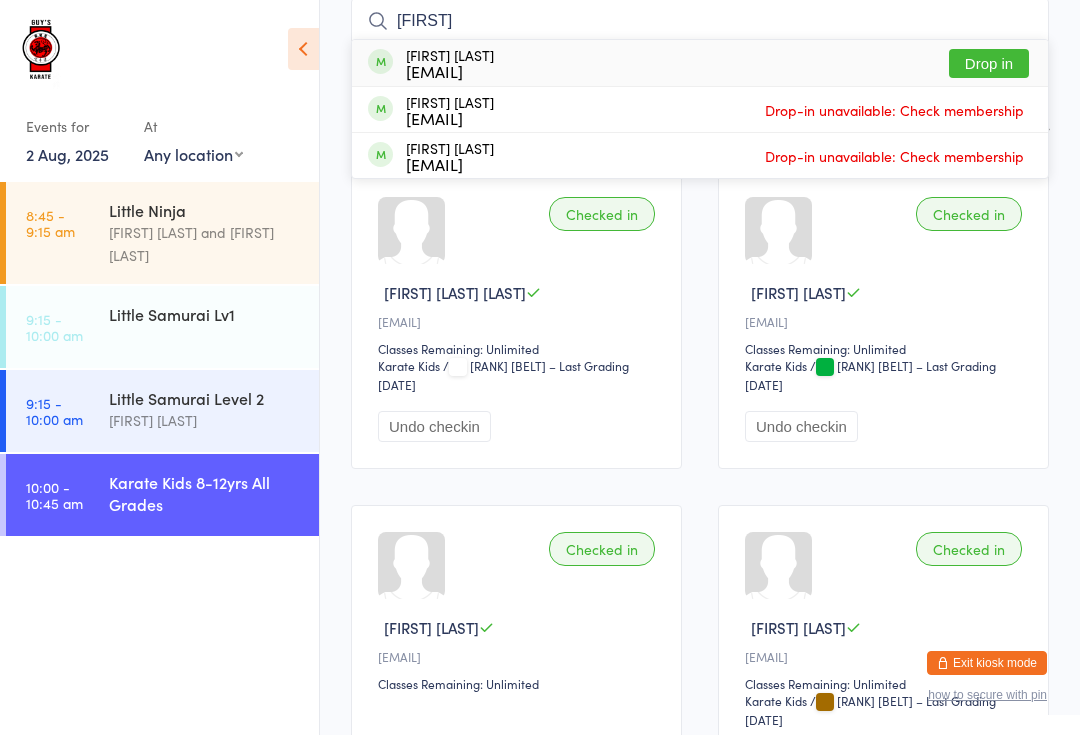 type on "[FIRST]" 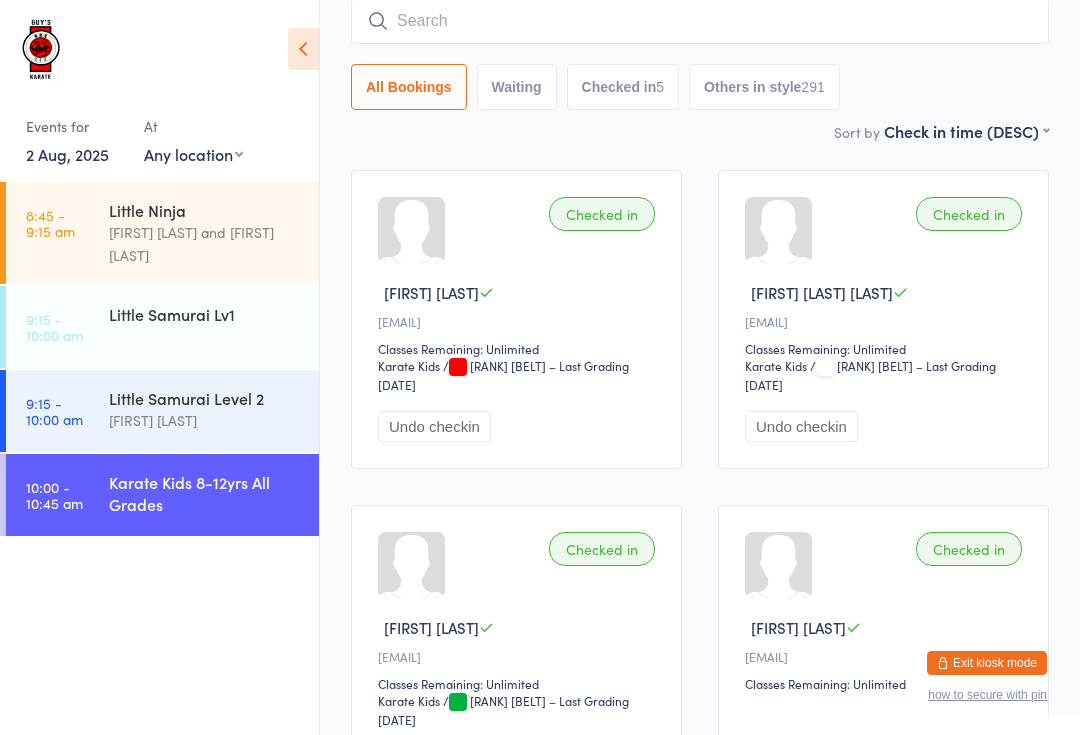 click at bounding box center (700, 21) 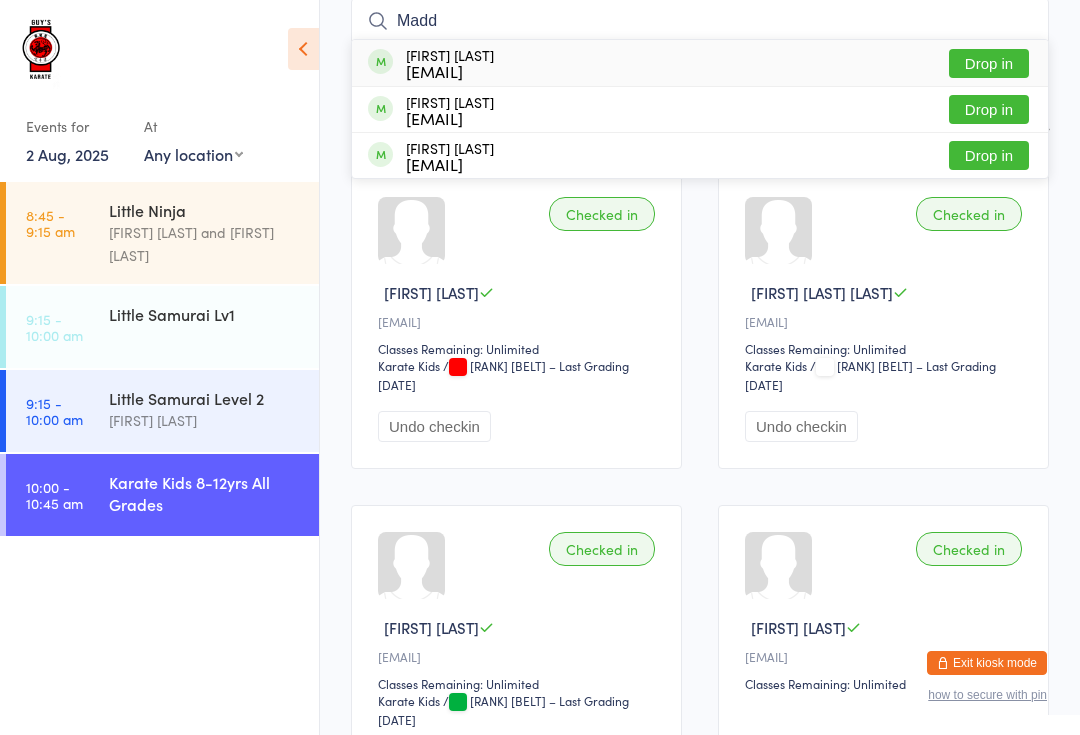 click on "Madd" at bounding box center [700, 21] 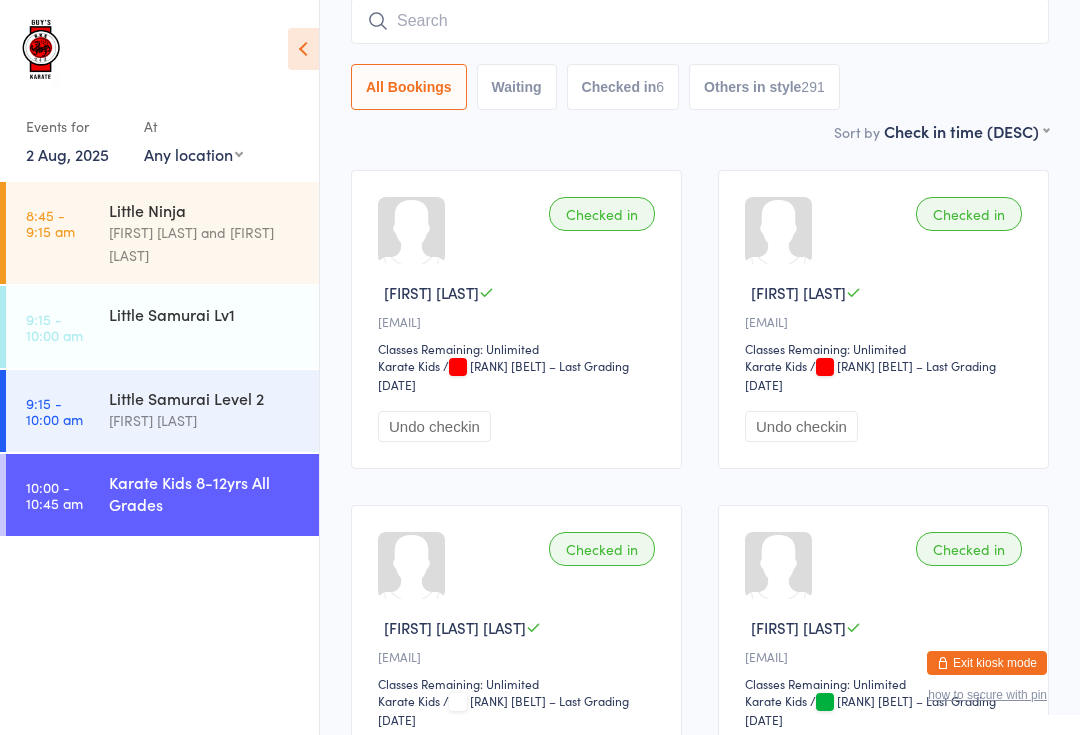 type on "R" 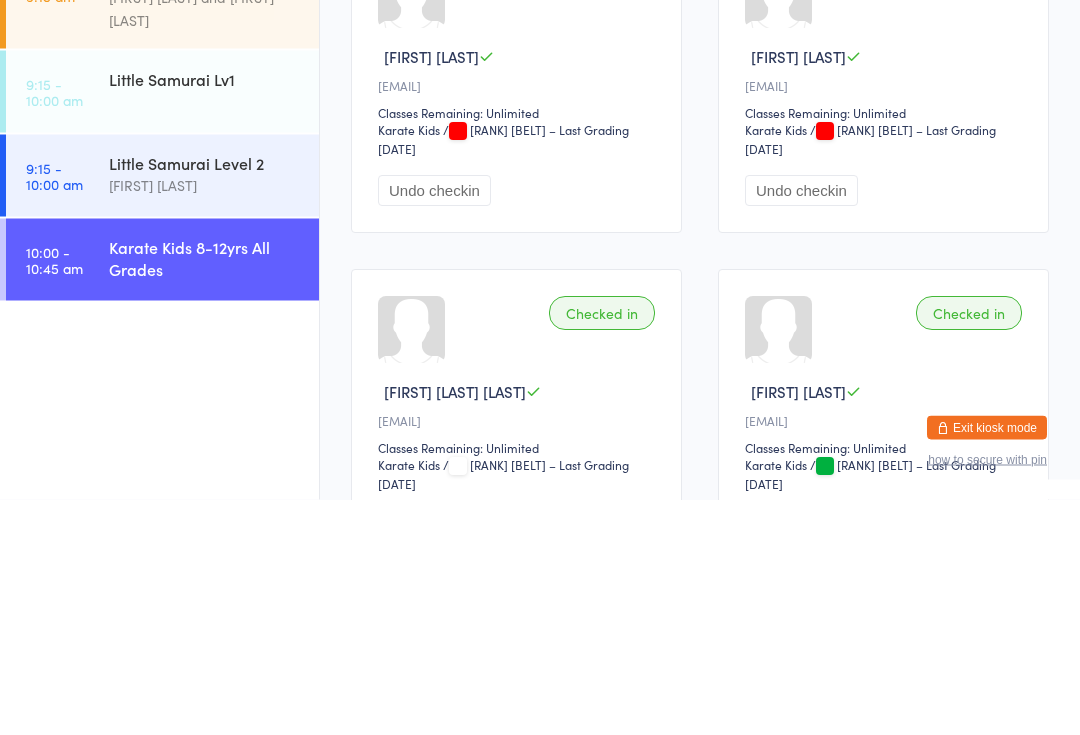 click on "Karate Kids 8-12yrs All Grades" at bounding box center [205, 493] 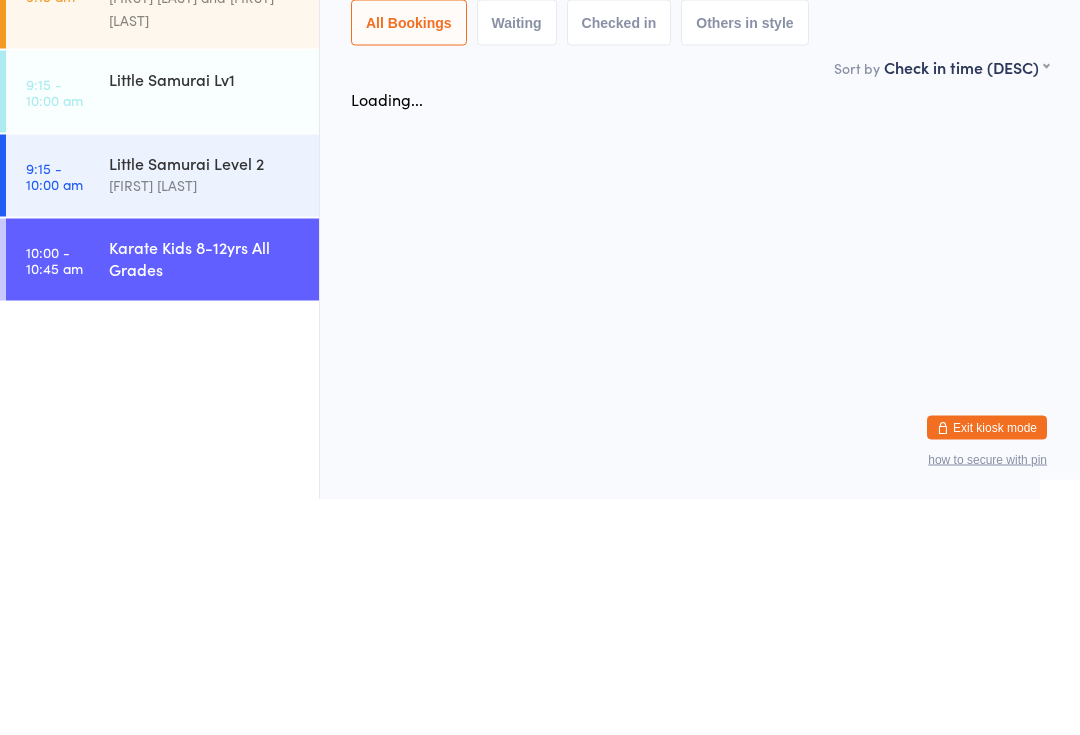 scroll, scrollTop: 0, scrollLeft: 0, axis: both 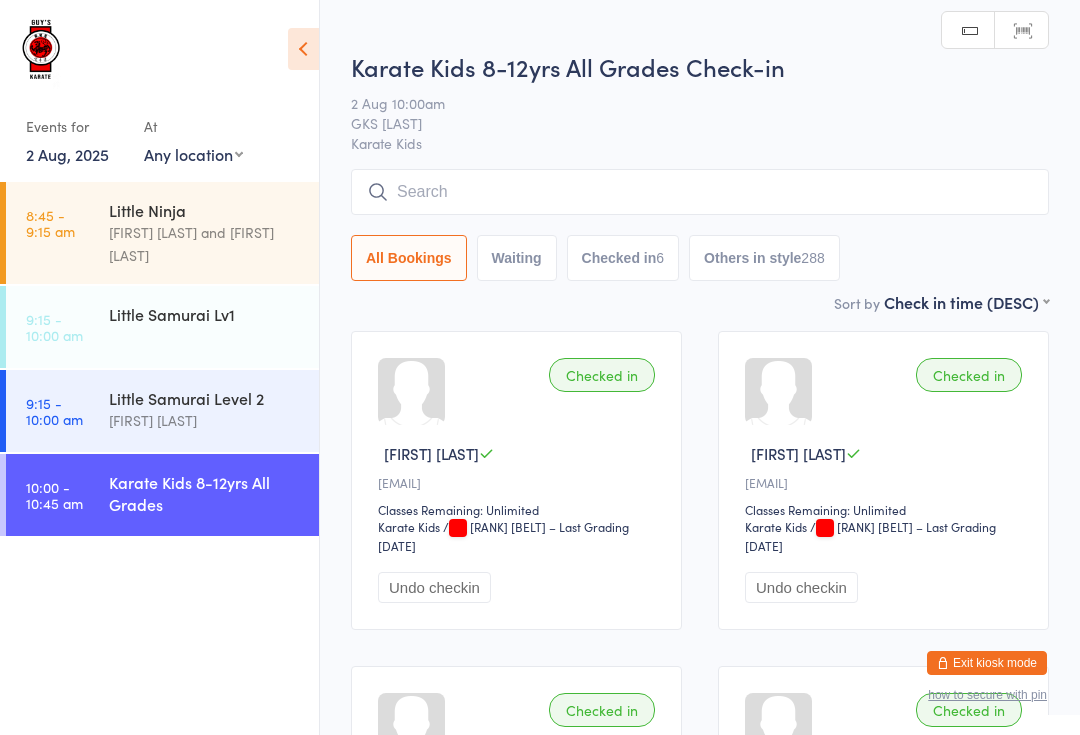 click at bounding box center [700, 192] 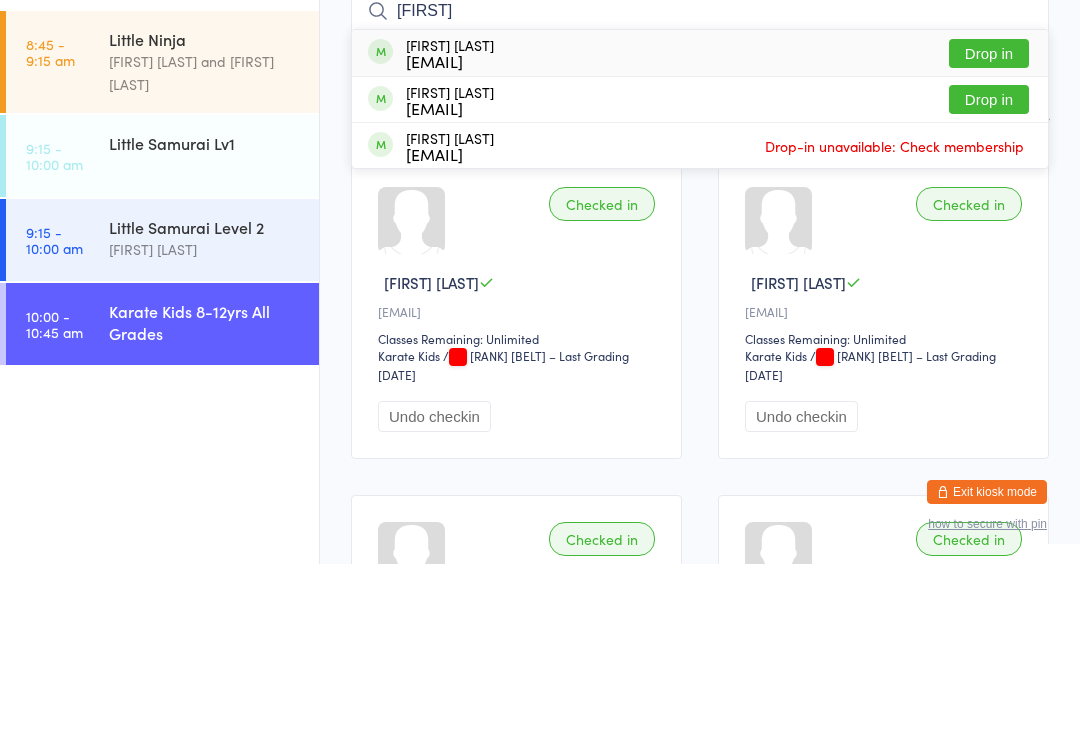 type on "[FIRST]" 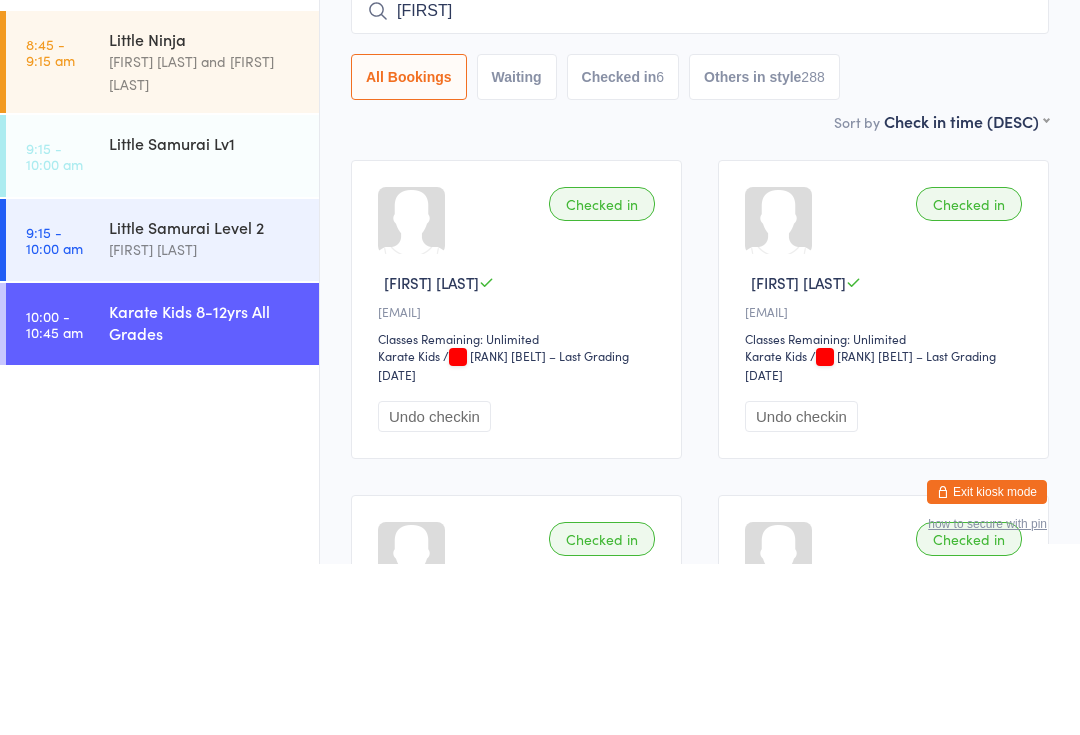 type 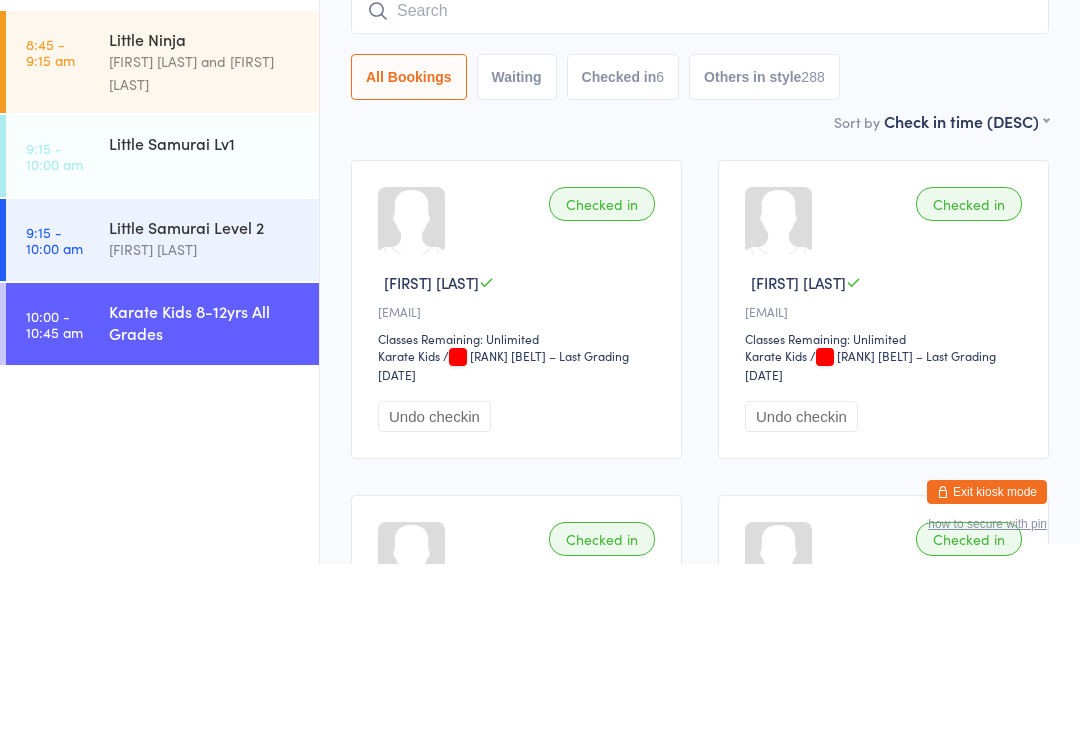 scroll, scrollTop: 171, scrollLeft: 0, axis: vertical 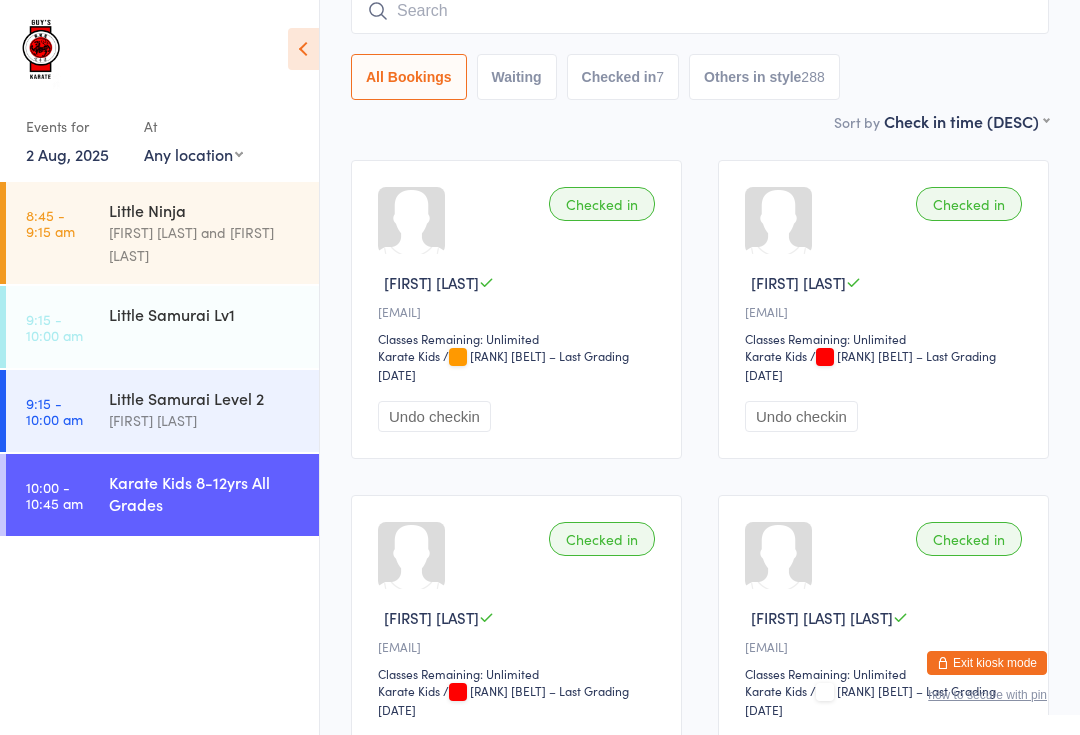 click on "Karate Kids 8-12yrs All Grades" at bounding box center (205, 493) 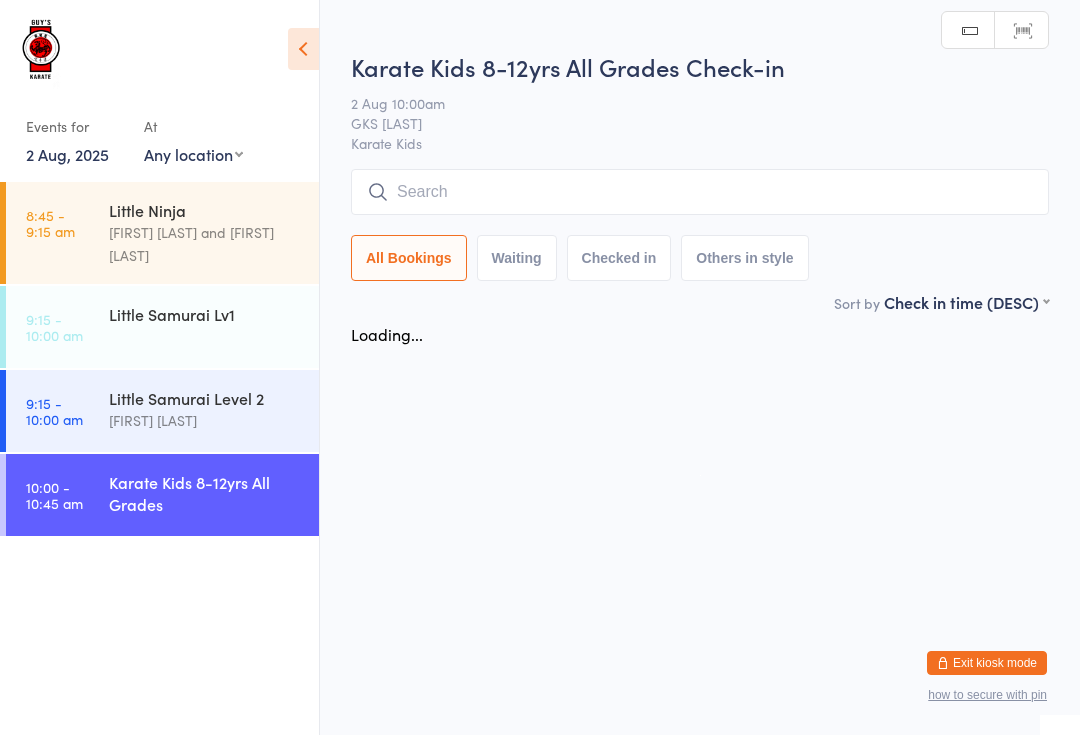 scroll, scrollTop: 0, scrollLeft: 0, axis: both 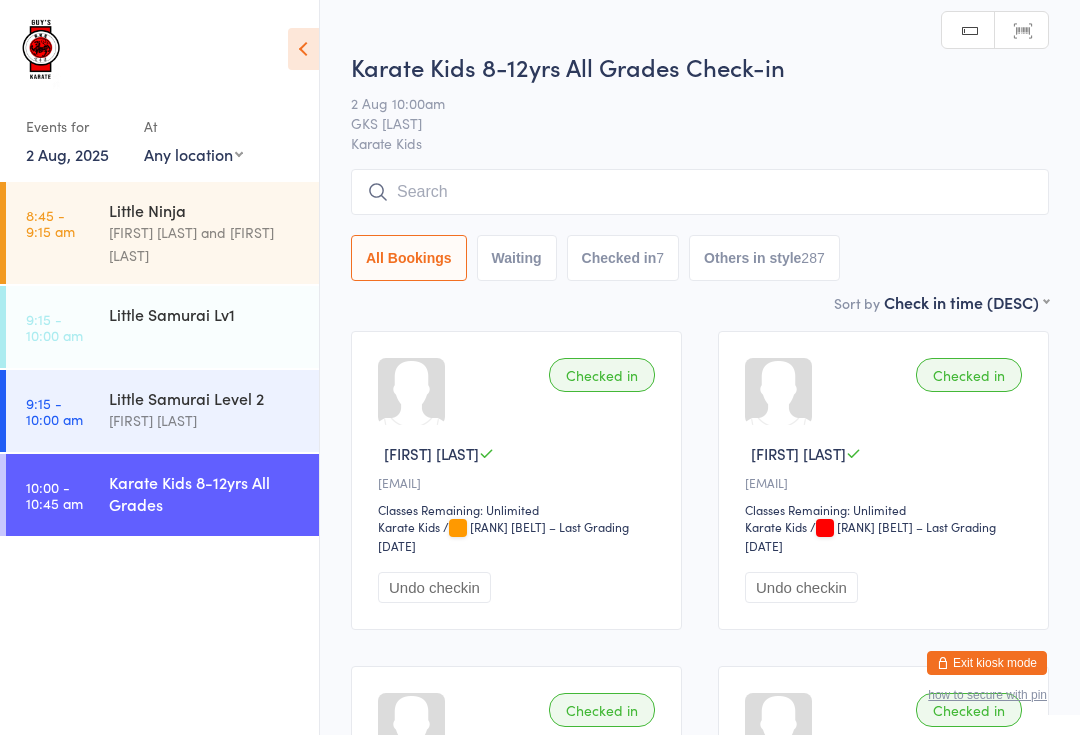 click at bounding box center (700, 192) 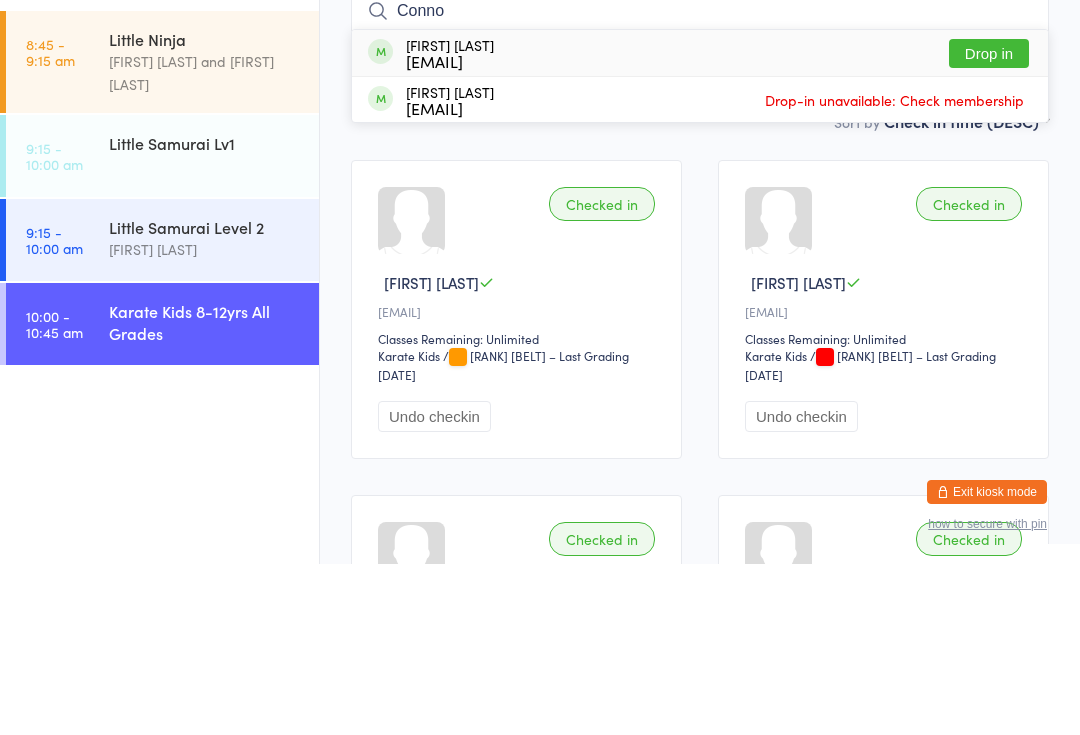 type on "Conno" 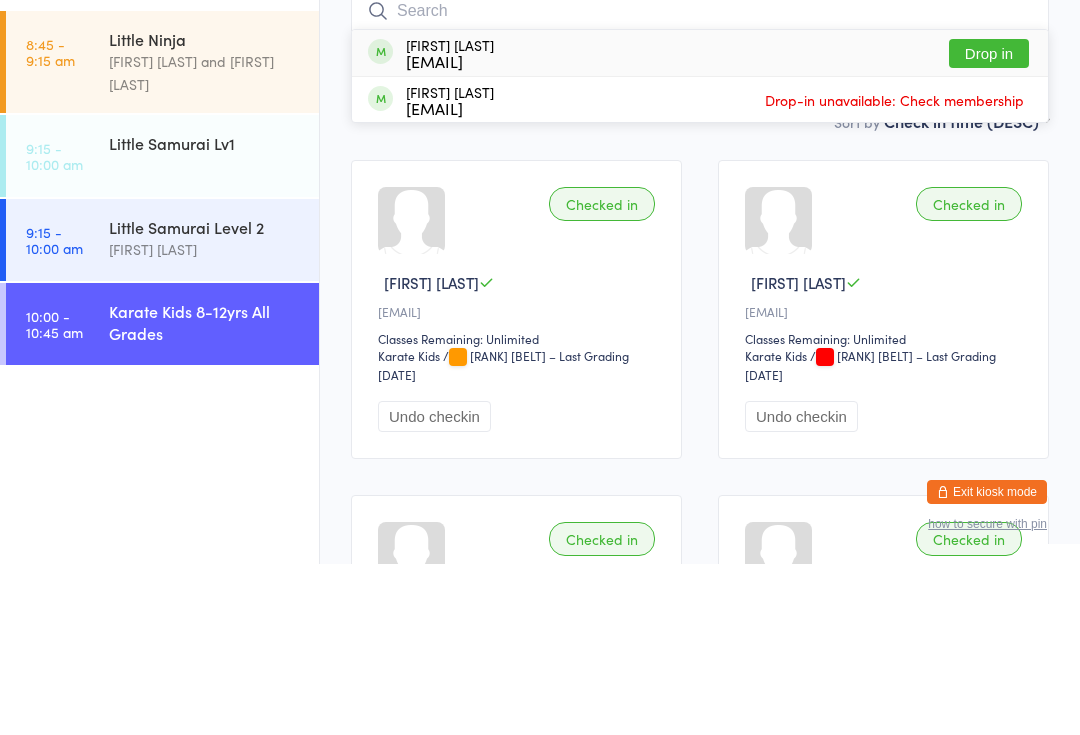 scroll, scrollTop: 171, scrollLeft: 0, axis: vertical 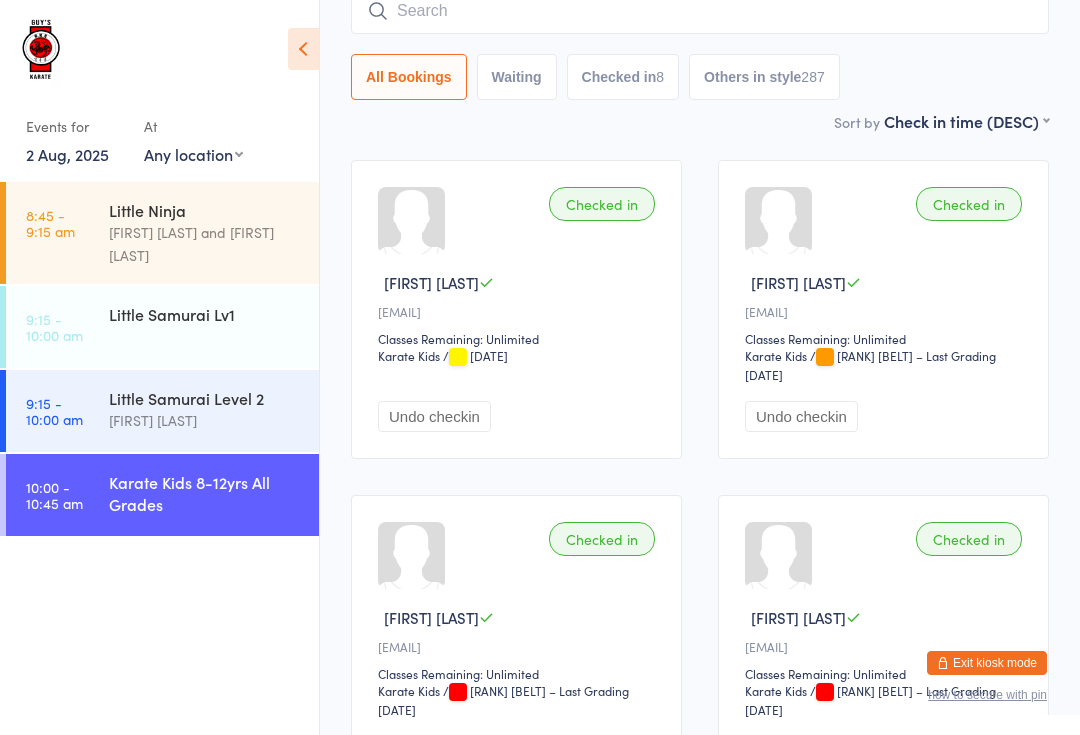 click at bounding box center (700, 11) 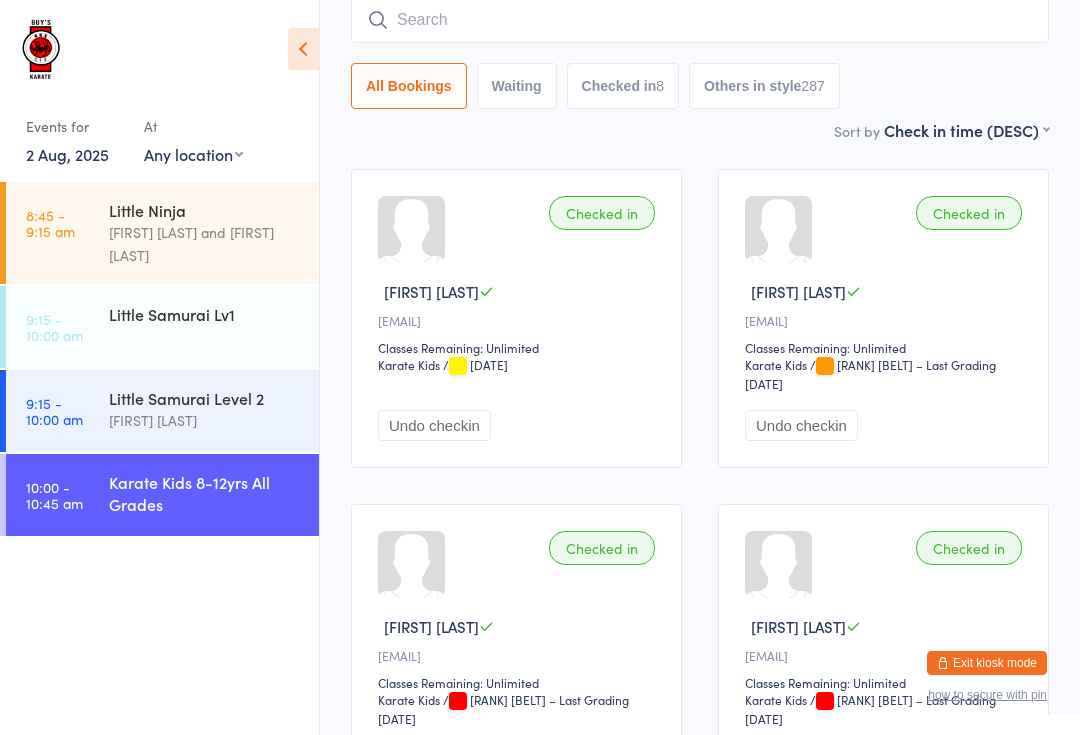 scroll, scrollTop: 161, scrollLeft: 0, axis: vertical 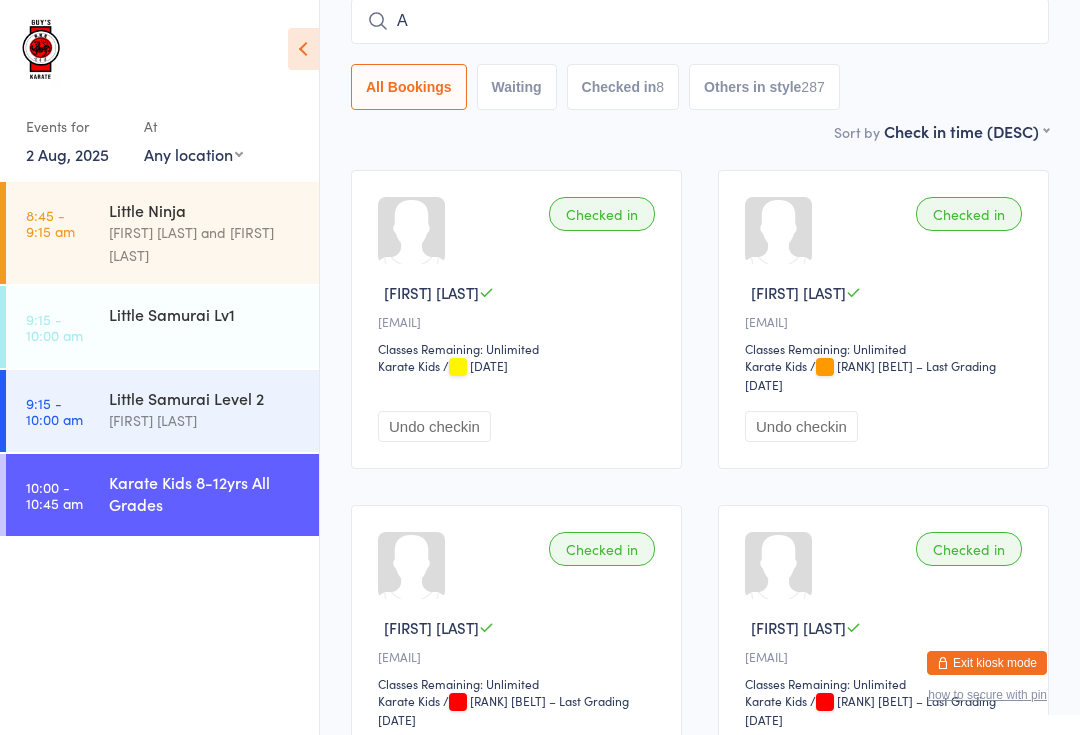 type on "A" 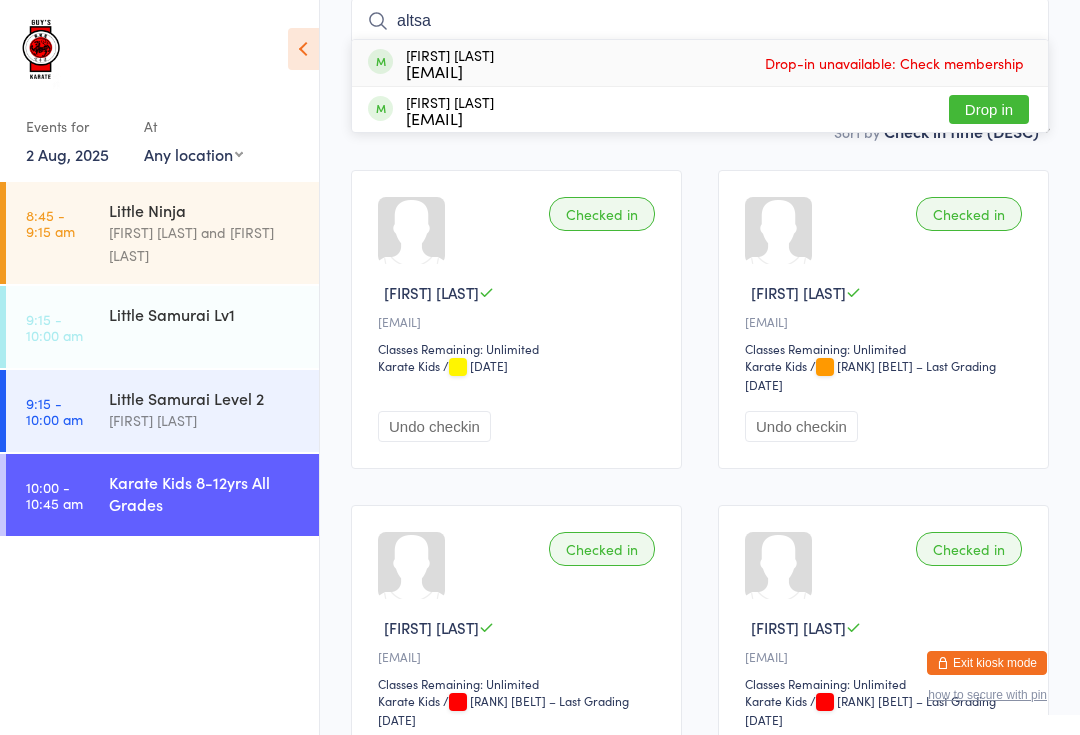 type on "altsa" 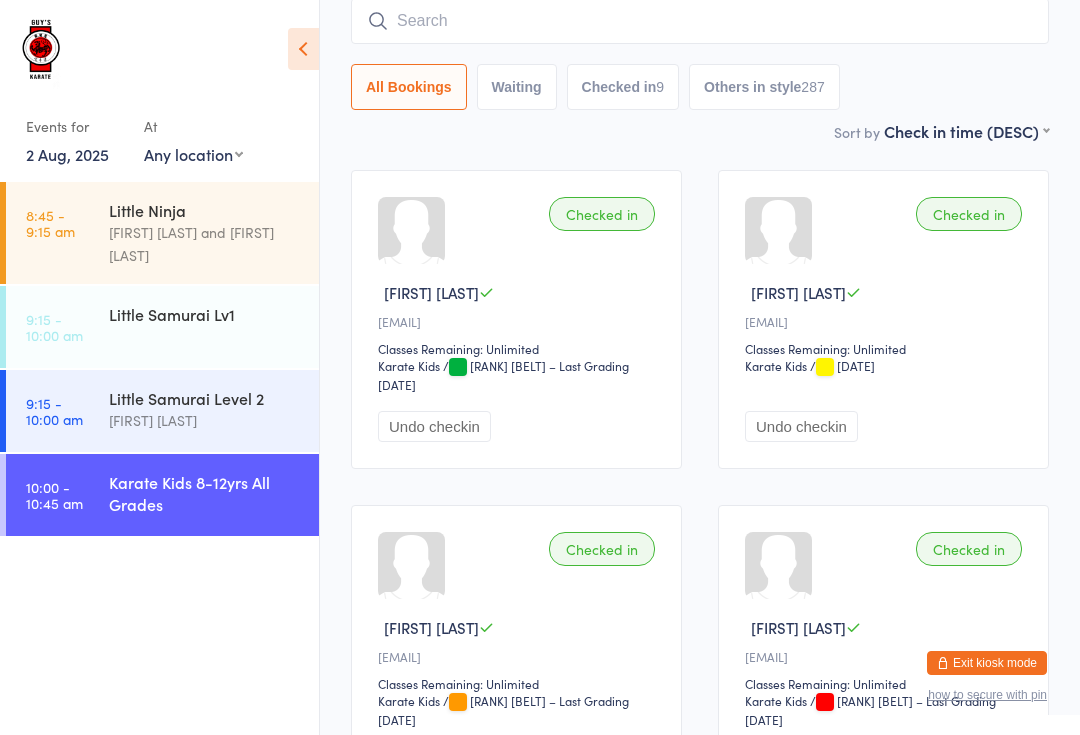 click at bounding box center (700, 21) 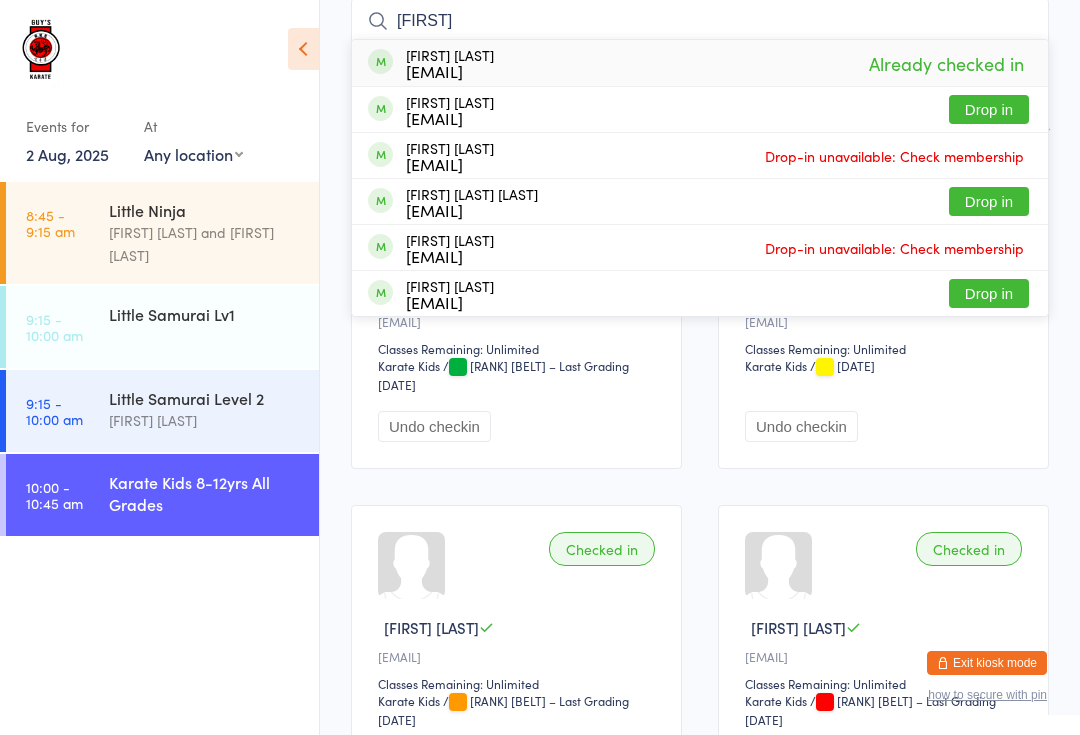 type on "[FIRST]" 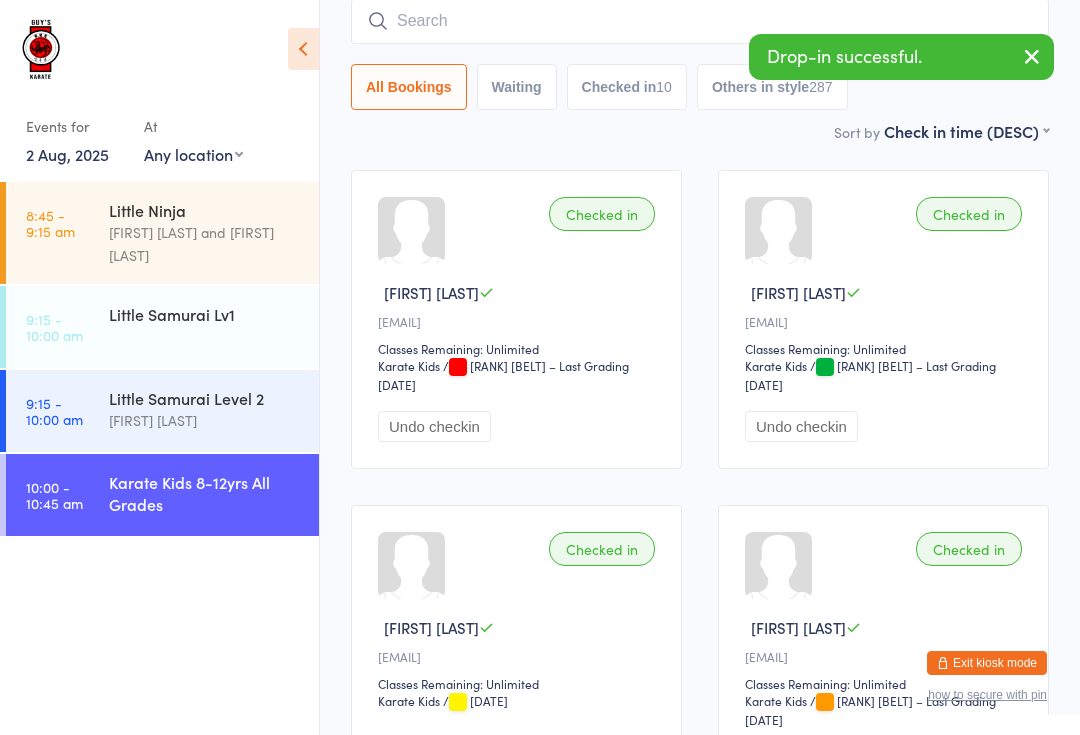 click at bounding box center [700, 21] 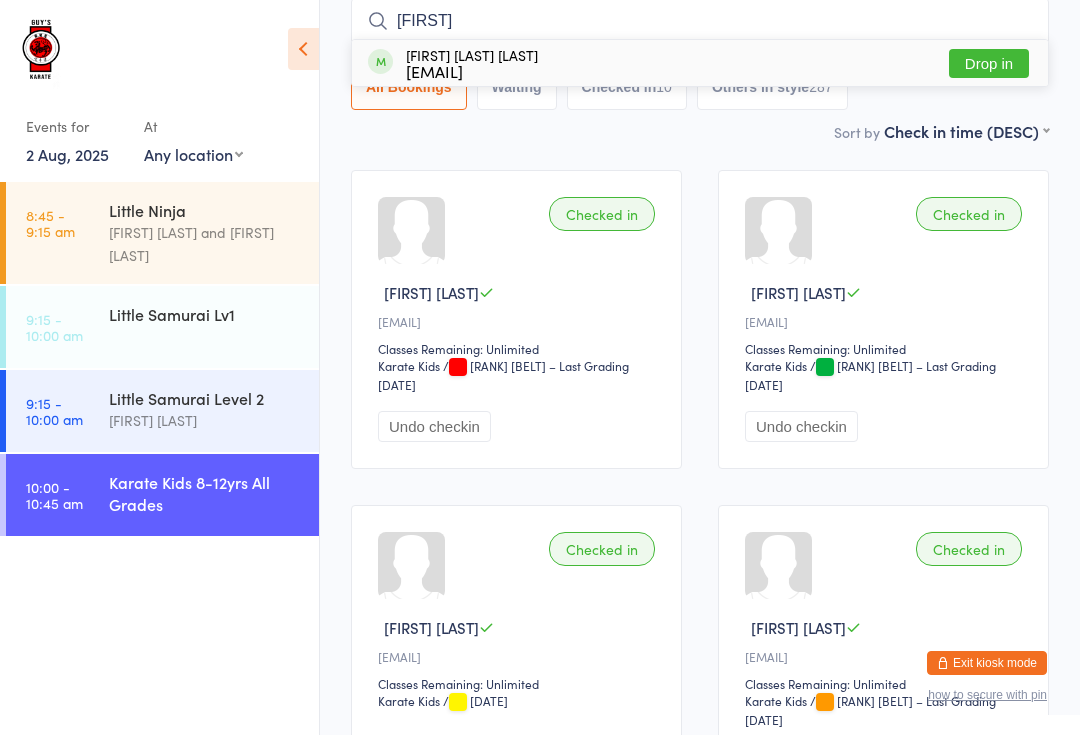 type on "[FIRST]" 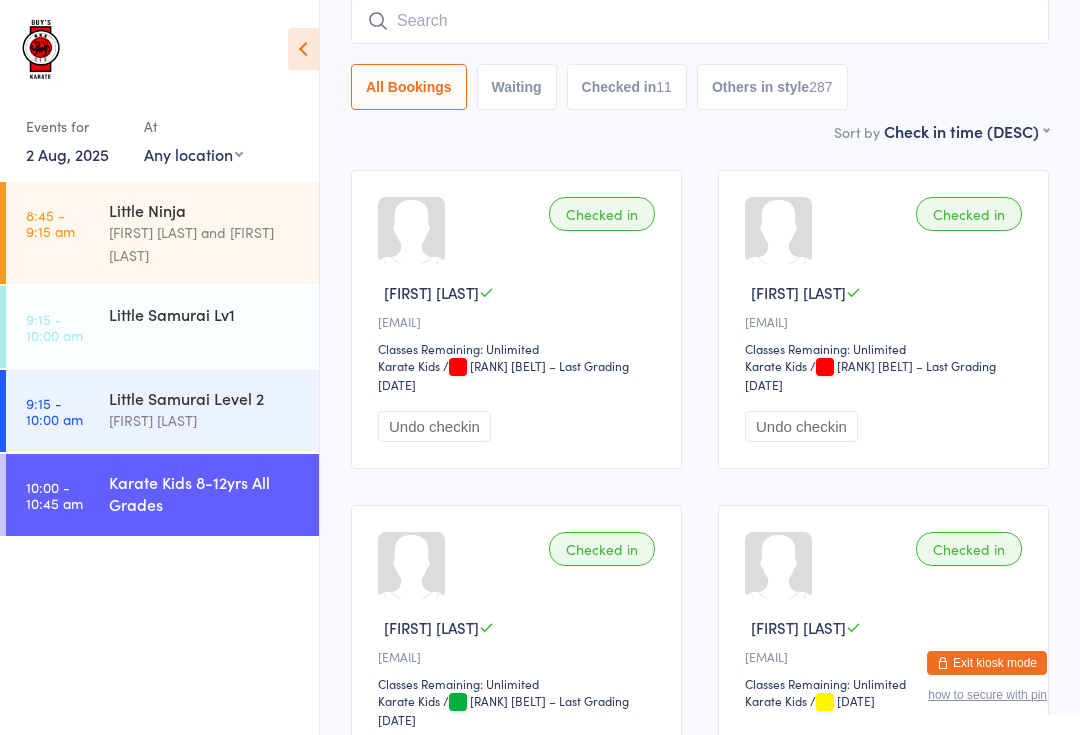 click at bounding box center [700, 21] 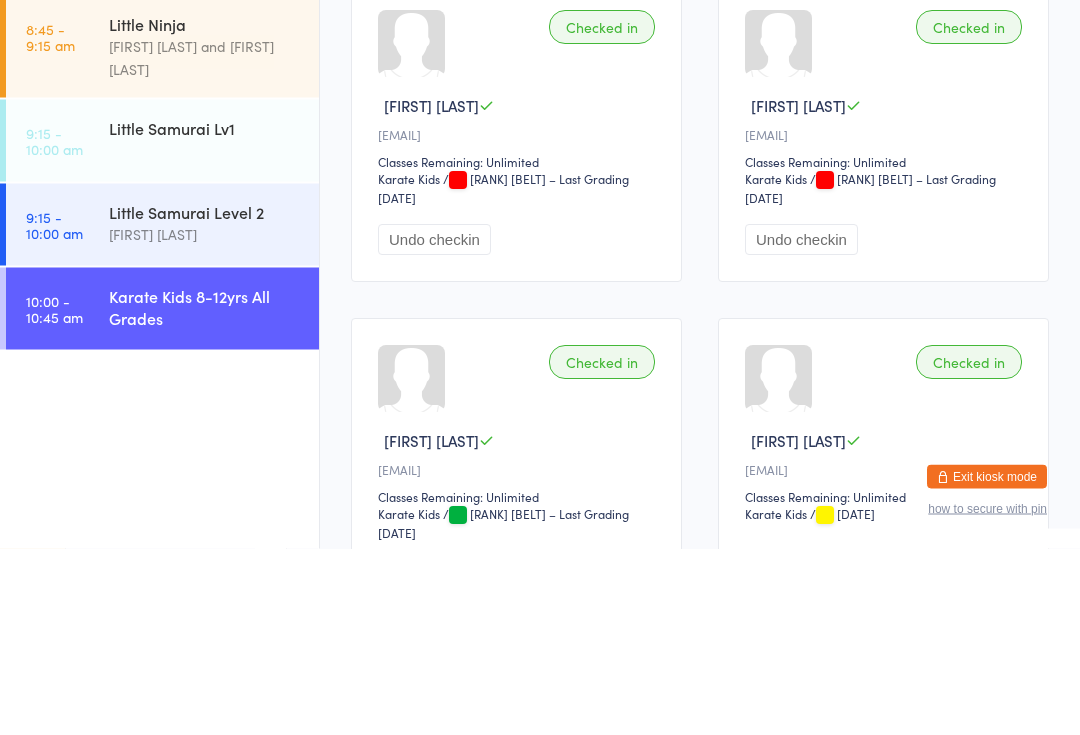 click on "Karate Kids 8-12yrs All Grades" at bounding box center [205, 493] 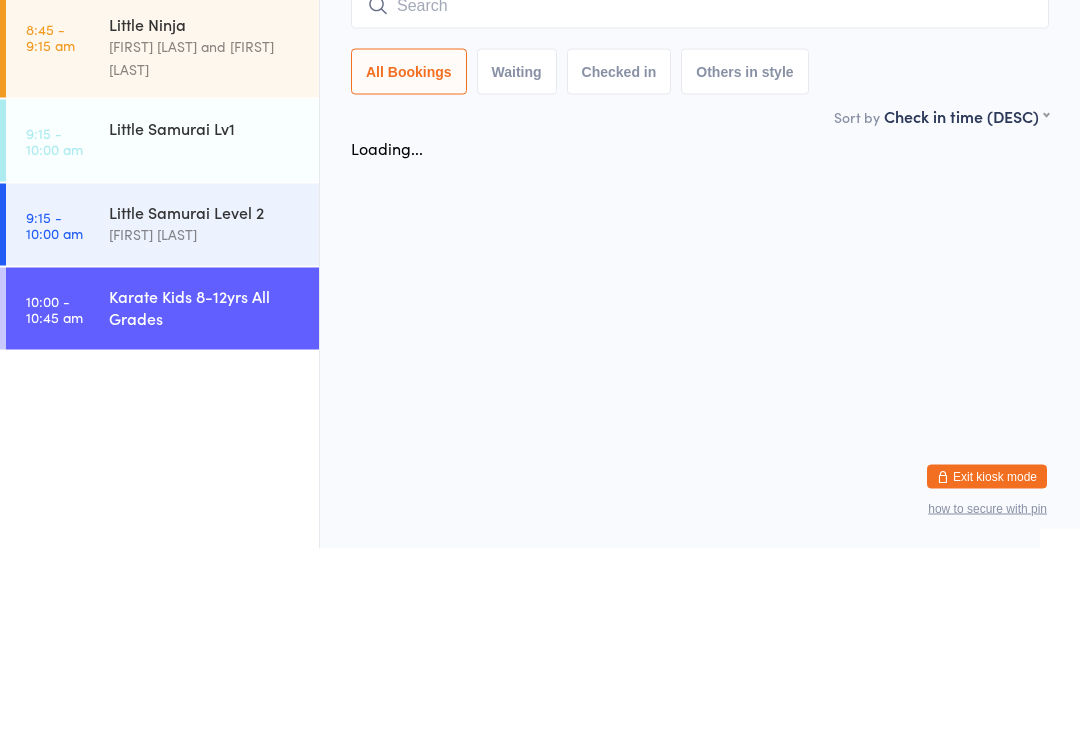 scroll, scrollTop: 0, scrollLeft: 0, axis: both 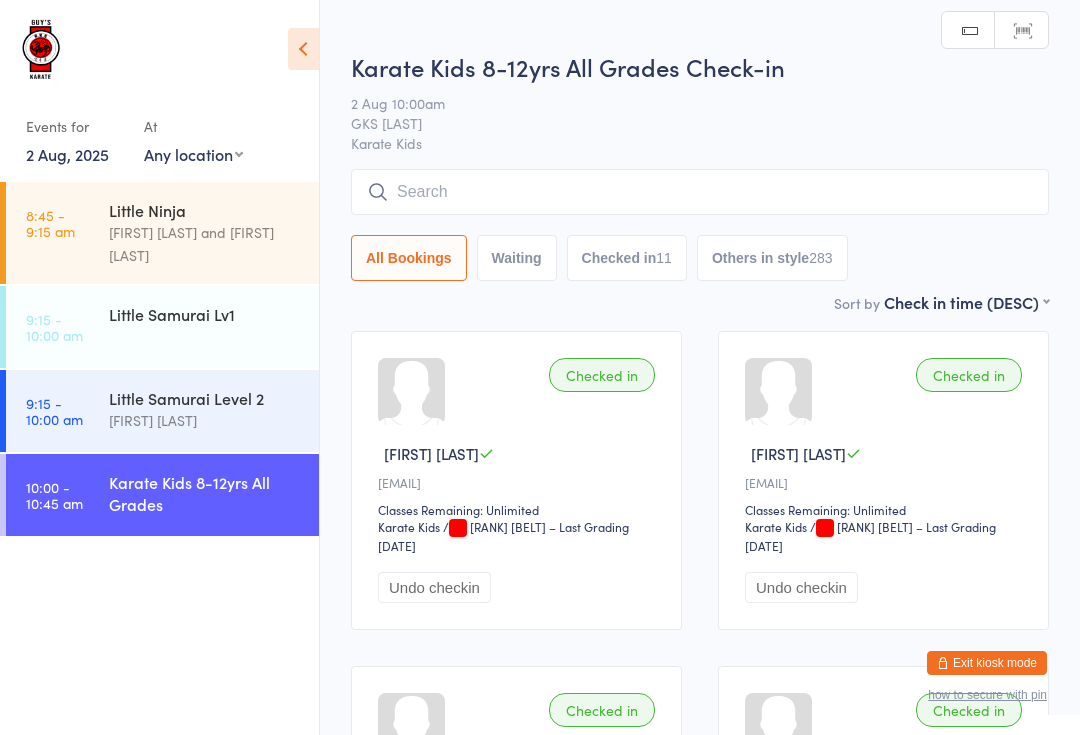 click at bounding box center (700, 192) 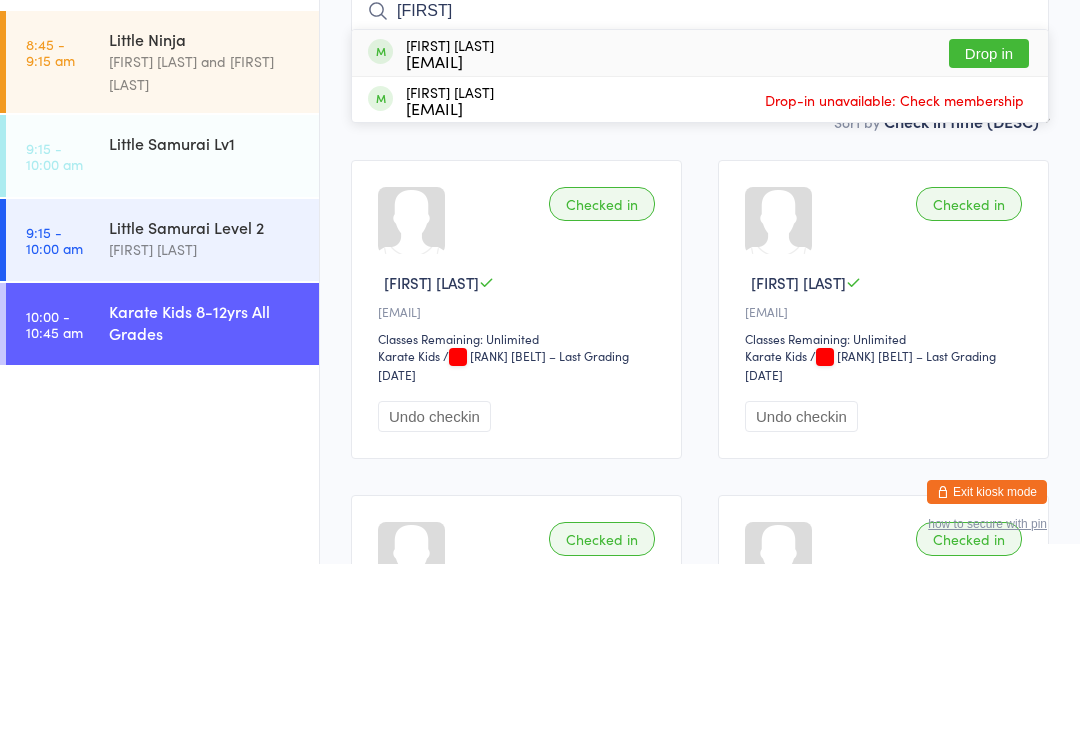 type on "[FIRST]" 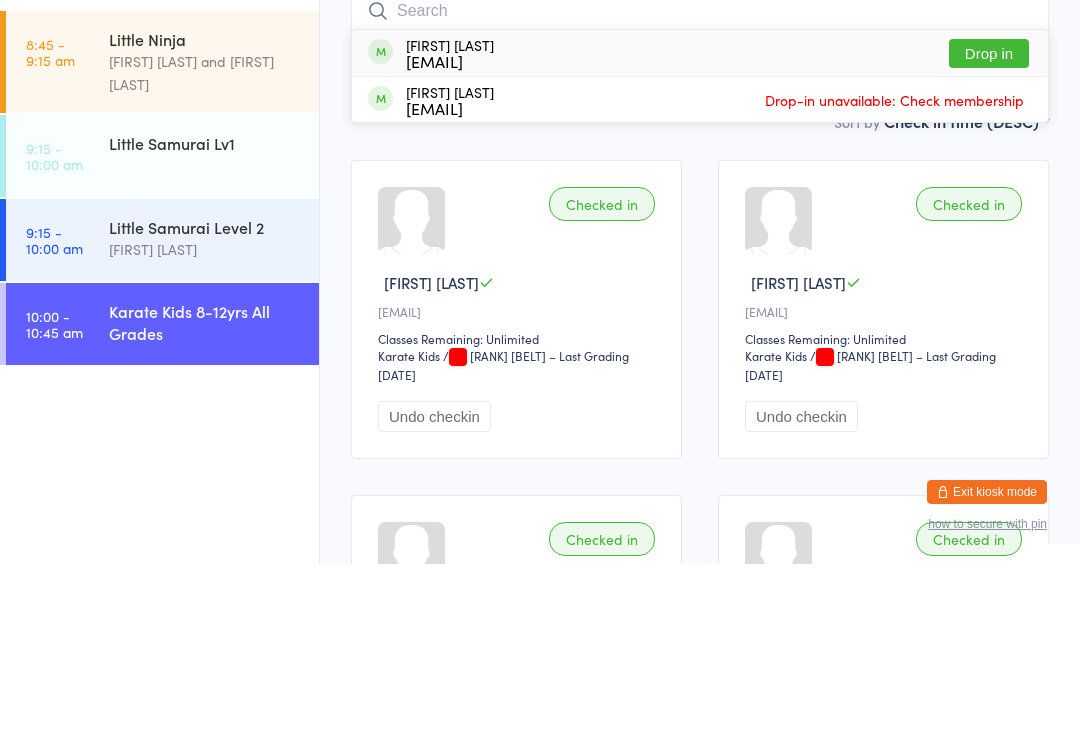 scroll, scrollTop: 171, scrollLeft: 0, axis: vertical 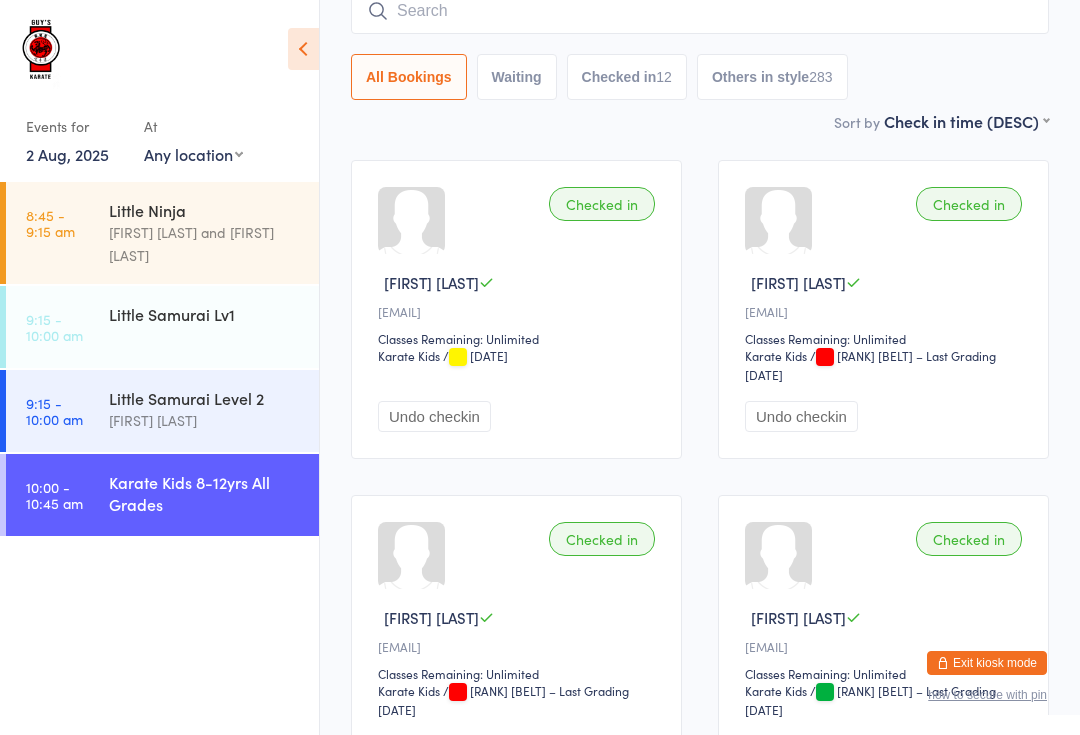 click at bounding box center [700, 11] 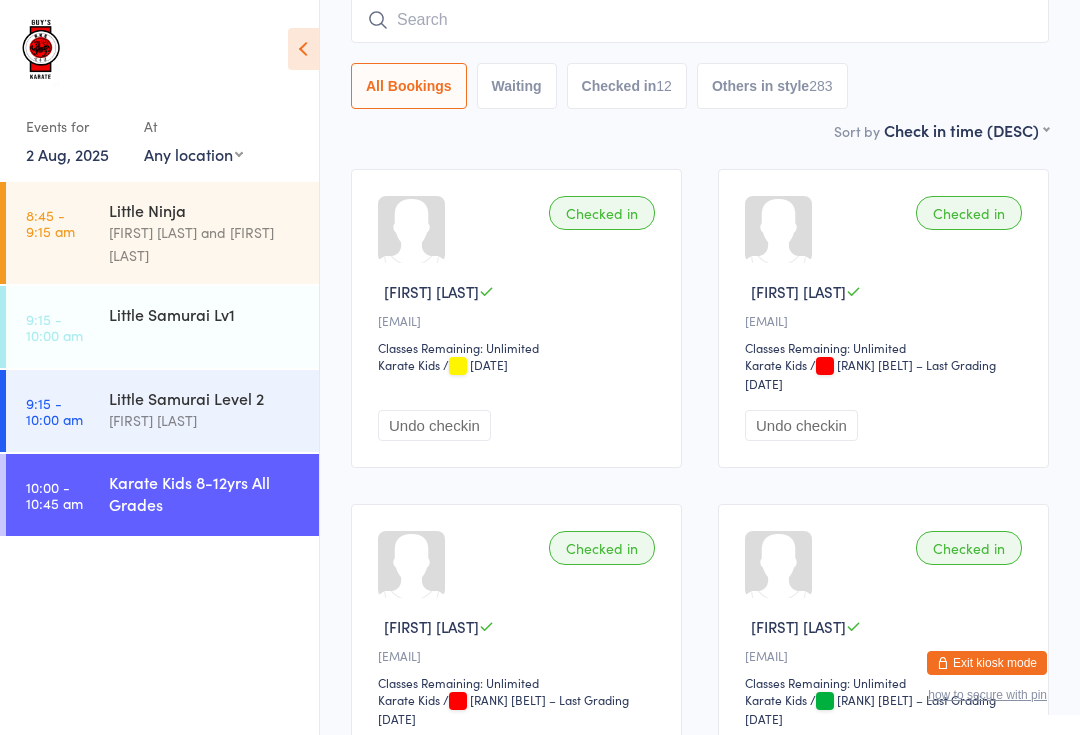 scroll, scrollTop: 161, scrollLeft: 0, axis: vertical 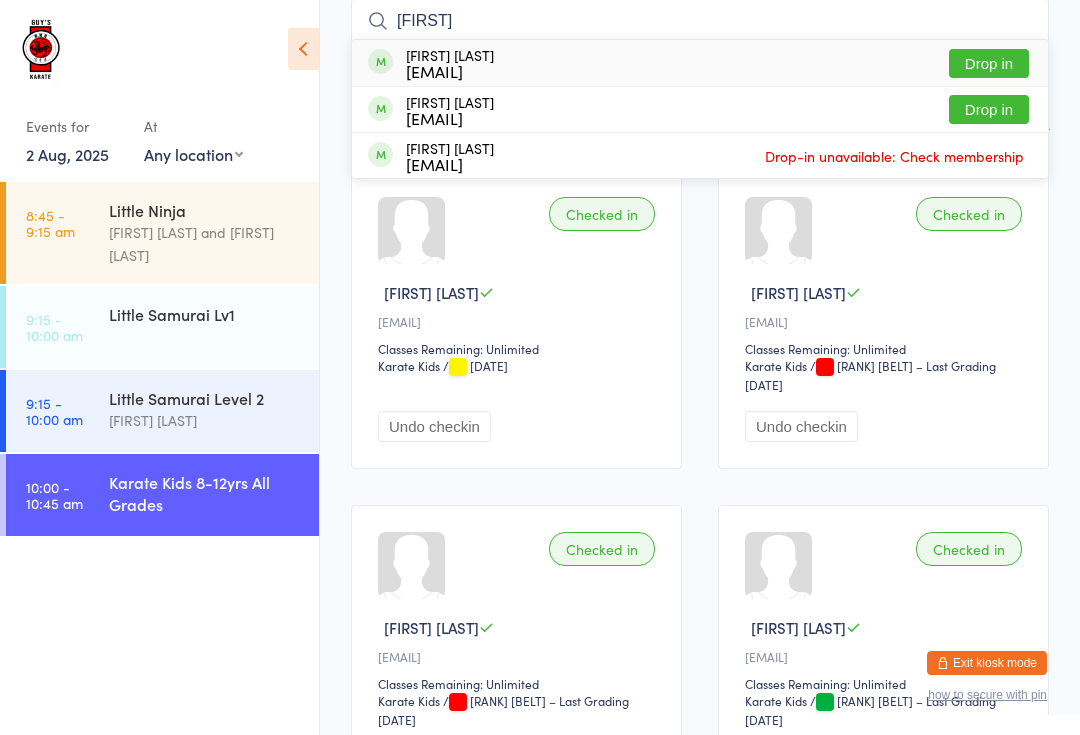 type on "[FIRST]" 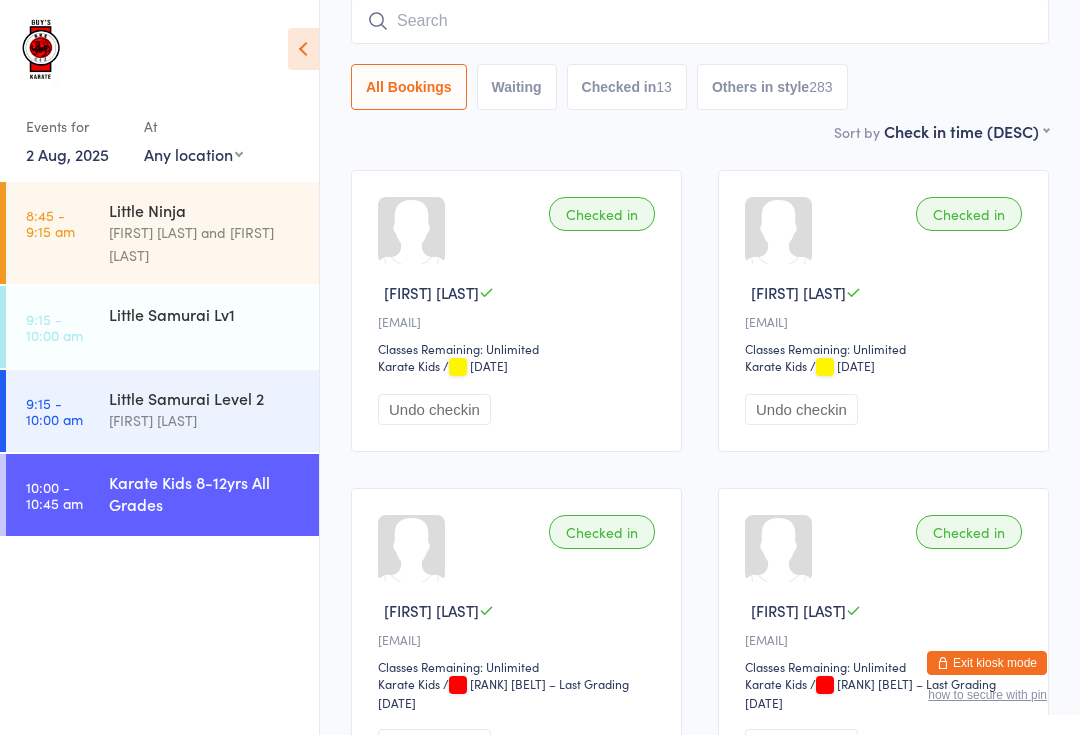 click at bounding box center (700, 21) 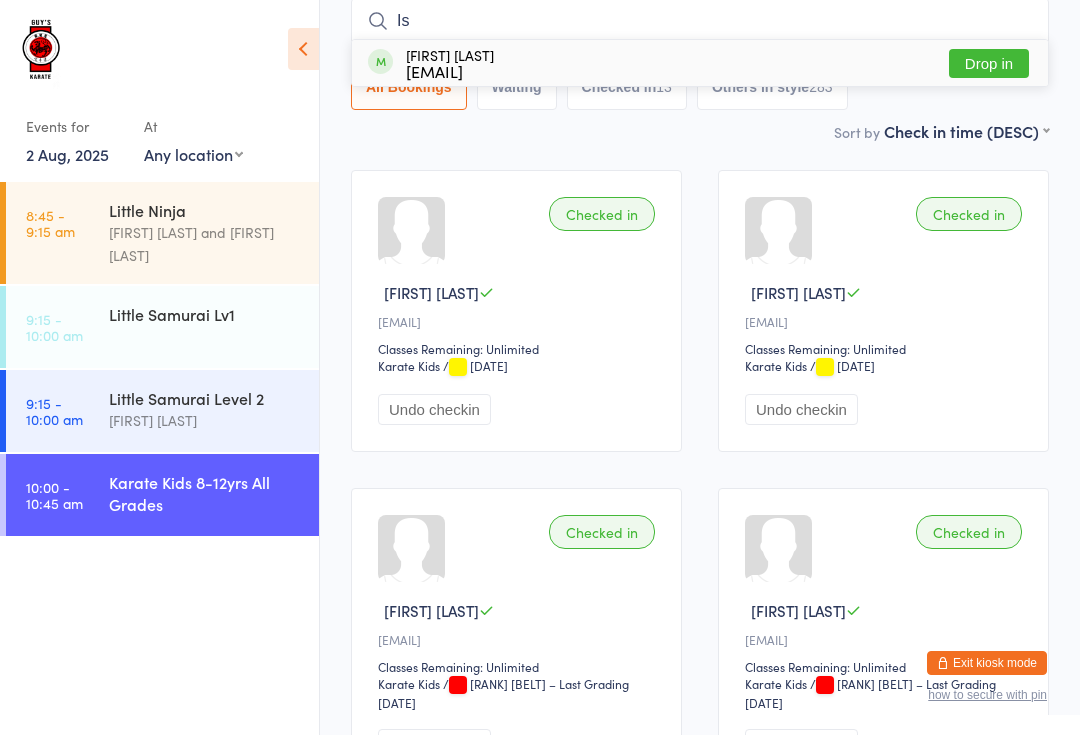 type on "Is" 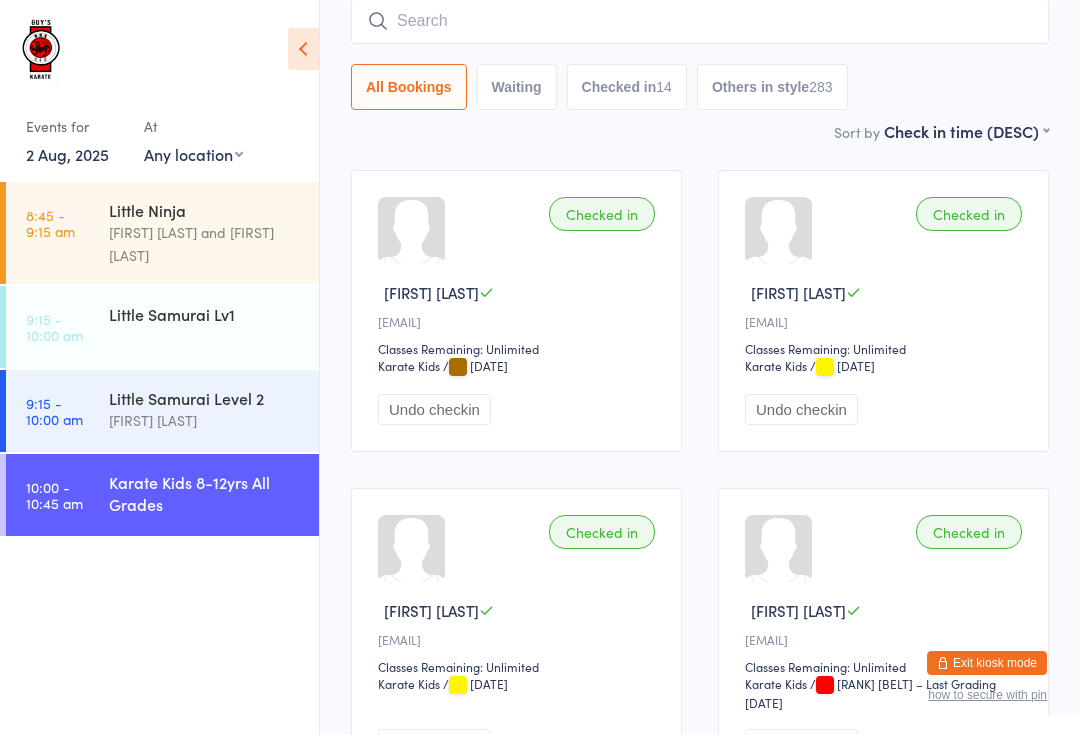 click at bounding box center (700, 21) 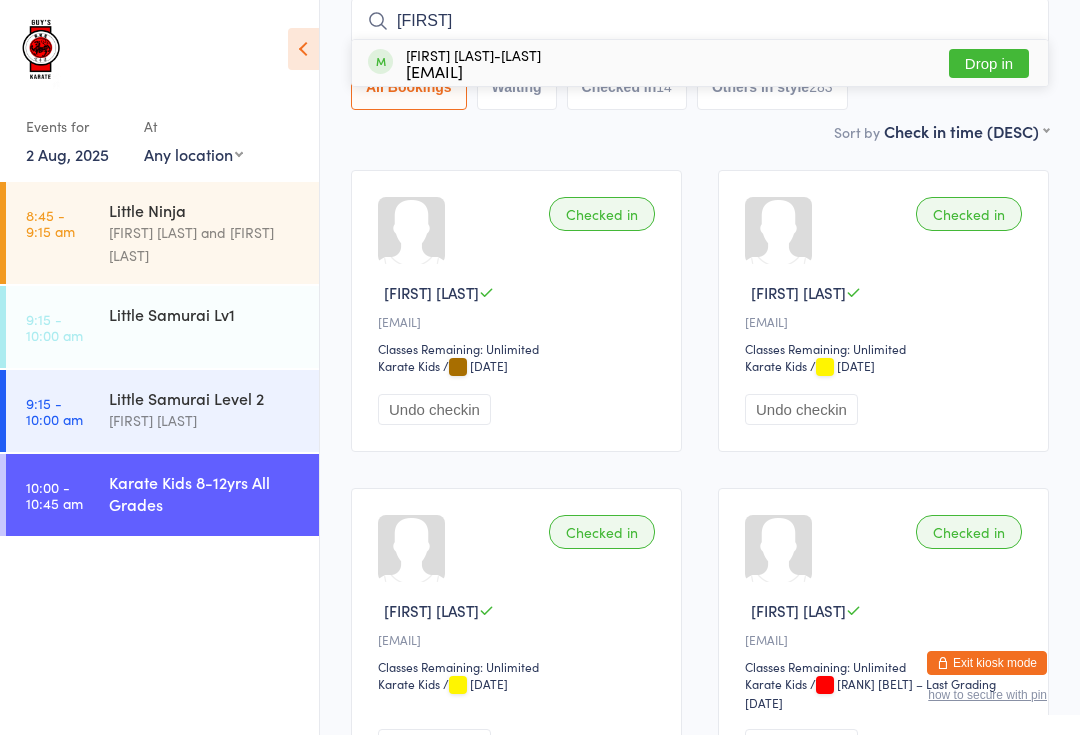 type on "[FIRST]" 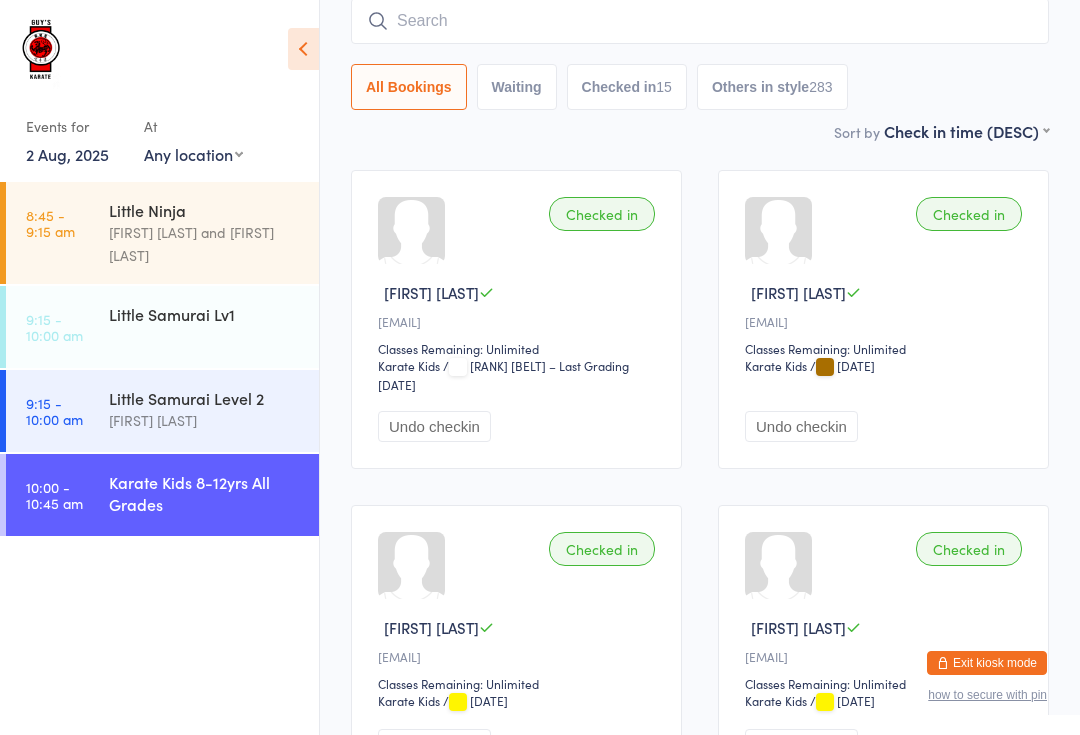 click on "Checked in  15" at bounding box center (627, 87) 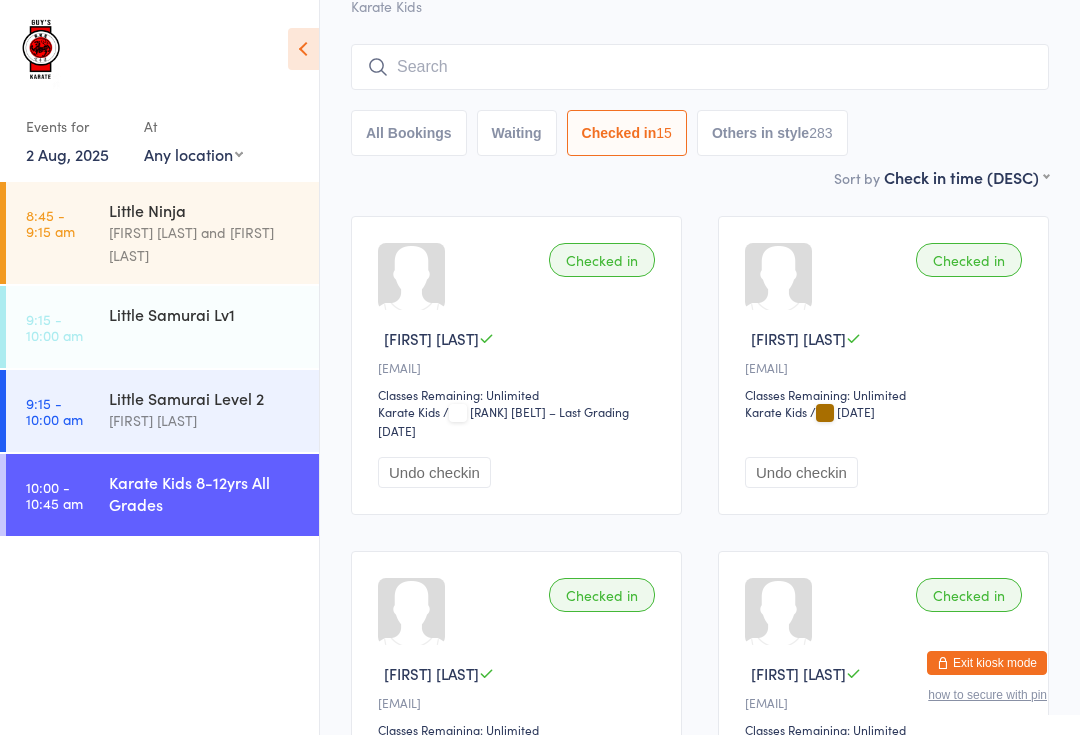scroll, scrollTop: 114, scrollLeft: 0, axis: vertical 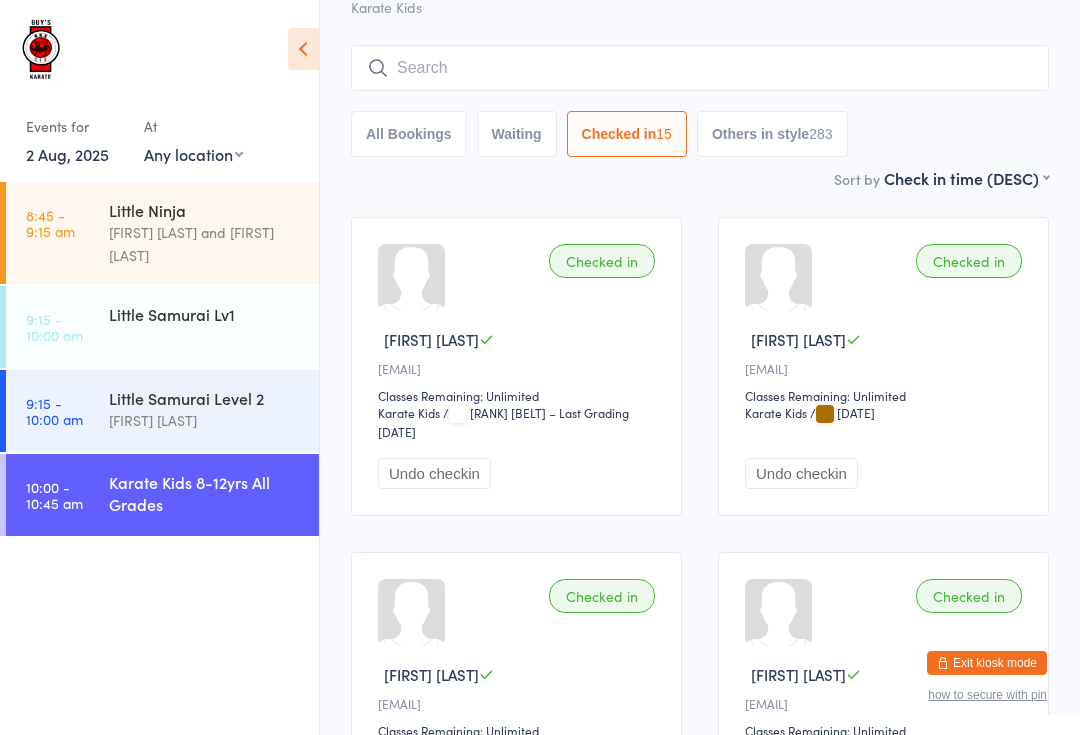 click at bounding box center (700, 68) 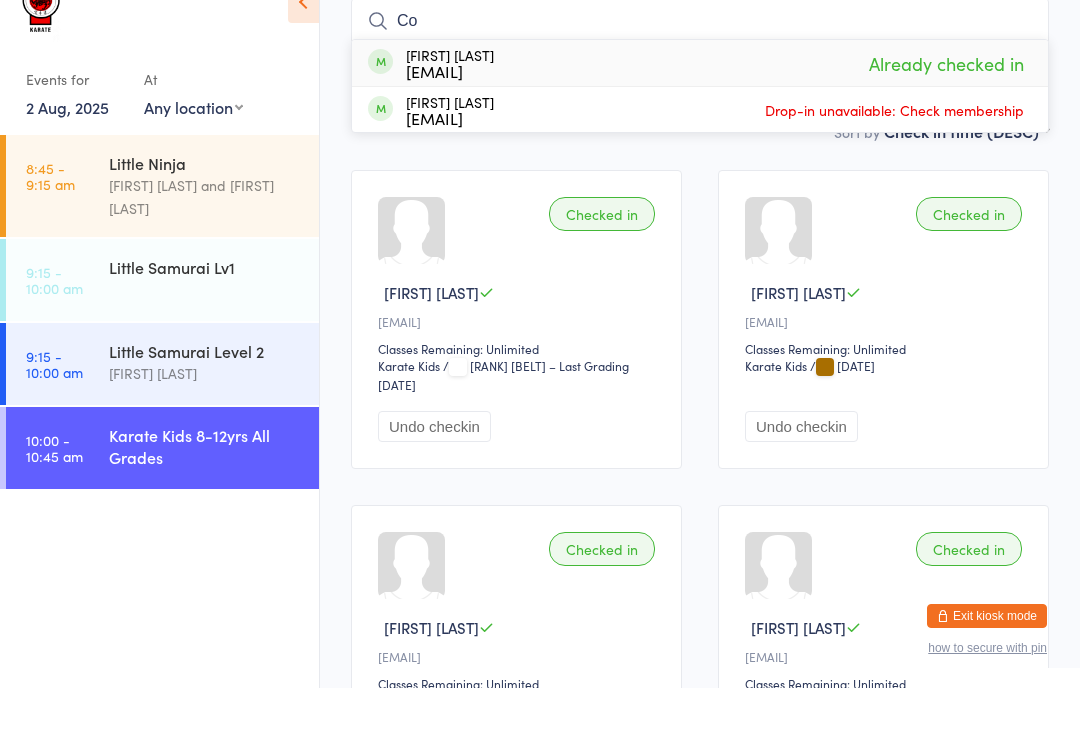 type on "C" 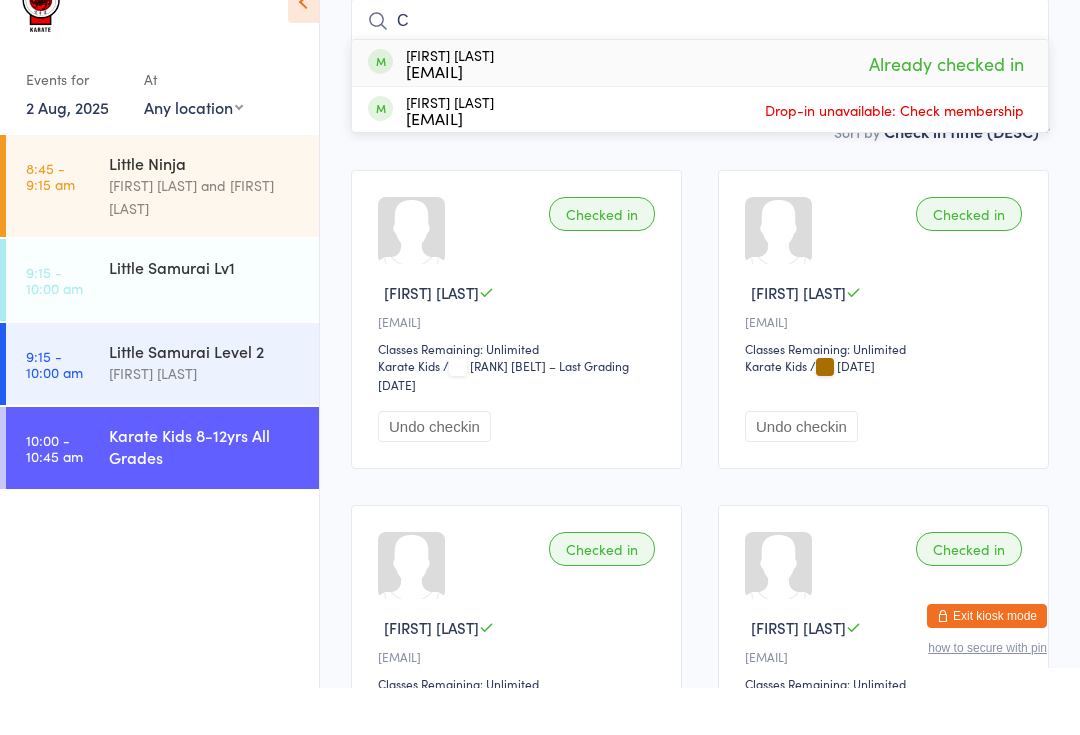 type 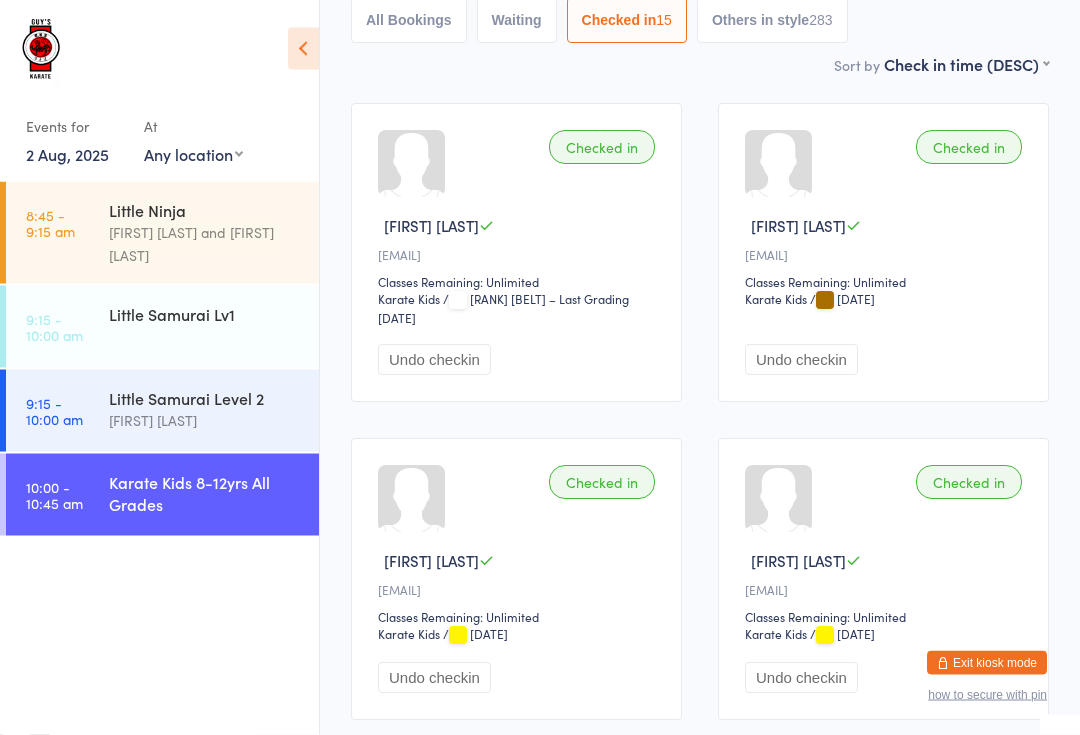 scroll, scrollTop: 0, scrollLeft: 0, axis: both 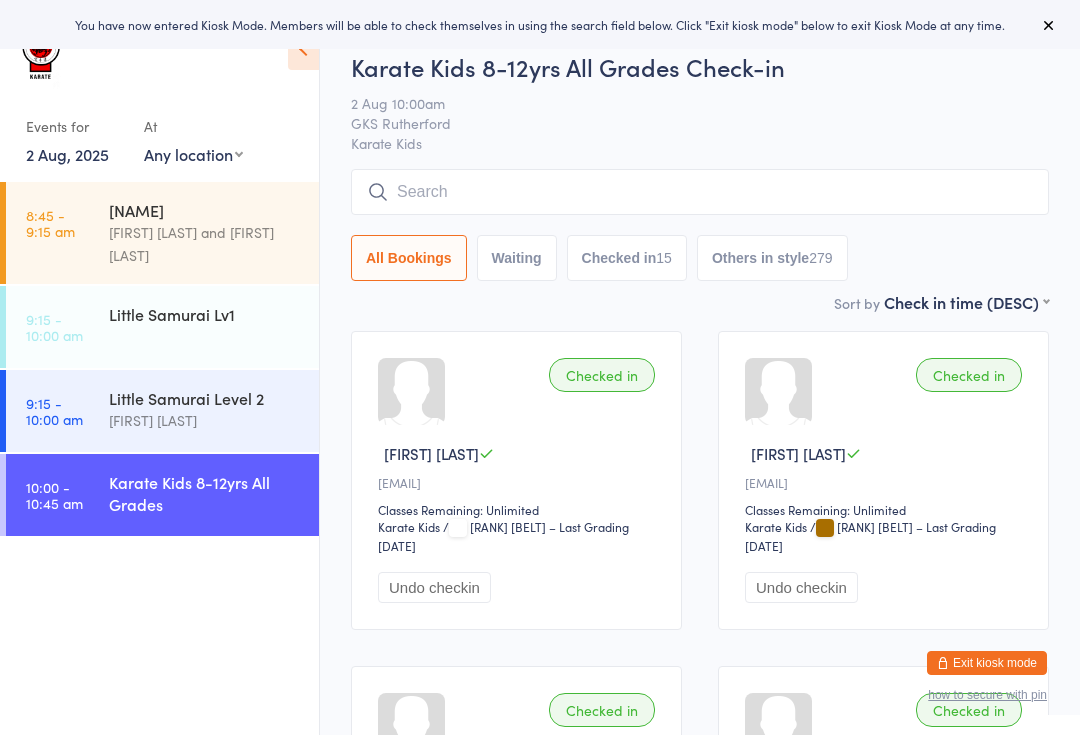 click on "Checked in  15" at bounding box center [627, 258] 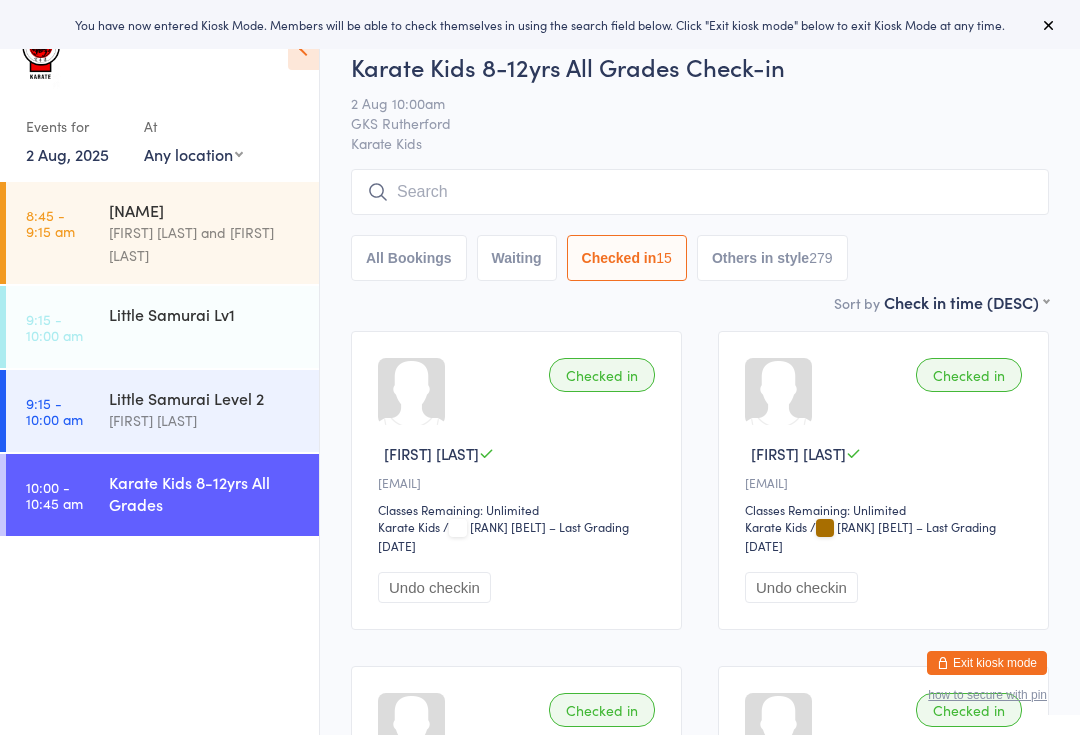 click at bounding box center (1049, 25) 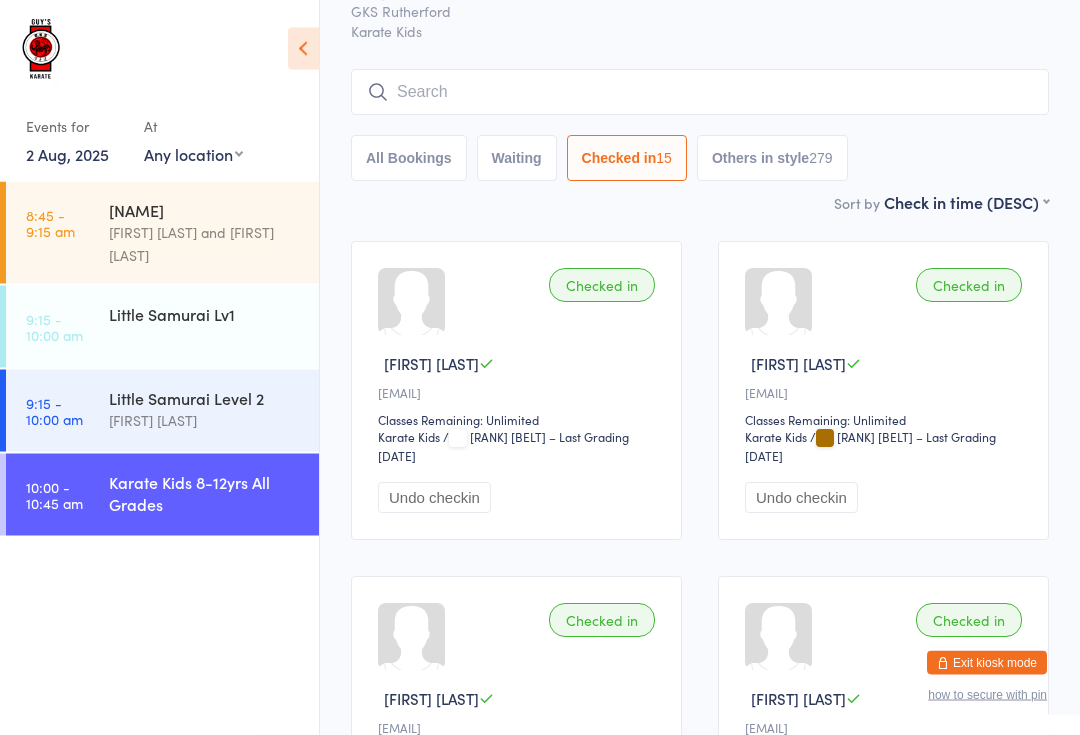 scroll, scrollTop: 0, scrollLeft: 0, axis: both 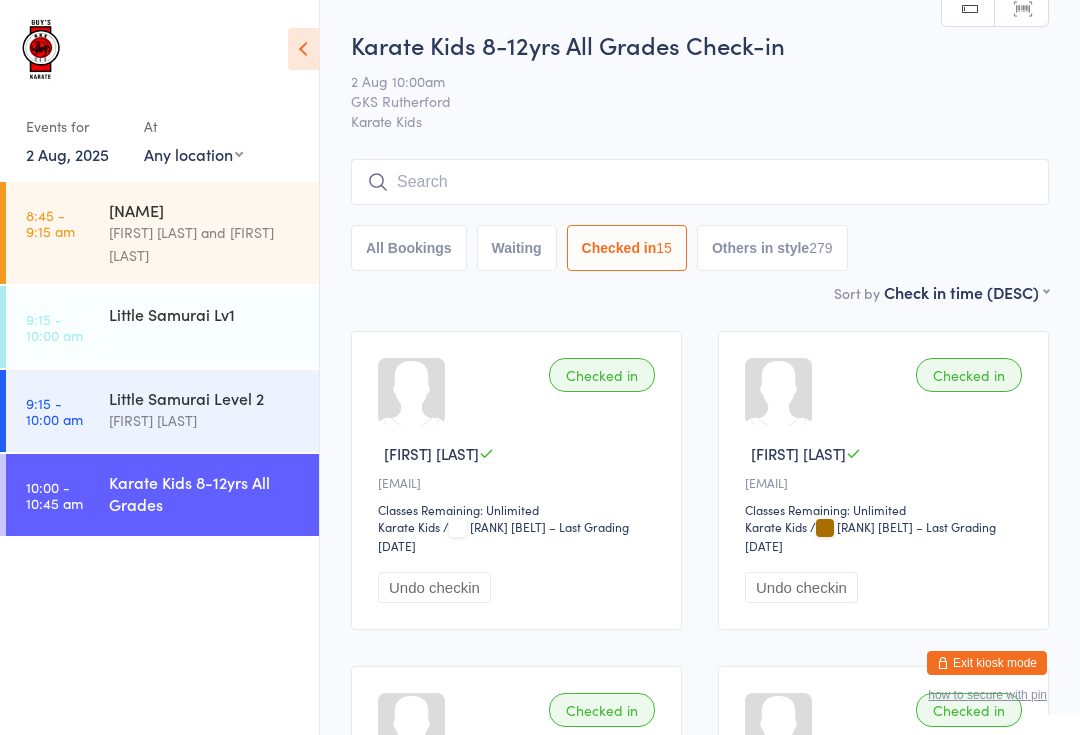 click on "[FIRST] [LAST]" at bounding box center [205, 420] 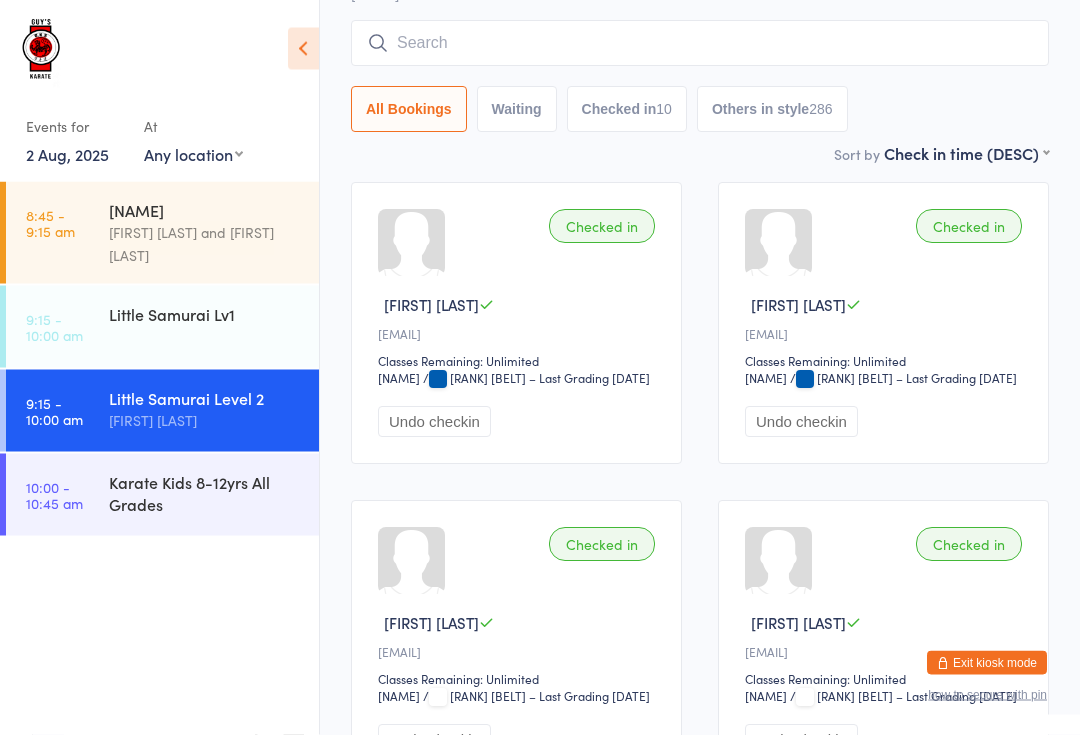 click on "Checked in  10" at bounding box center (627, 110) 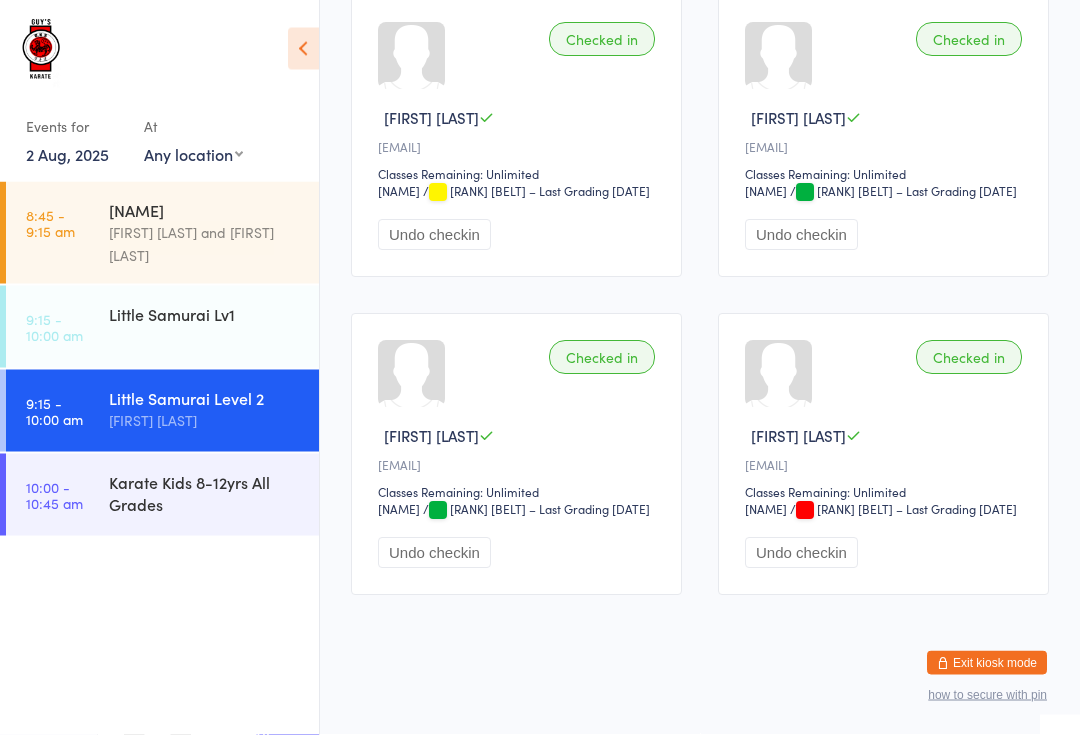 scroll, scrollTop: 1413, scrollLeft: 0, axis: vertical 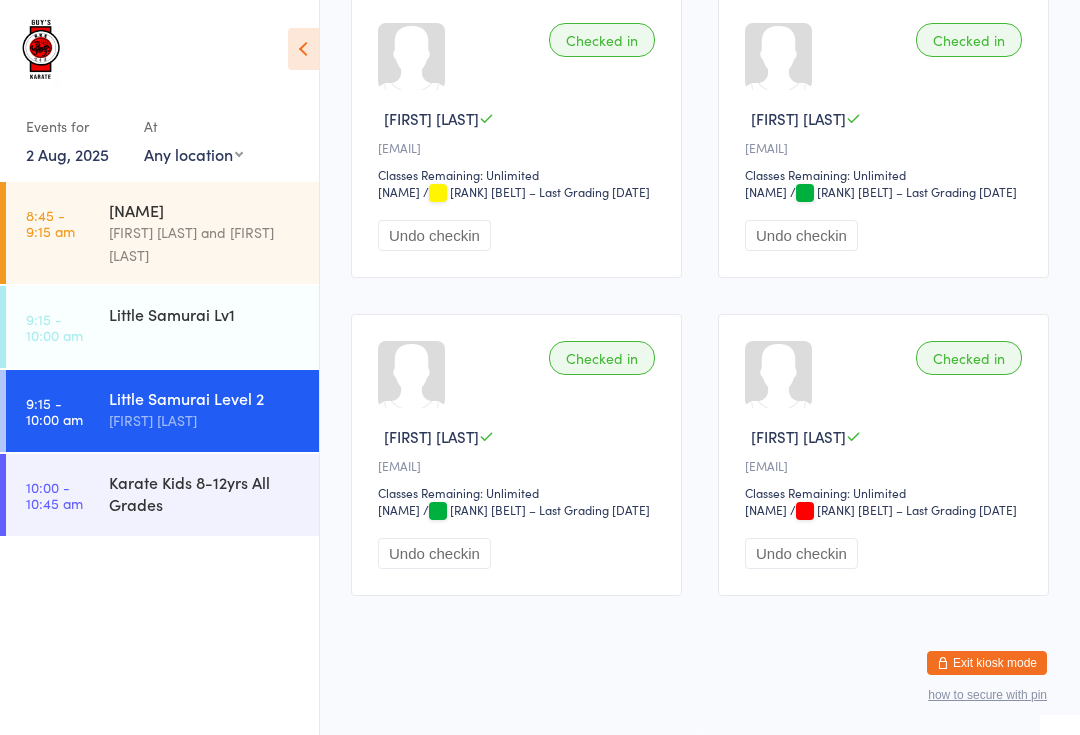 click on "Karate Kids 8-12yrs All Grades" at bounding box center [205, 493] 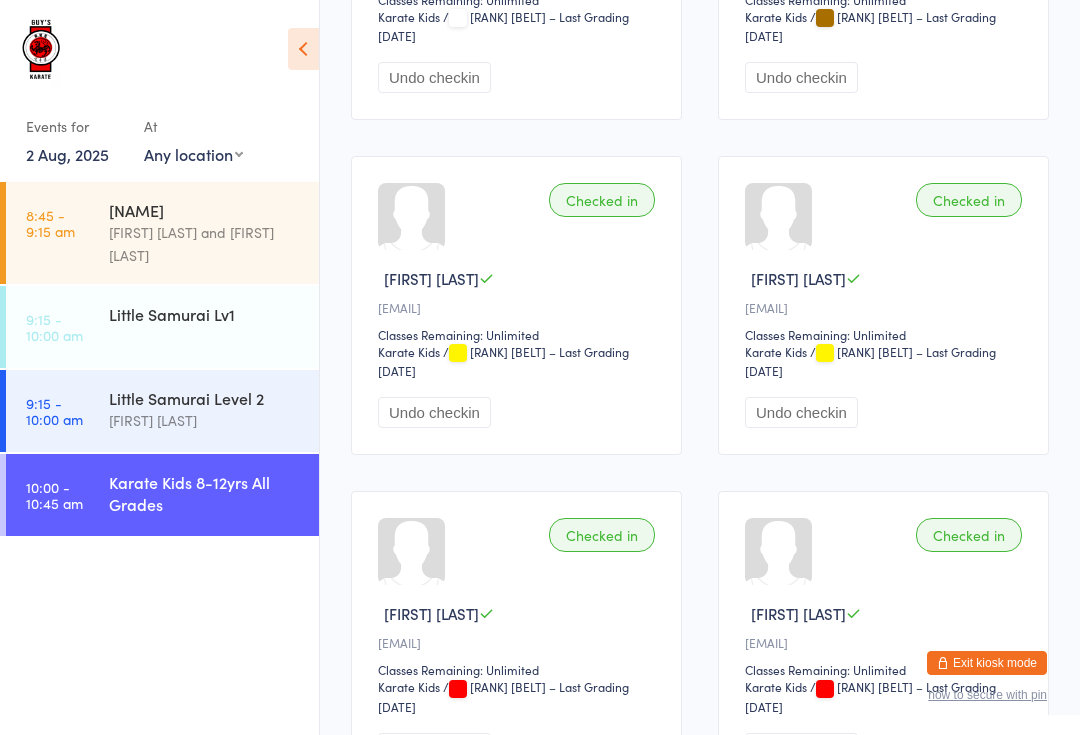 scroll, scrollTop: 0, scrollLeft: 0, axis: both 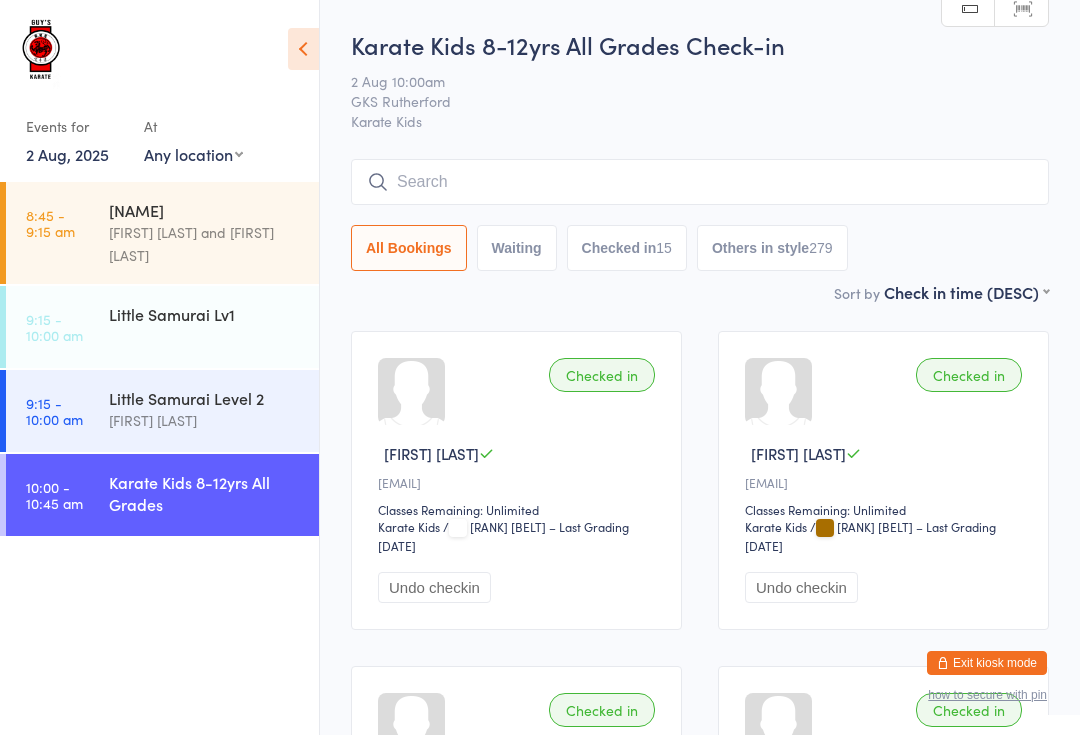 click at bounding box center (700, 182) 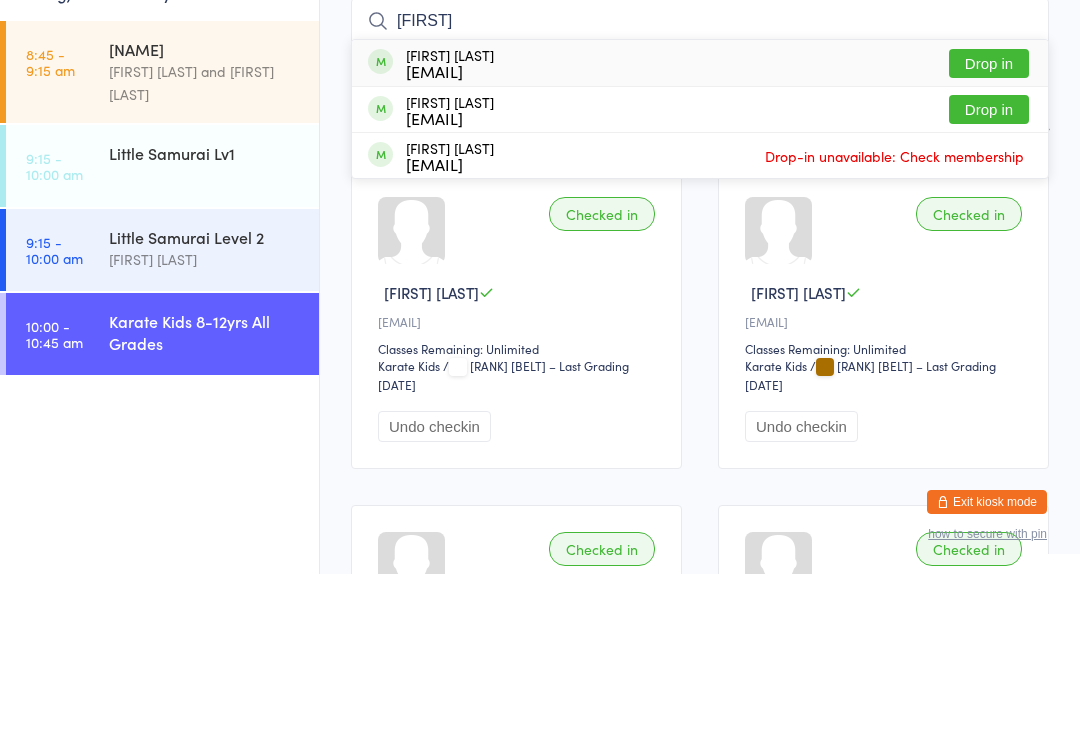 type on "[FIRST]" 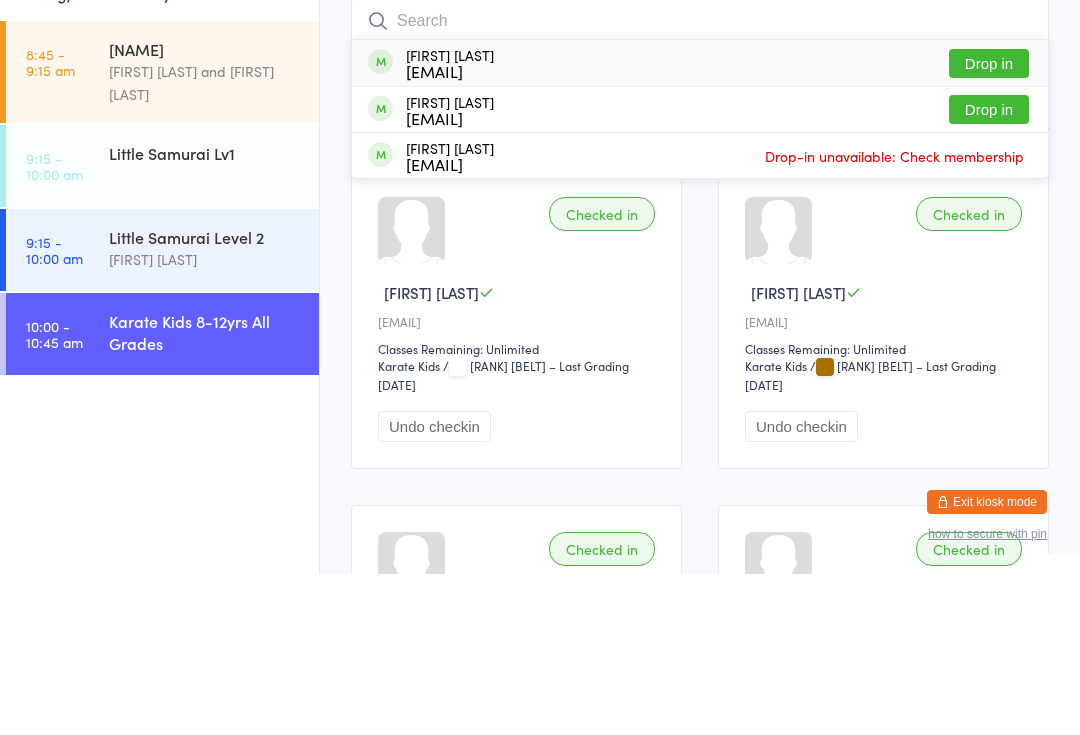 scroll, scrollTop: 161, scrollLeft: 0, axis: vertical 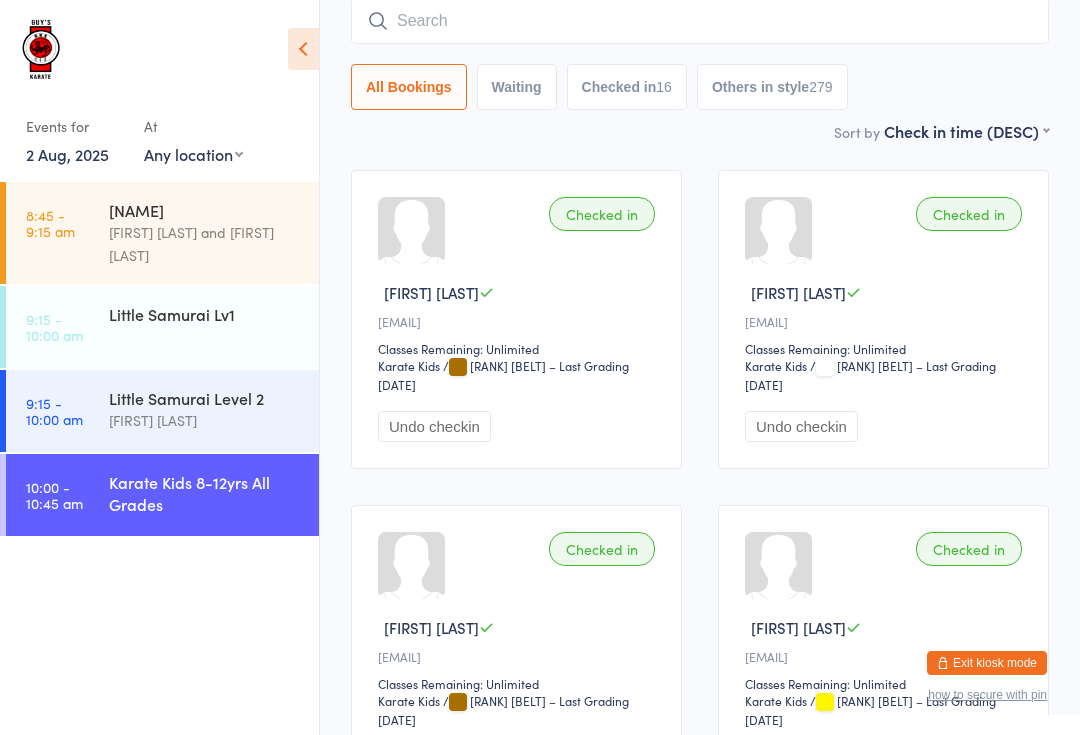 click on "[FIRST] [LAST]" at bounding box center [205, 420] 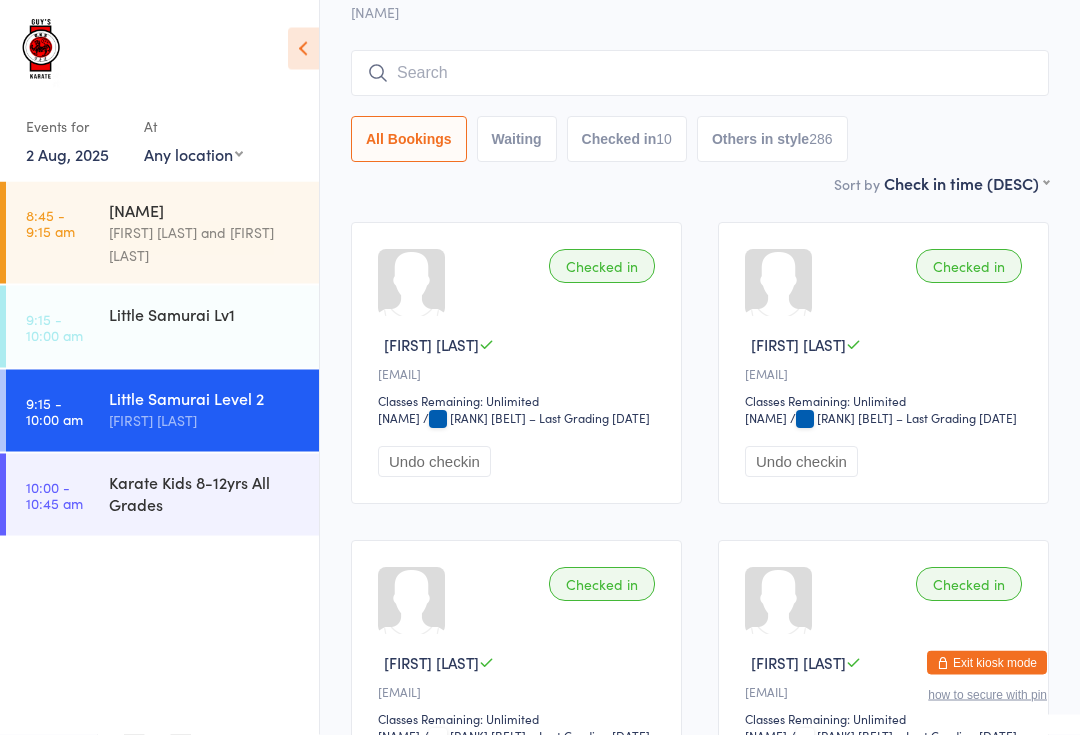 scroll, scrollTop: 0, scrollLeft: 0, axis: both 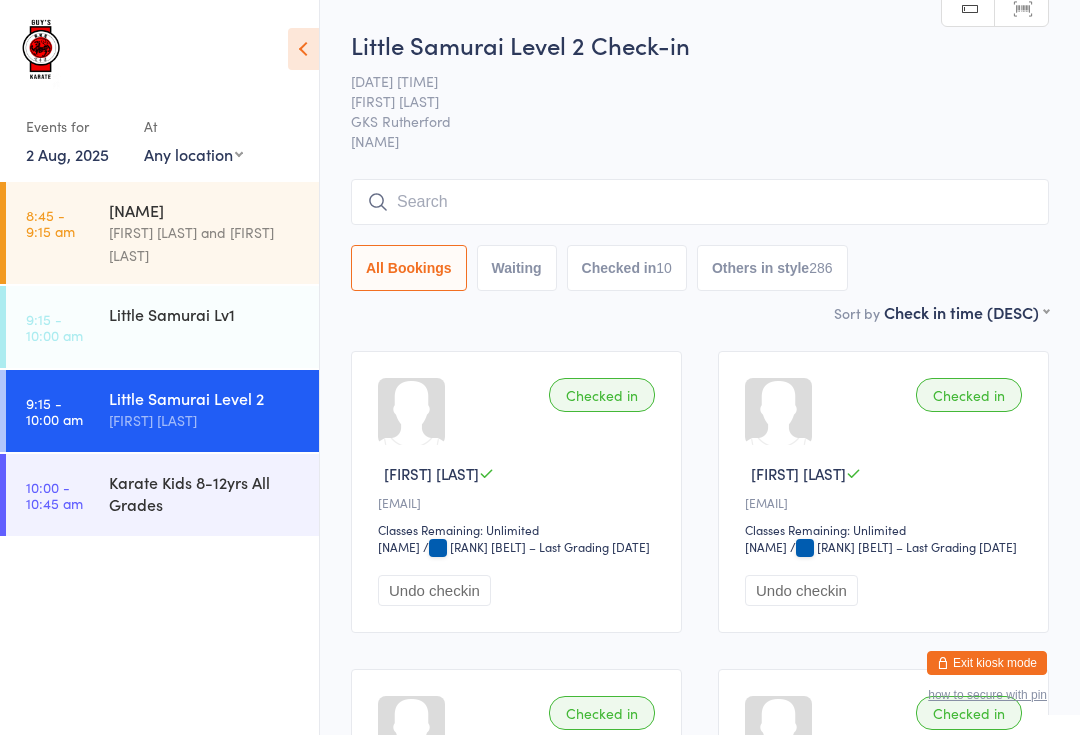 click at bounding box center (700, 202) 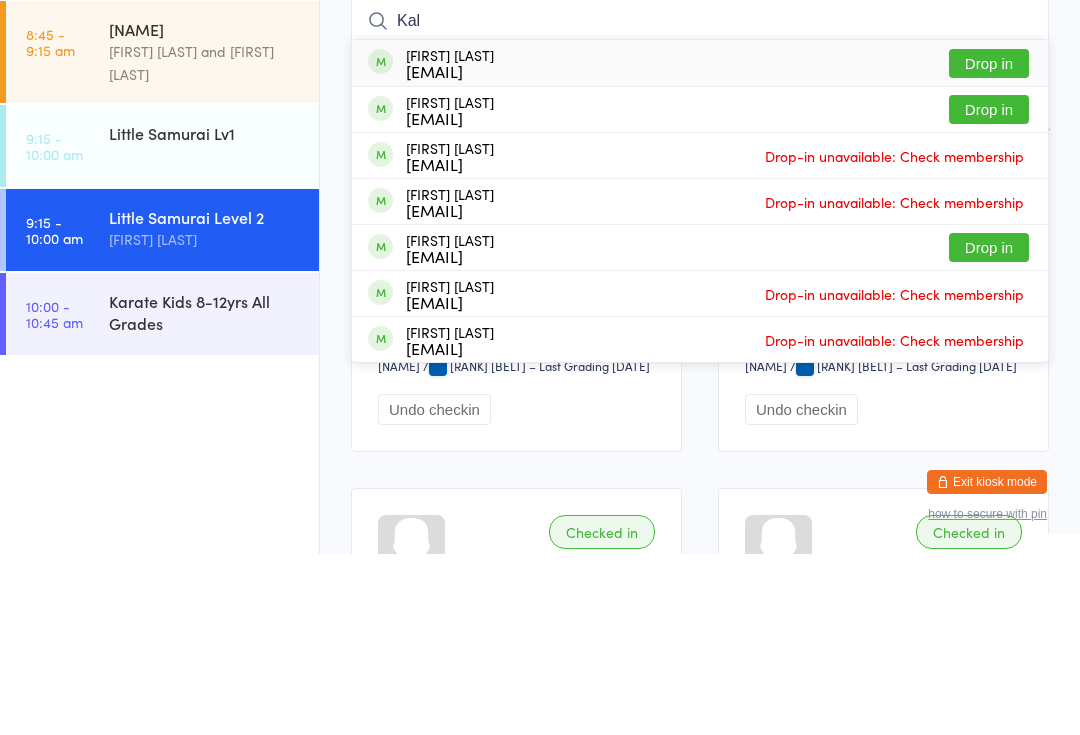 type on "Kal" 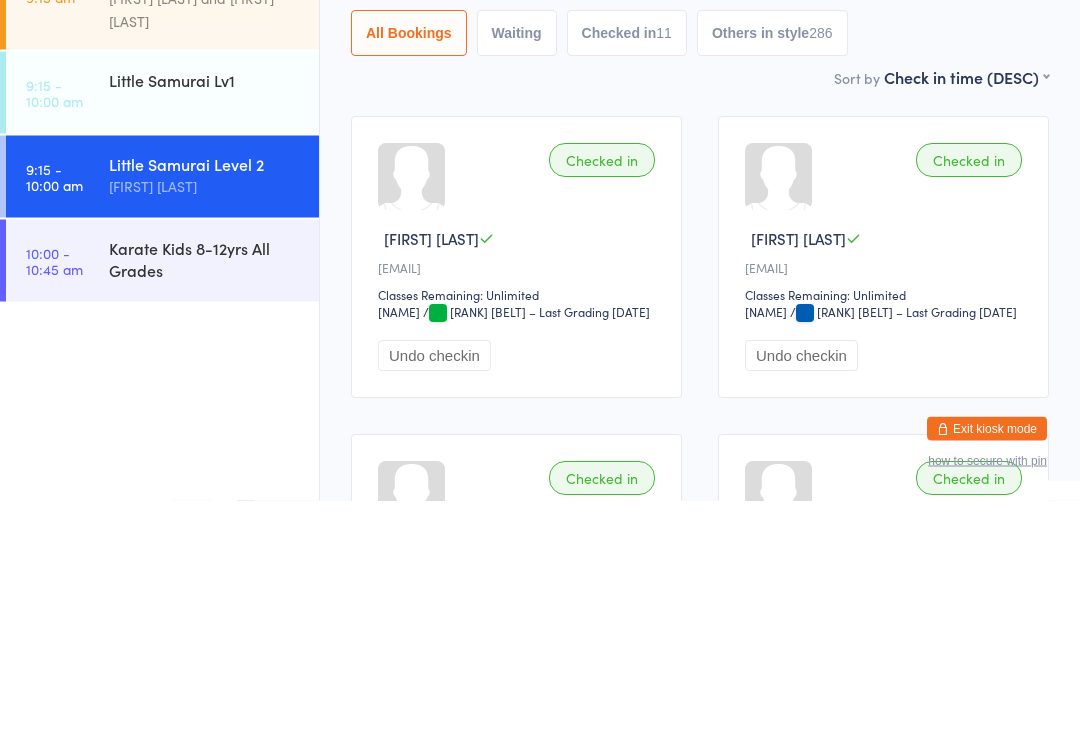 click on "Karate Kids 8-12yrs All Grades" at bounding box center [205, 493] 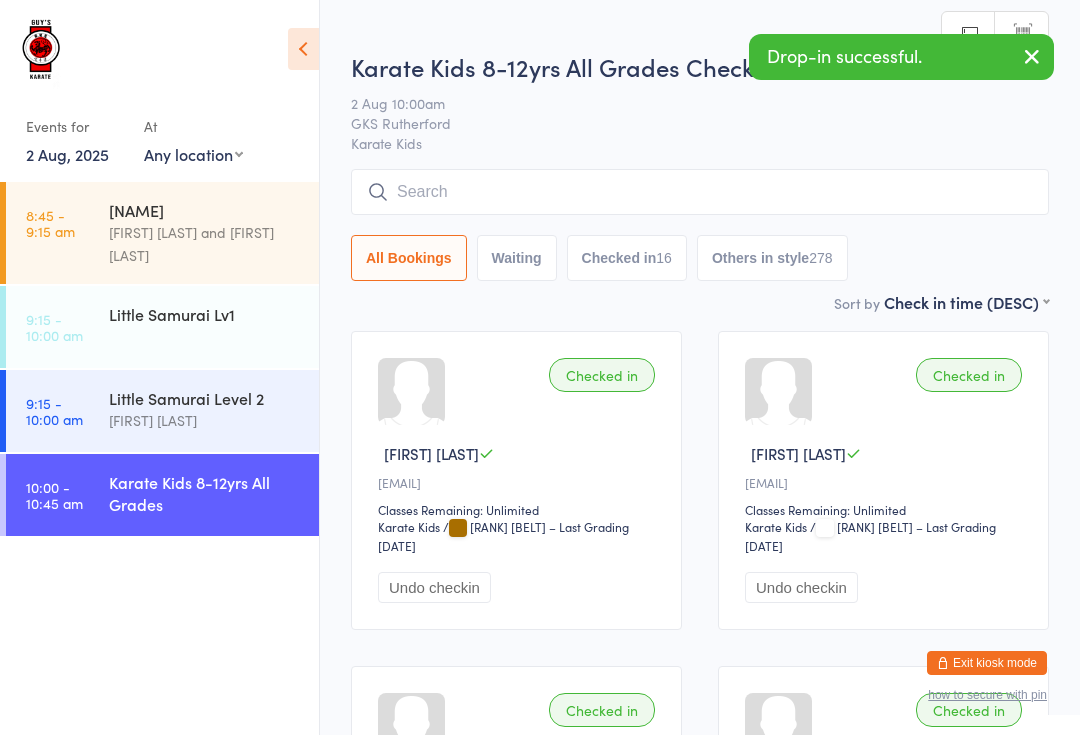 click at bounding box center (700, 192) 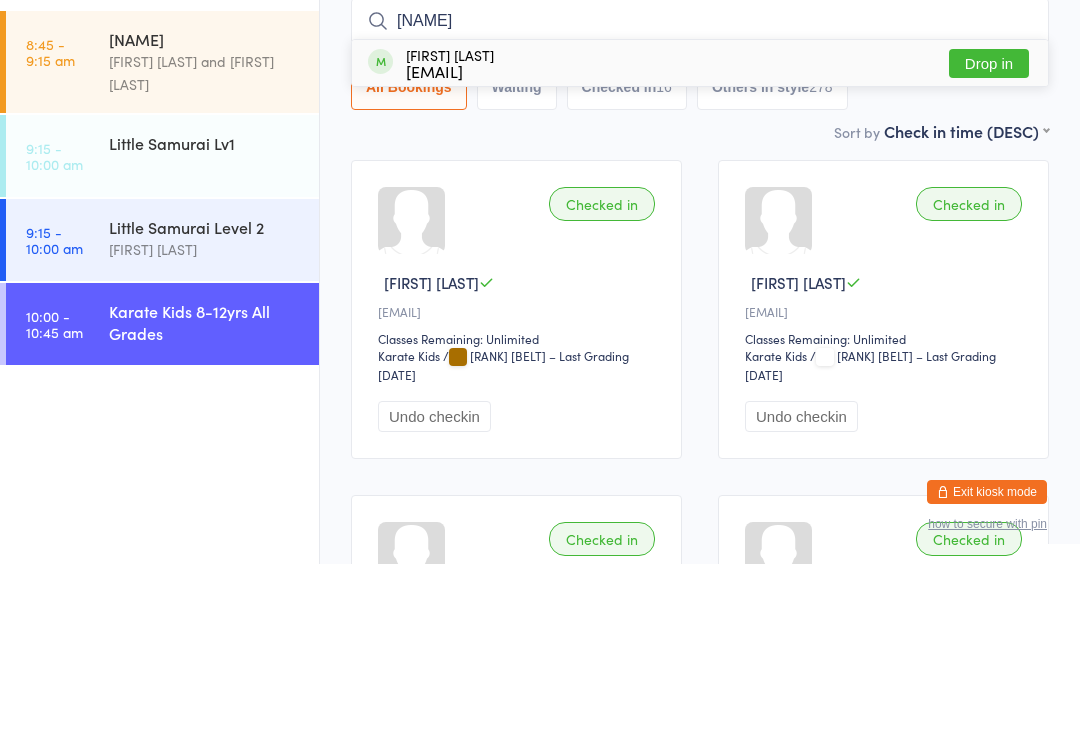 type on "[NAME]" 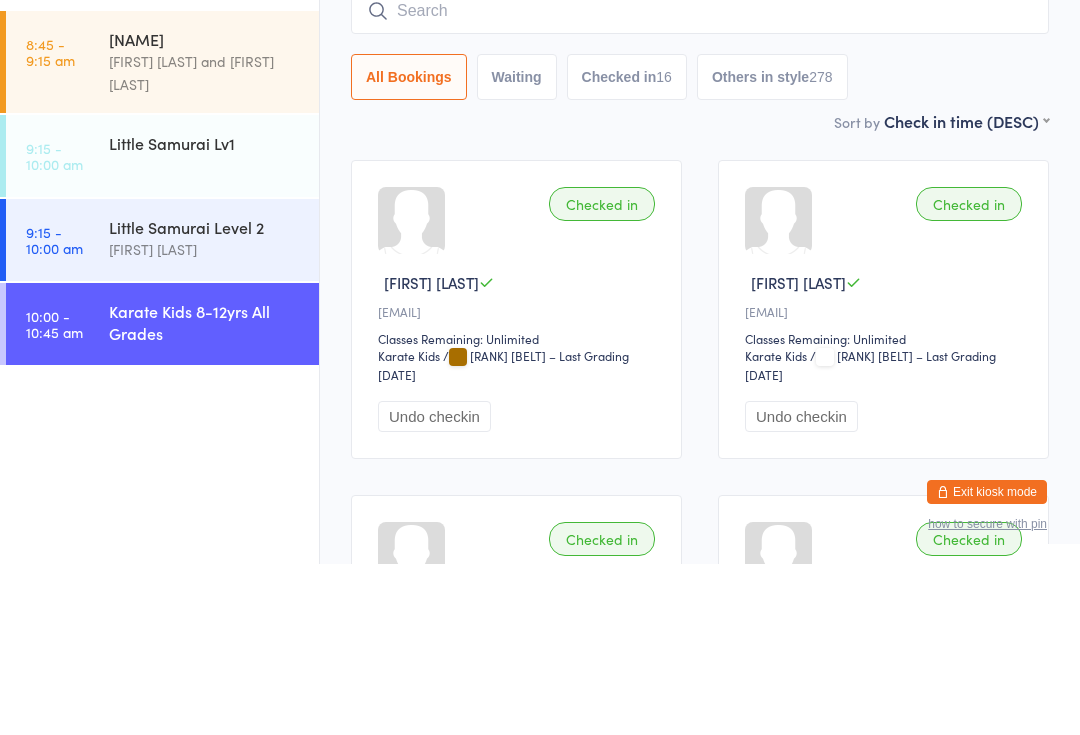scroll, scrollTop: 171, scrollLeft: 0, axis: vertical 